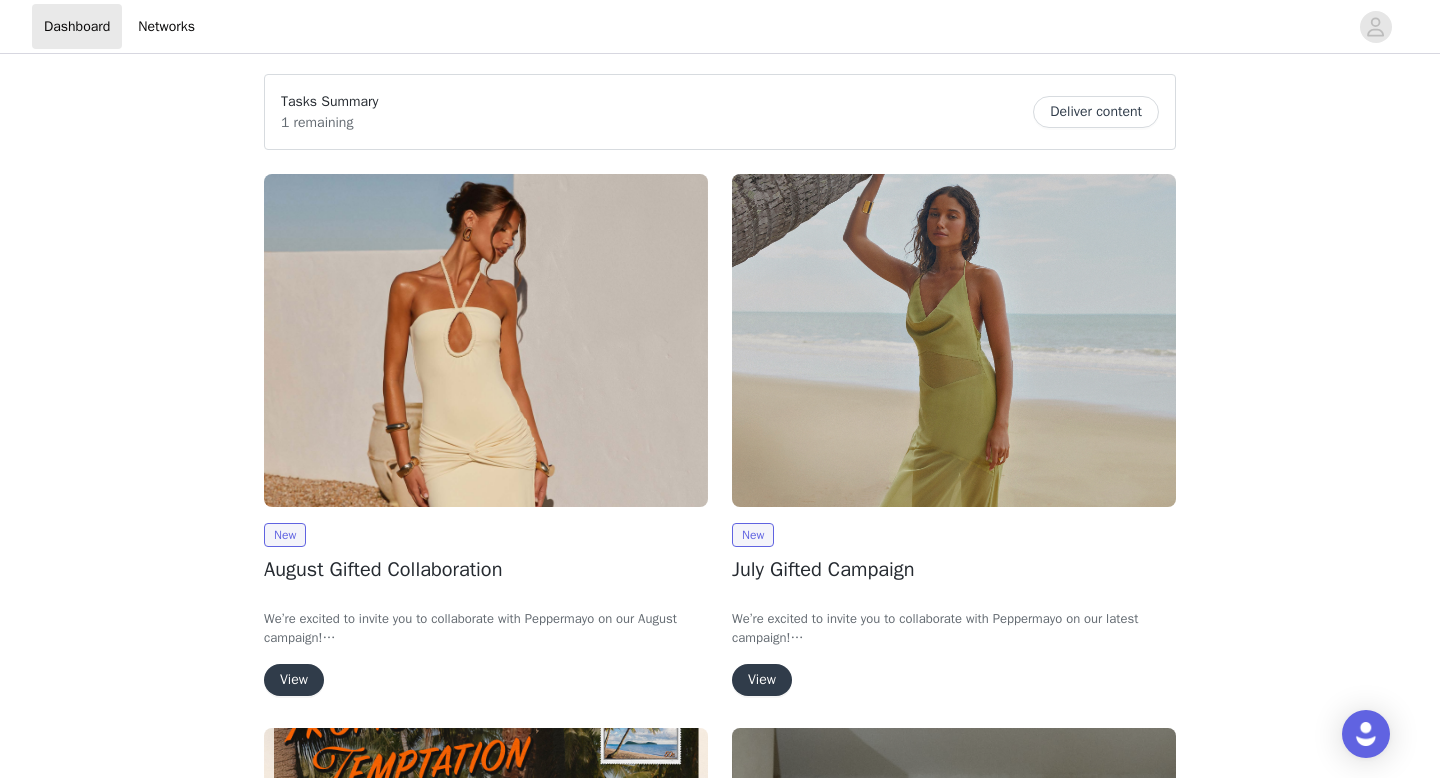scroll, scrollTop: 19, scrollLeft: 0, axis: vertical 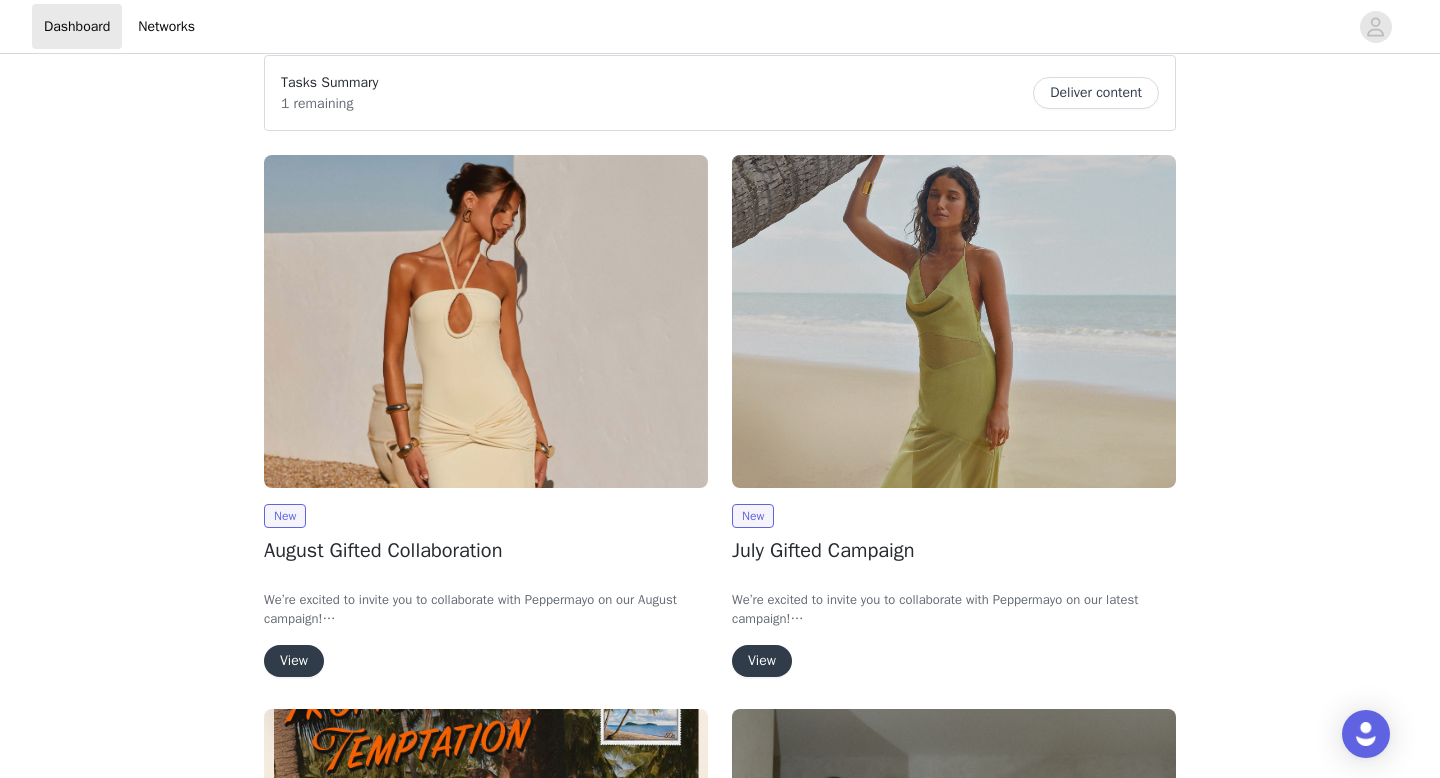 click on "View" at bounding box center (294, 661) 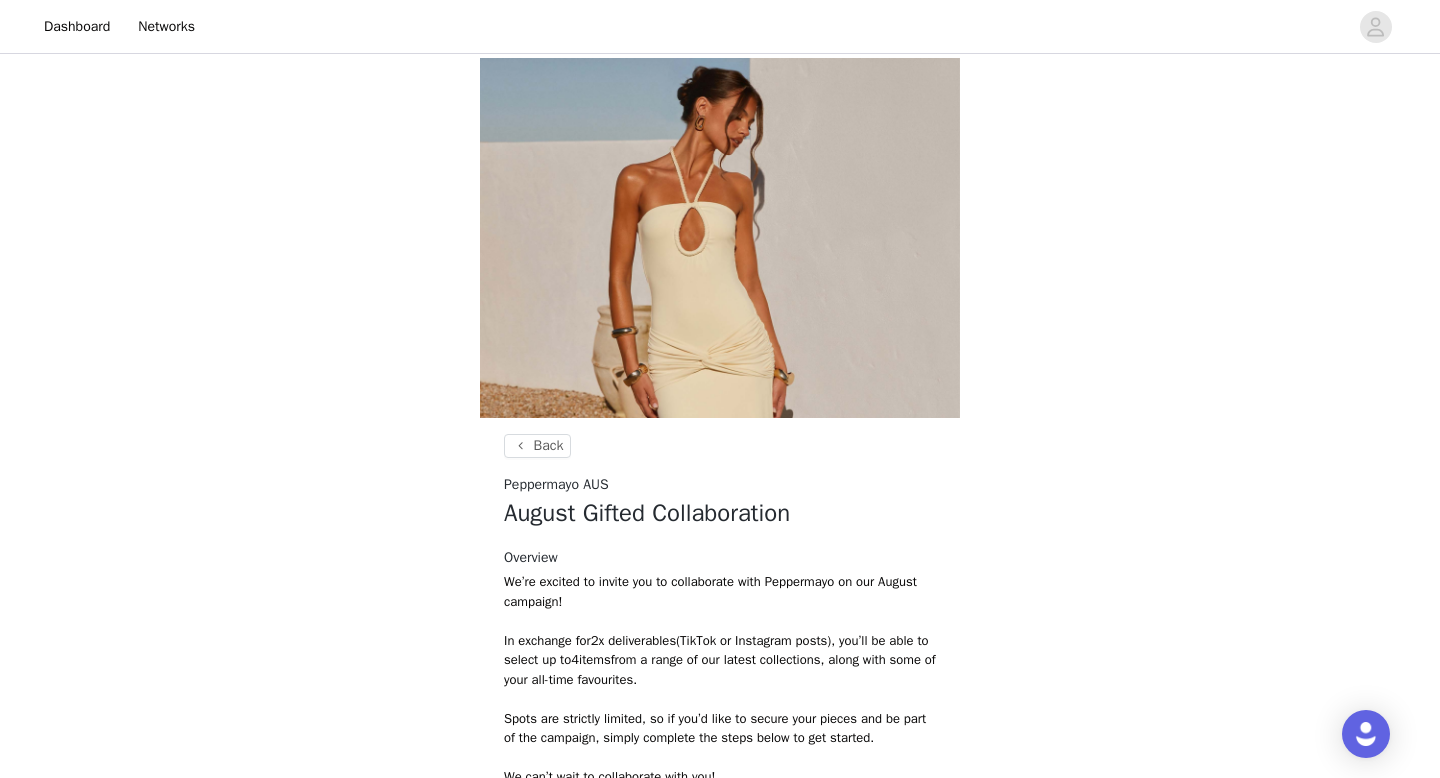 scroll, scrollTop: 378, scrollLeft: 0, axis: vertical 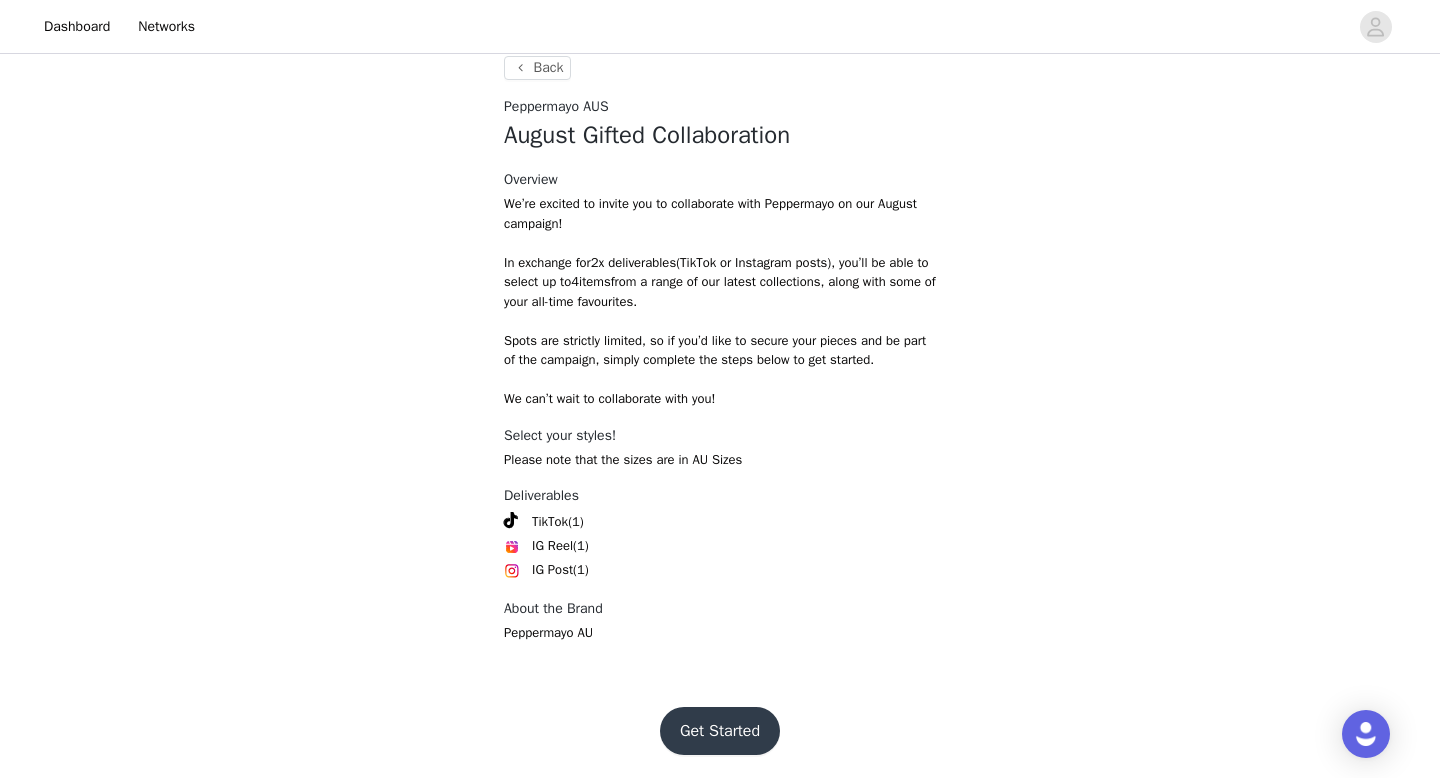 click on "Get Started" at bounding box center [720, 731] 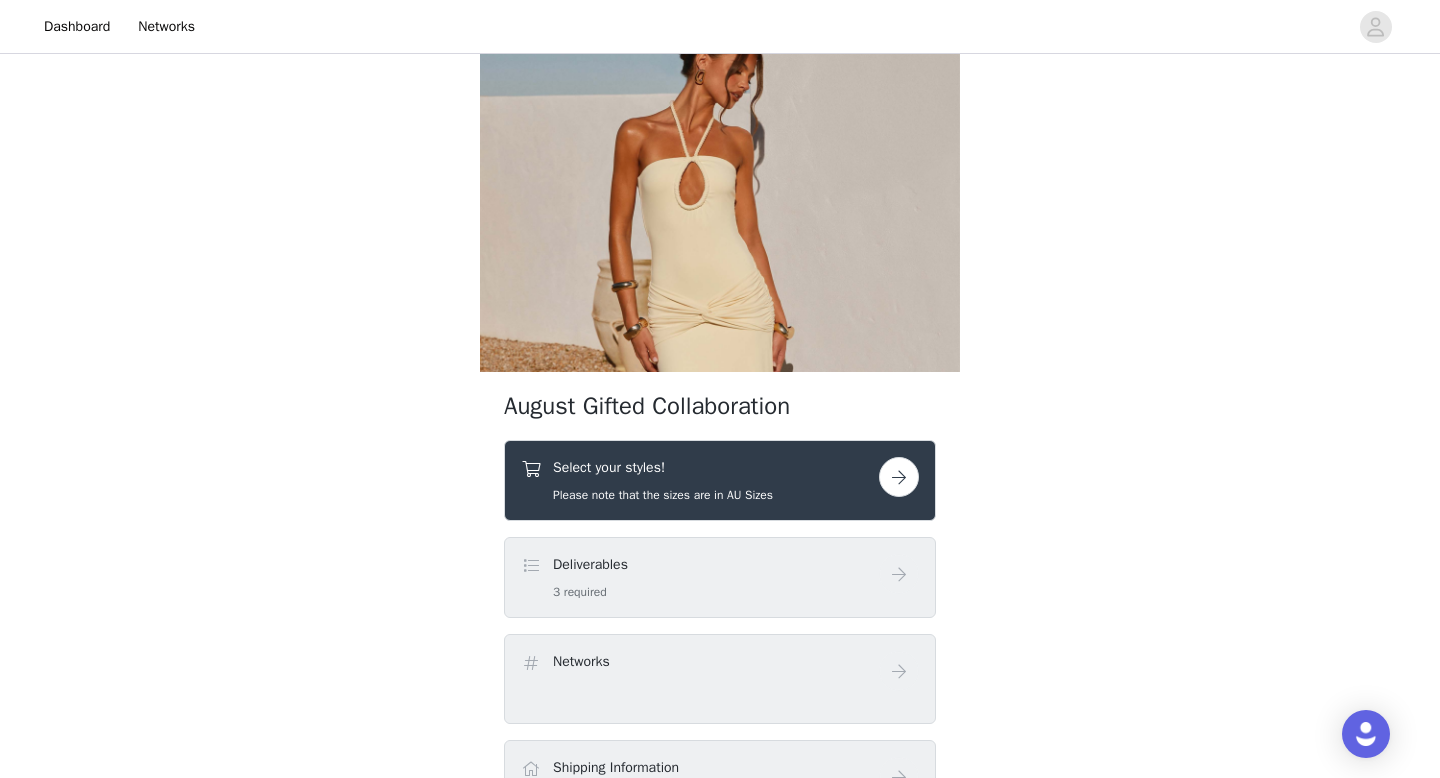 scroll, scrollTop: 75, scrollLeft: 0, axis: vertical 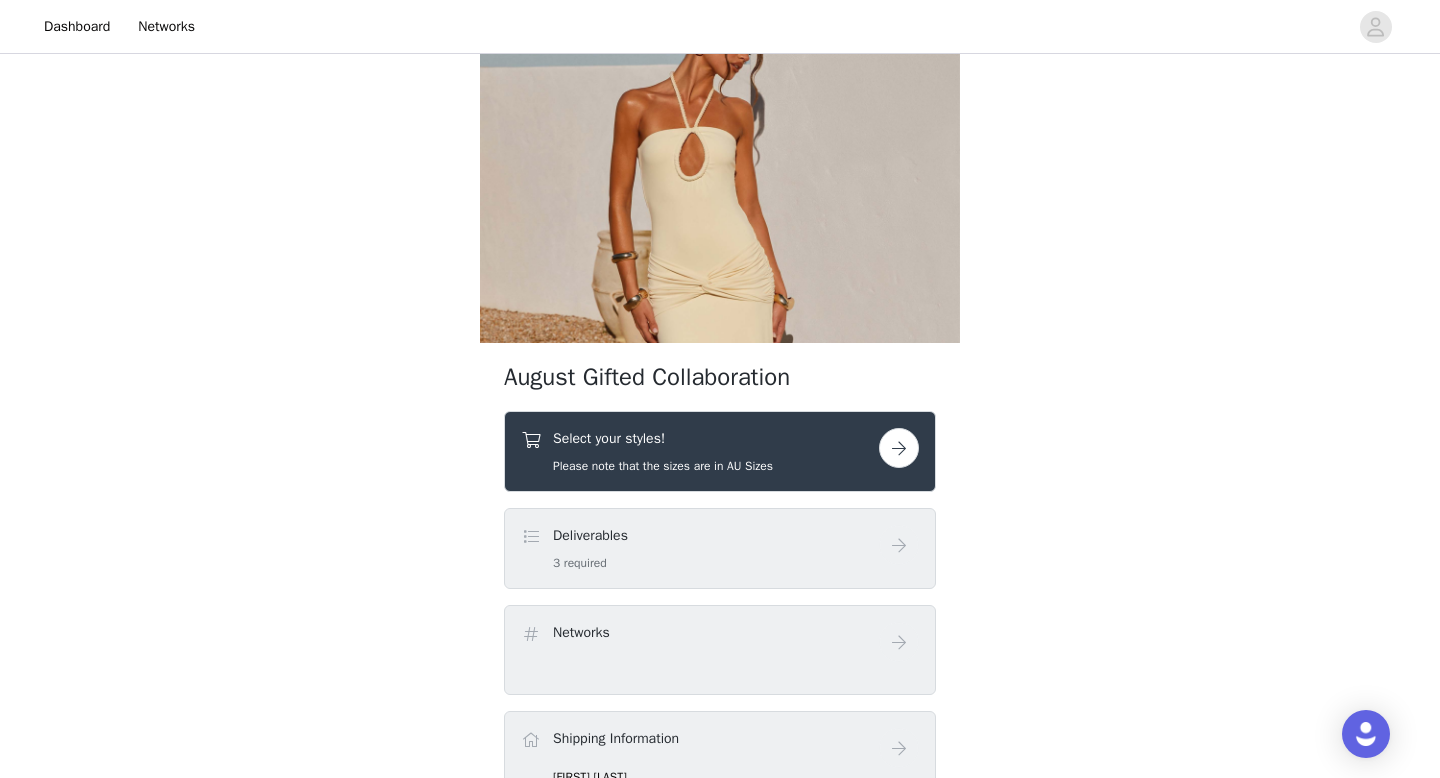 click at bounding box center (899, 448) 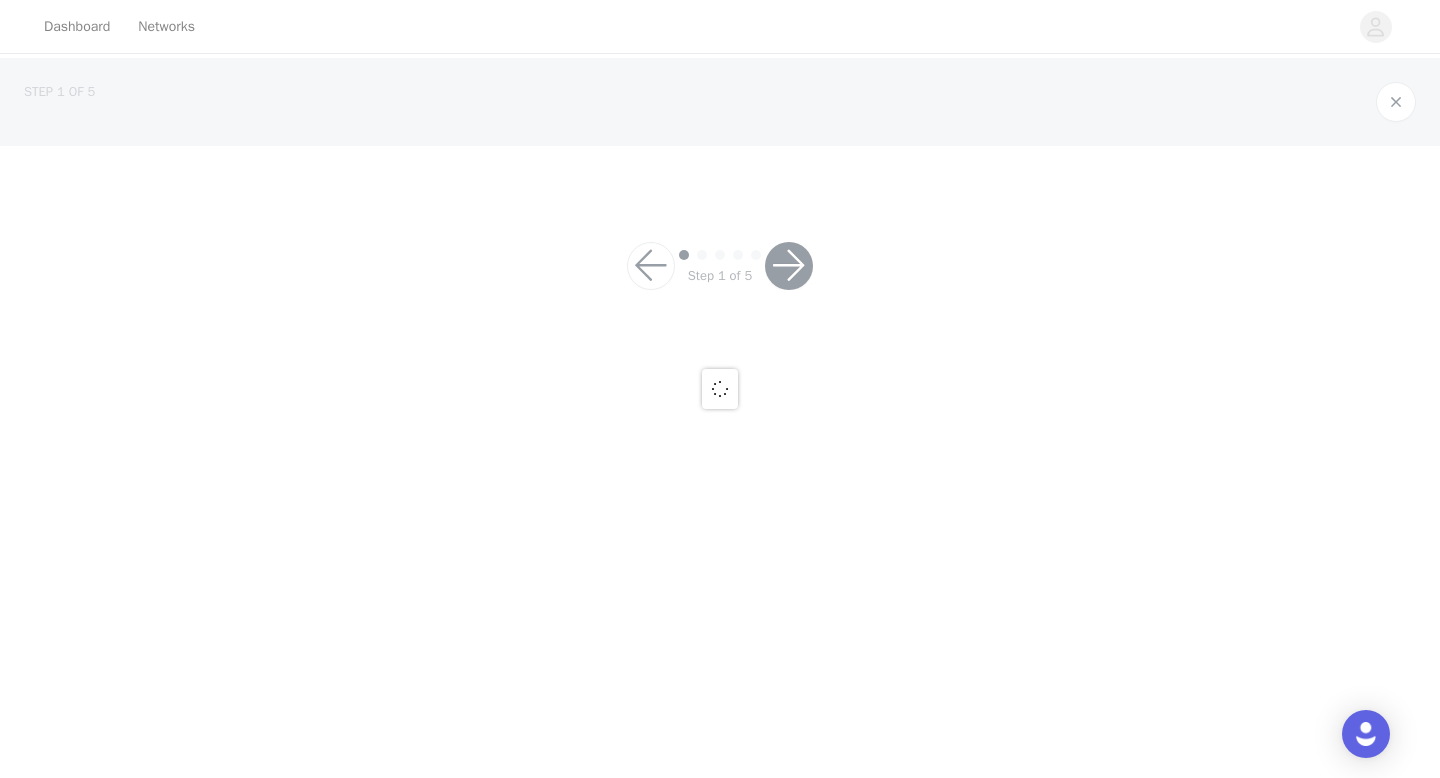 scroll, scrollTop: 0, scrollLeft: 0, axis: both 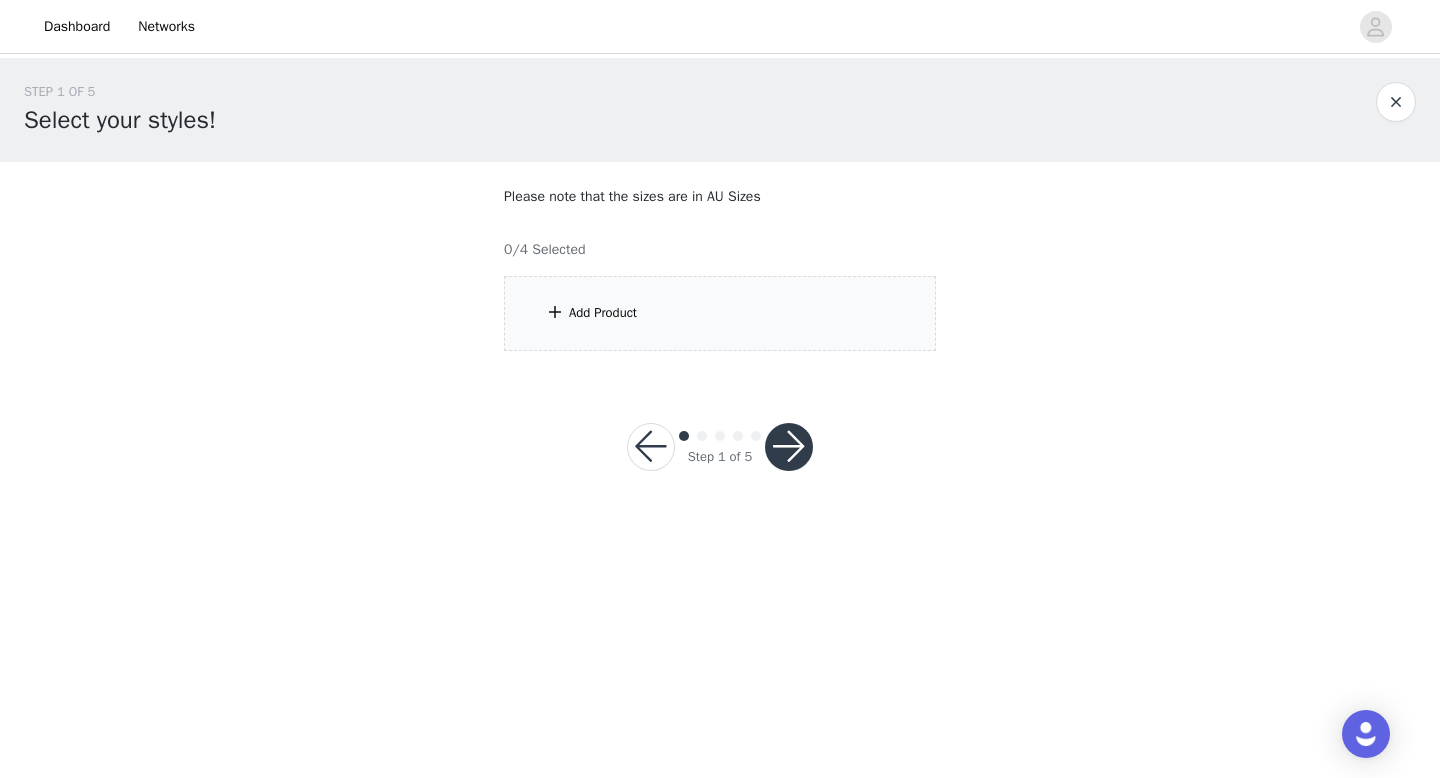 click on "Add Product" at bounding box center [720, 313] 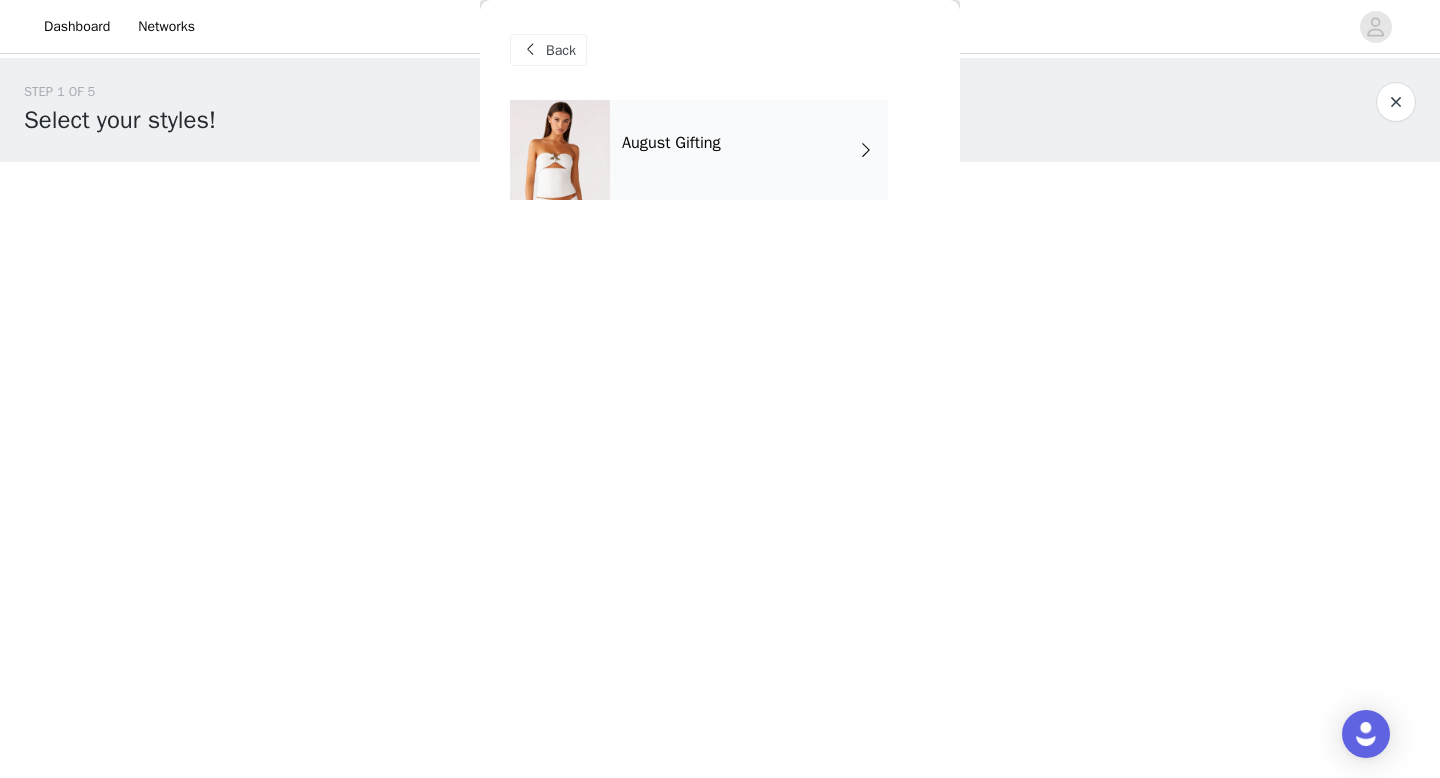 click on "August Gifting" at bounding box center [749, 150] 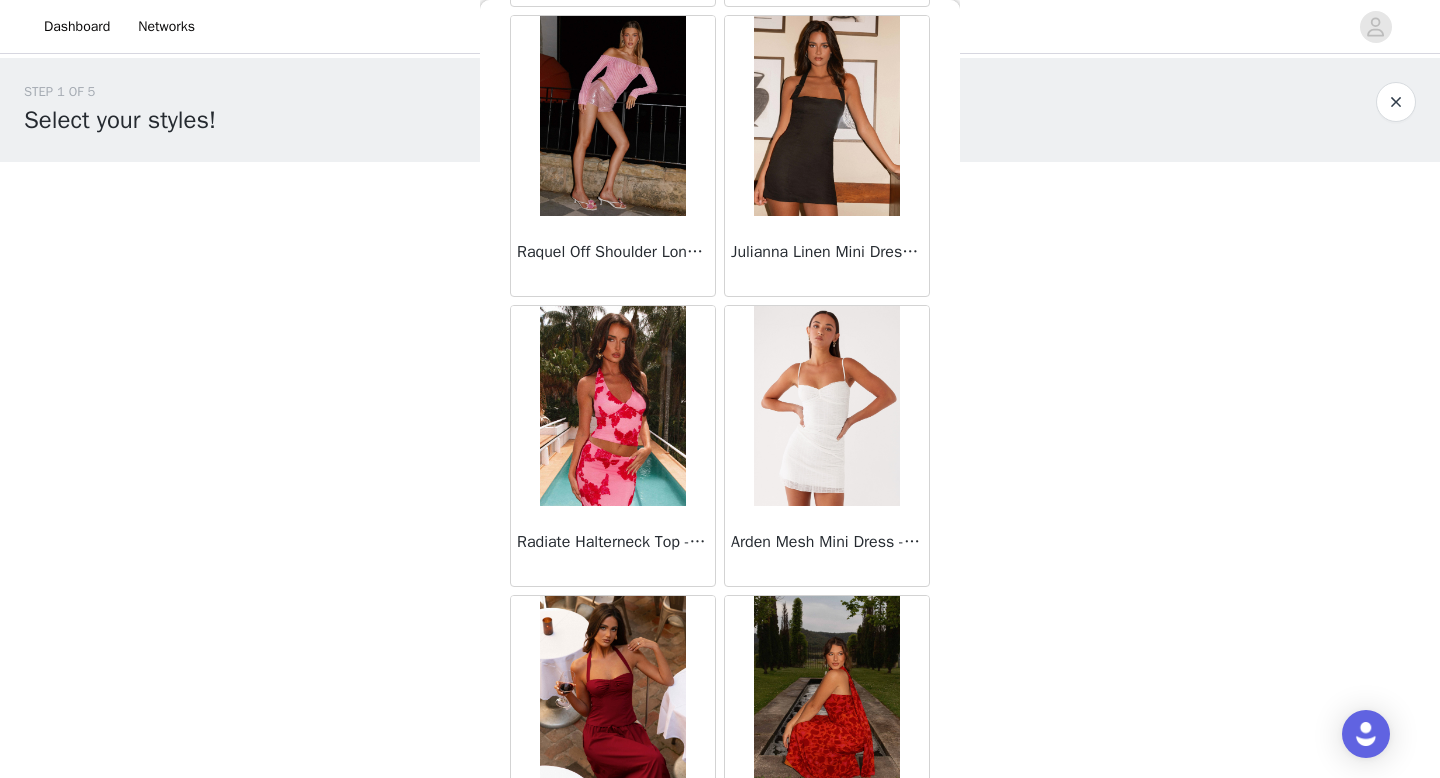 scroll, scrollTop: 379, scrollLeft: 0, axis: vertical 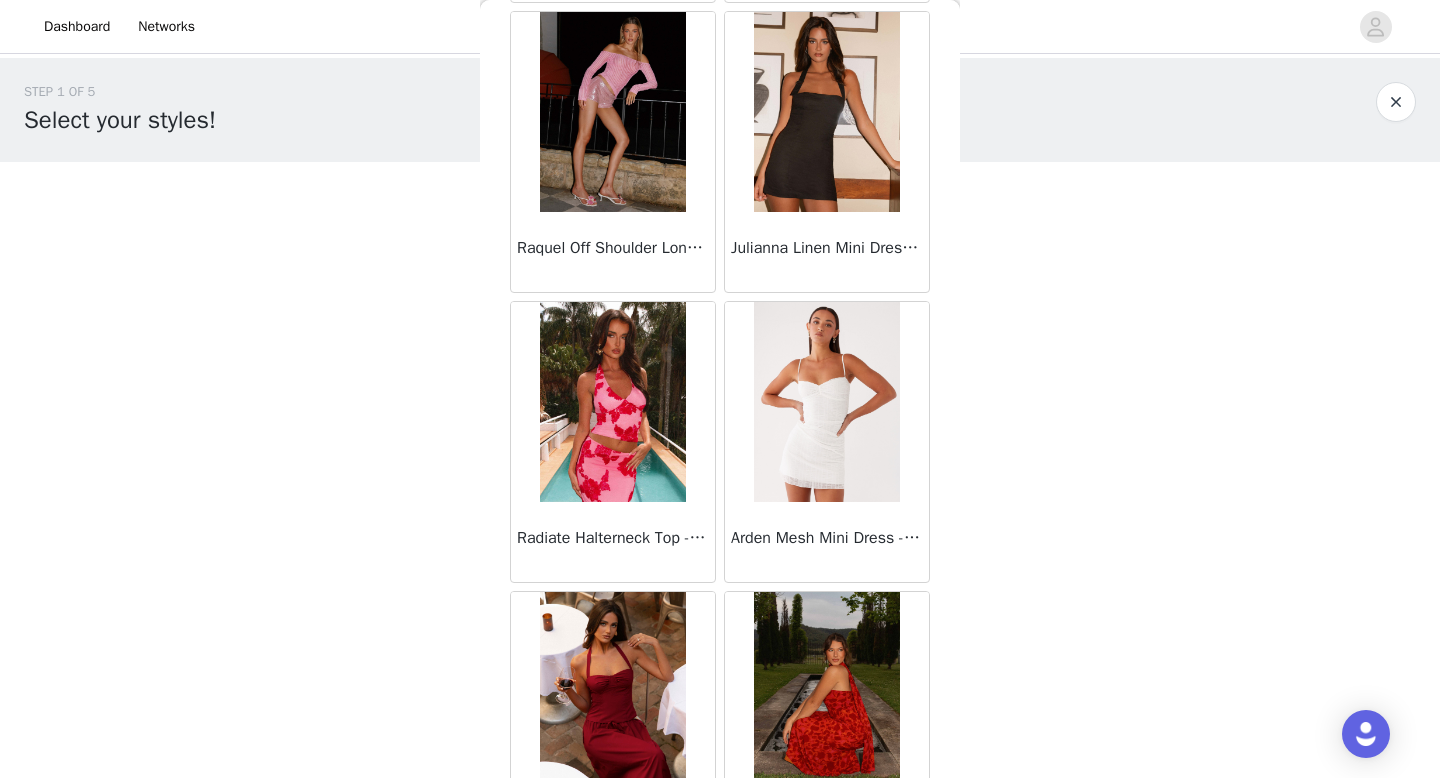 click on "Julianna Linen Mini Dress - Black" at bounding box center [827, 248] 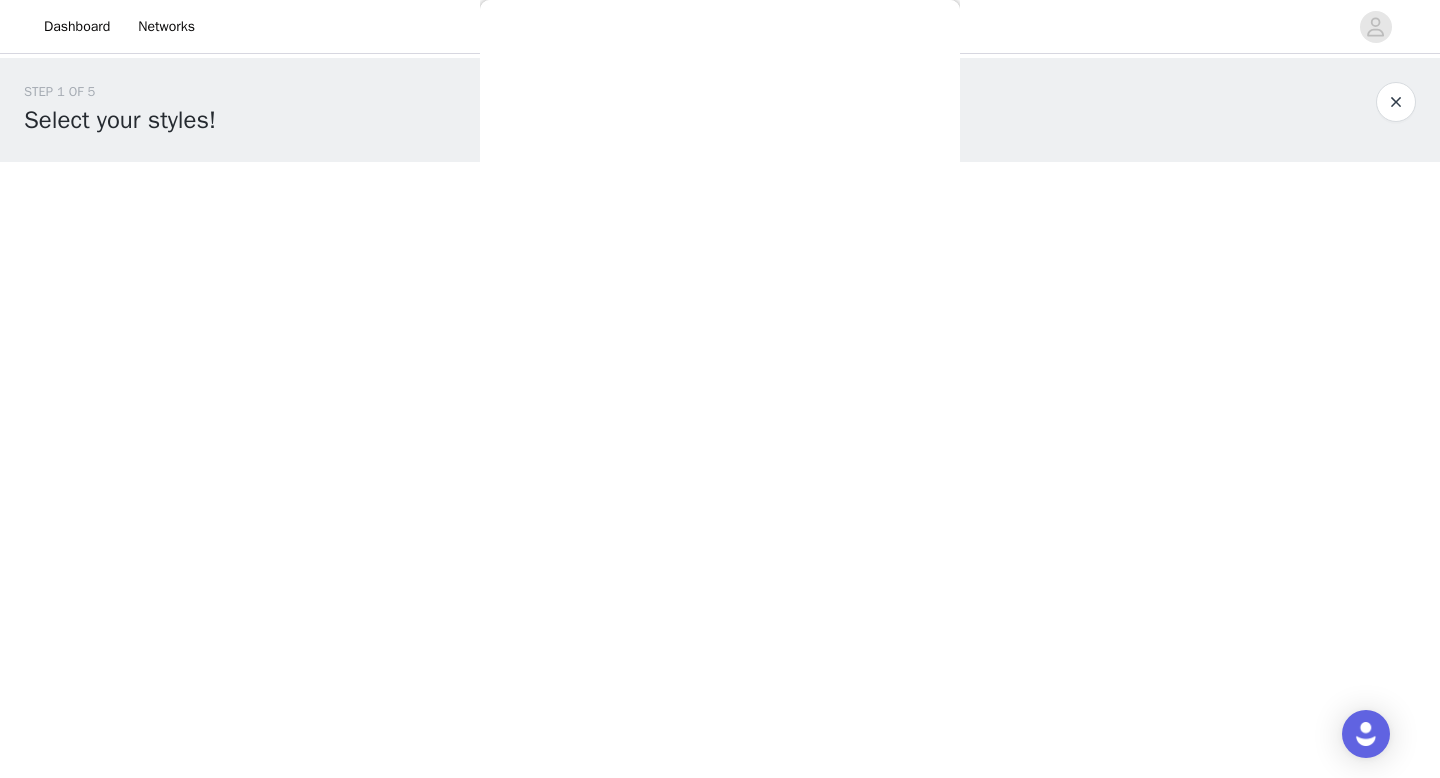 click on "Back       Sweetpea Mini Dress - Yellow       Manifest Mini Dress - Amber       Raquel Off Shoulder Long Sleeve Top - Pink       Julianna Linen Mini Dress - Black       Radiate Halterneck Top - Pink       Arden Mesh Mini Dress - White       Cheryl Bustier Halter Top - Cherry Red       Under The Pagoda Maxi Dress - Deep Red Floral       Sweetest Pie T-Shirt - Black Gingham       That Girl Maxi Dress - Pink       Peppermayo Exclusive Heavy Hearted Mini - Black       Songbird Maxi Dress - Blue Black Floral       Viviana Mini Dress - Lavender       Eden Strapless Maxi Dress - Navy       Claudie Mesh Top - White Pink Lilly       Nia Micro Short - Black       Luciana Crochet Halterneck Mini Dress - Pink       Happy Hour Mini Dress - Yellow       Aullie Maxi Dress - Ivory       Bella Lou Tube Top - Blue     Load More" at bounding box center (720, 389) 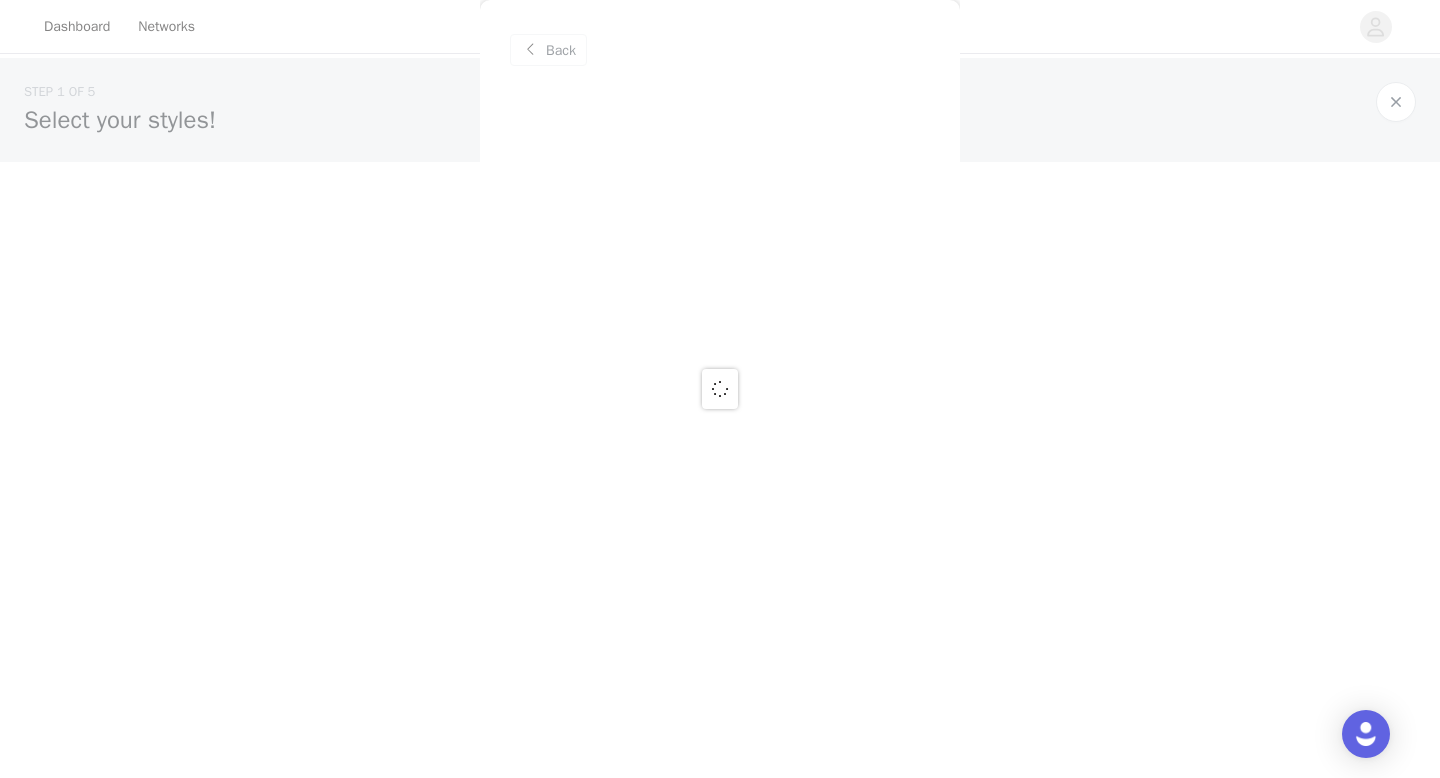 scroll, scrollTop: 0, scrollLeft: 0, axis: both 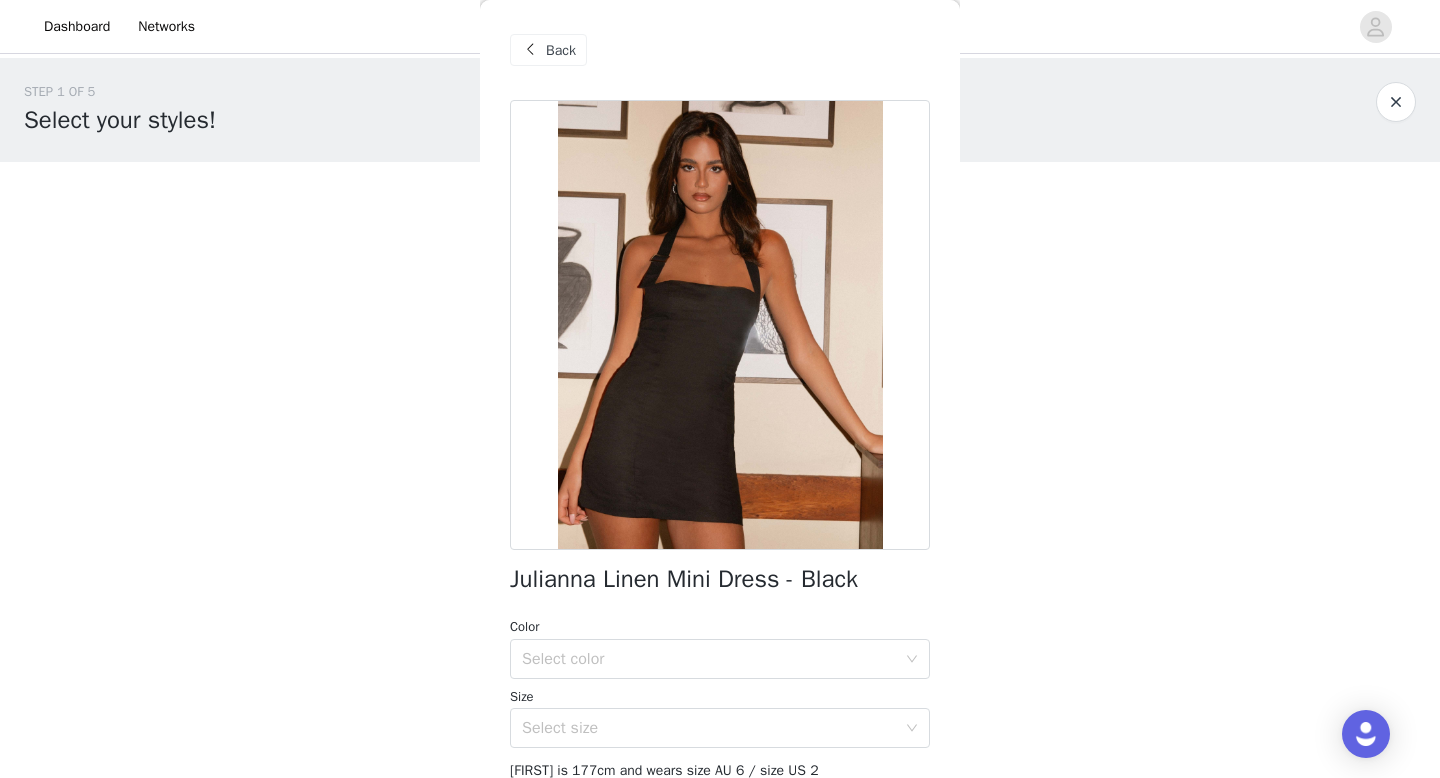 click on "Julianna Linen Mini Dress - Black" at bounding box center [684, 579] 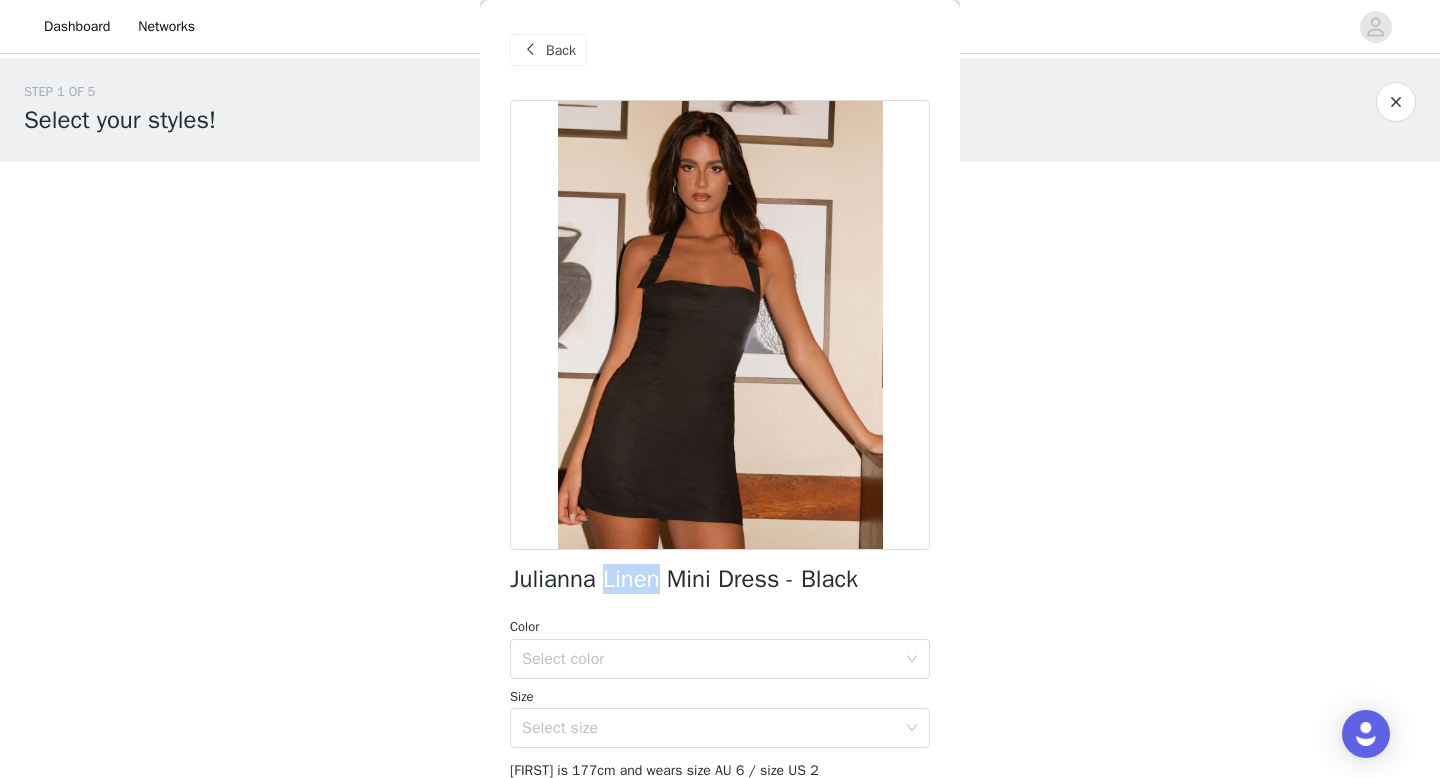 click on "Julianna Linen Mini Dress - Black" at bounding box center [684, 579] 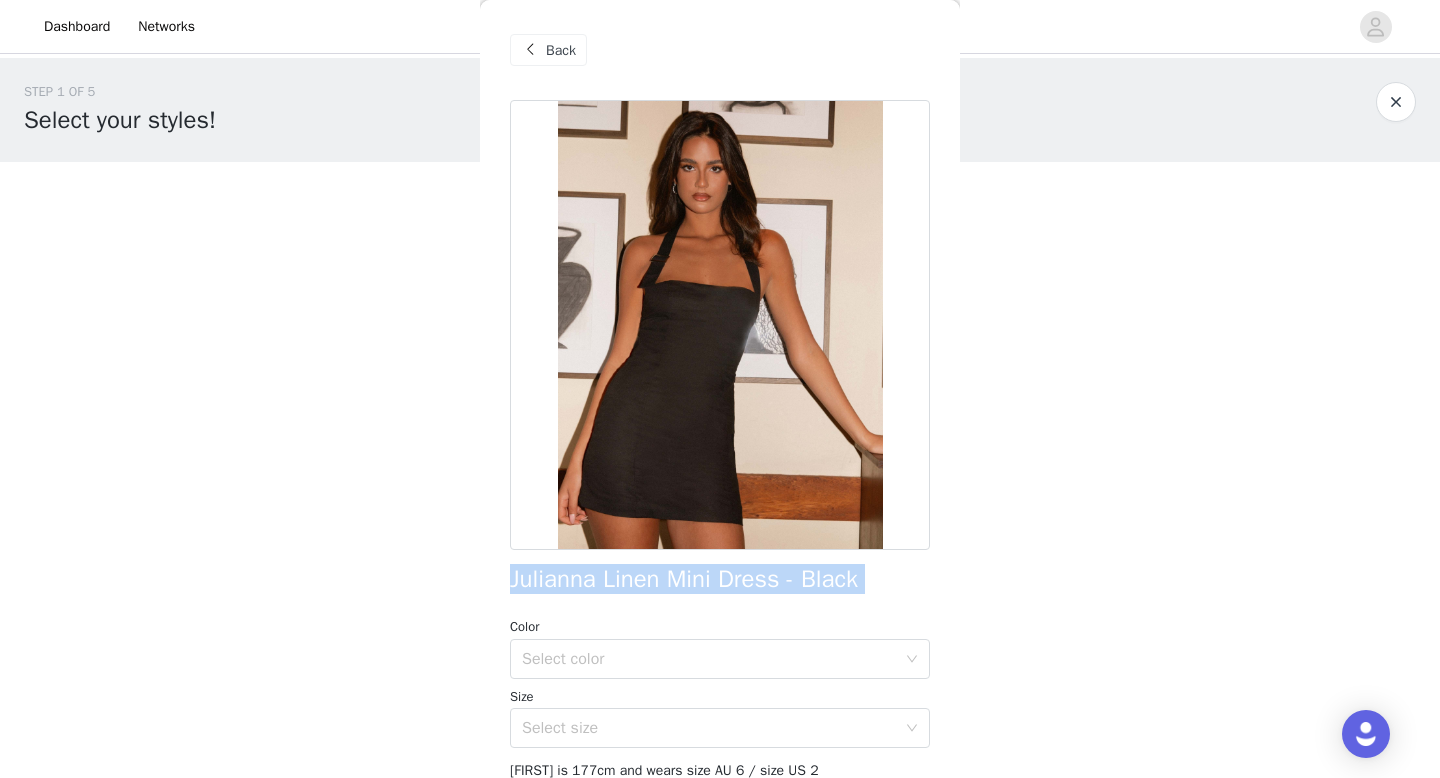 click on "Julianna Linen Mini Dress - Black" at bounding box center [684, 579] 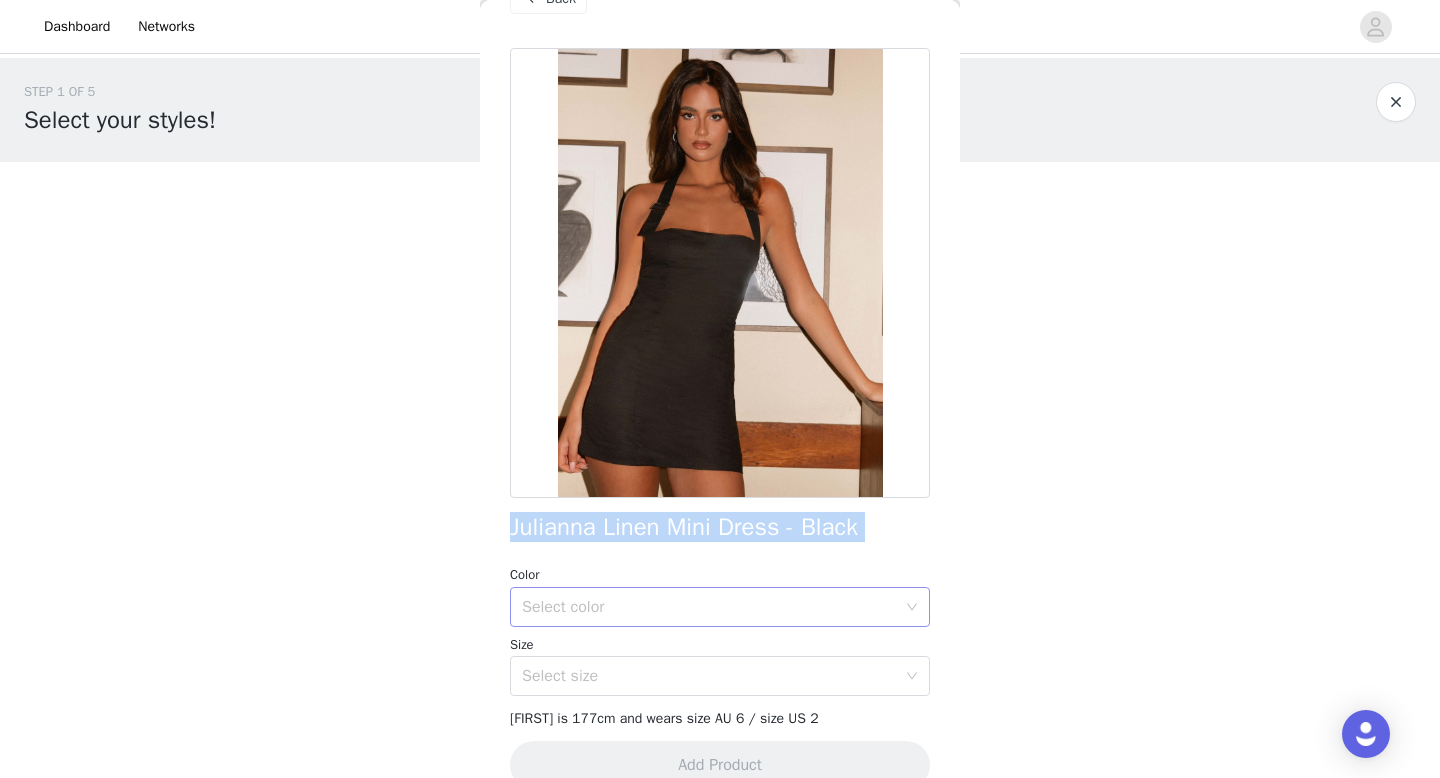 click on "Select color" at bounding box center (709, 607) 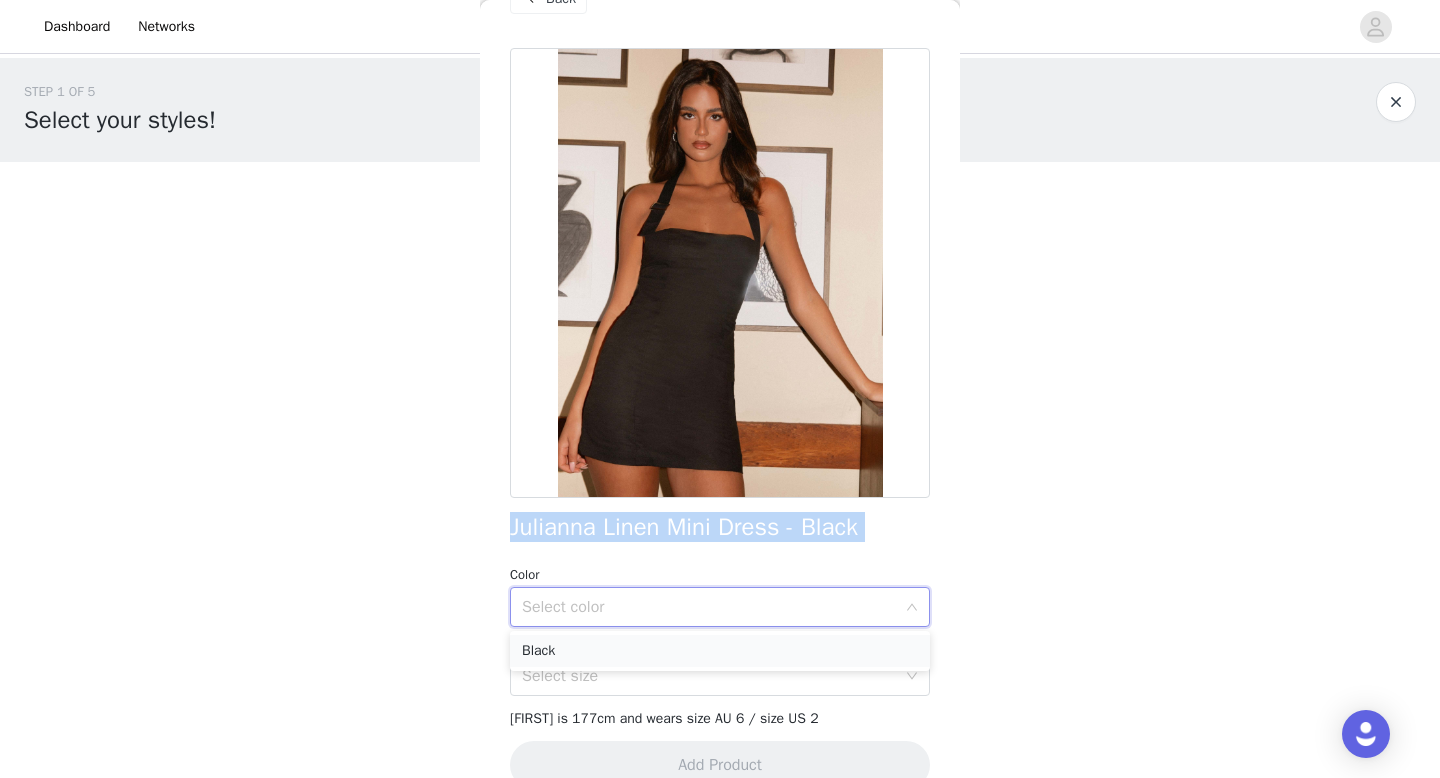 click on "Black" at bounding box center (720, 651) 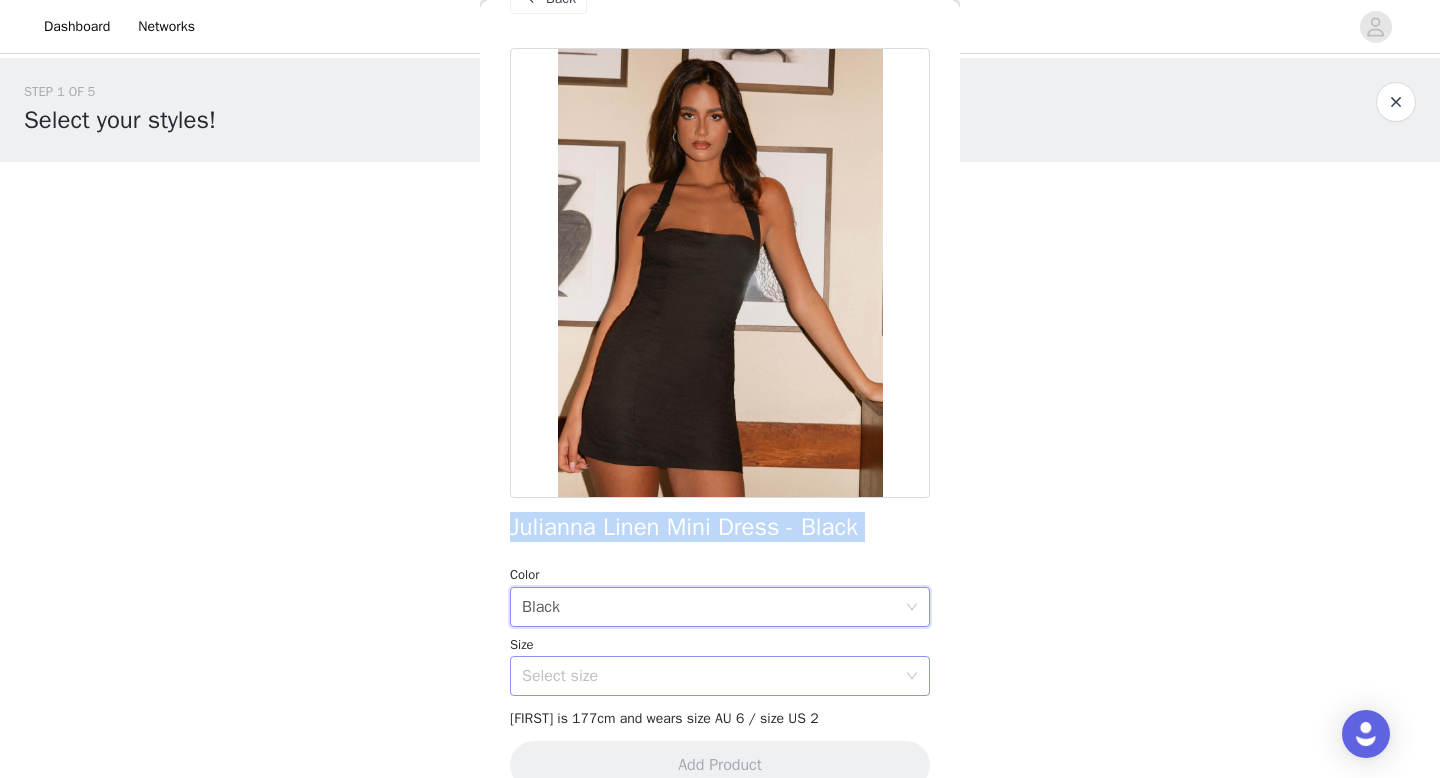 click on "Select size" at bounding box center [713, 676] 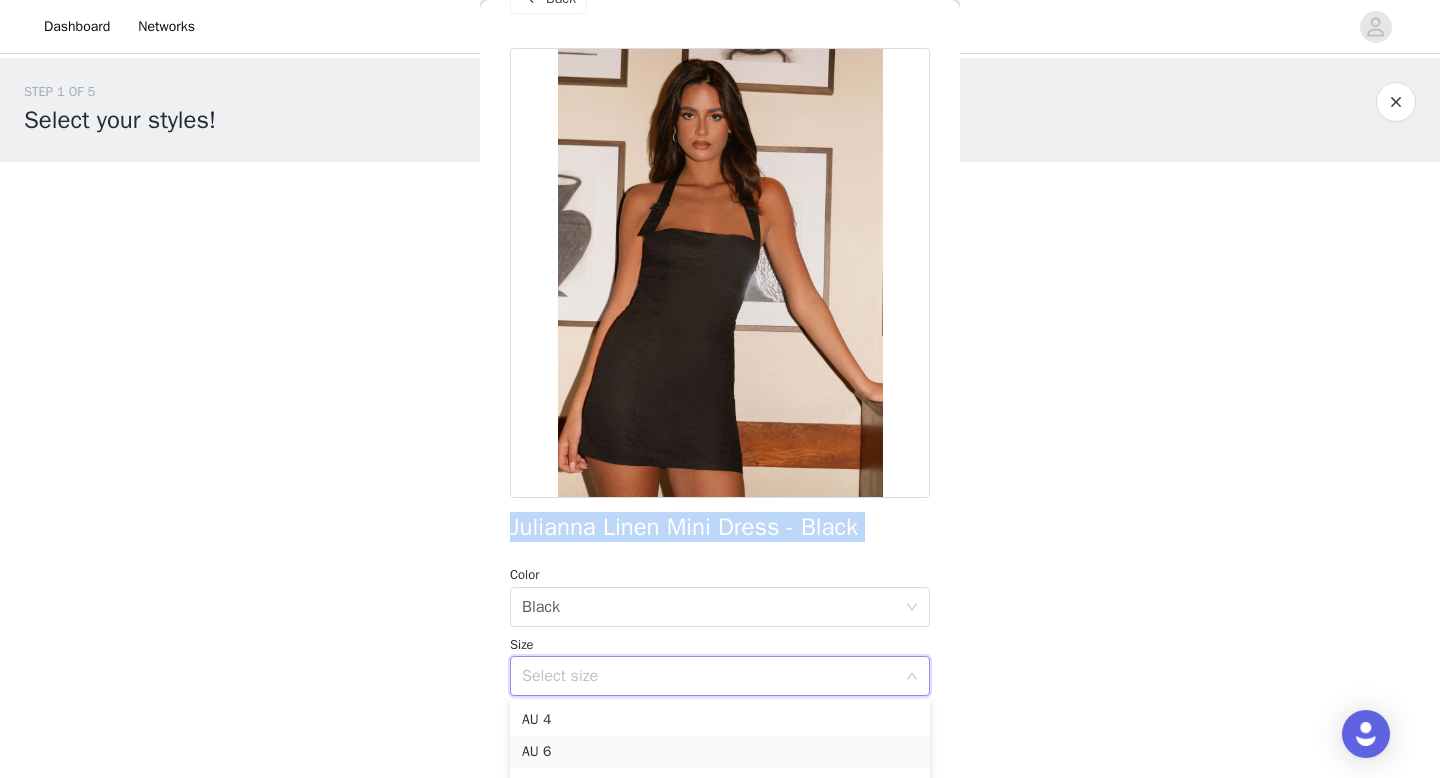 click on "AU 6" at bounding box center [720, 752] 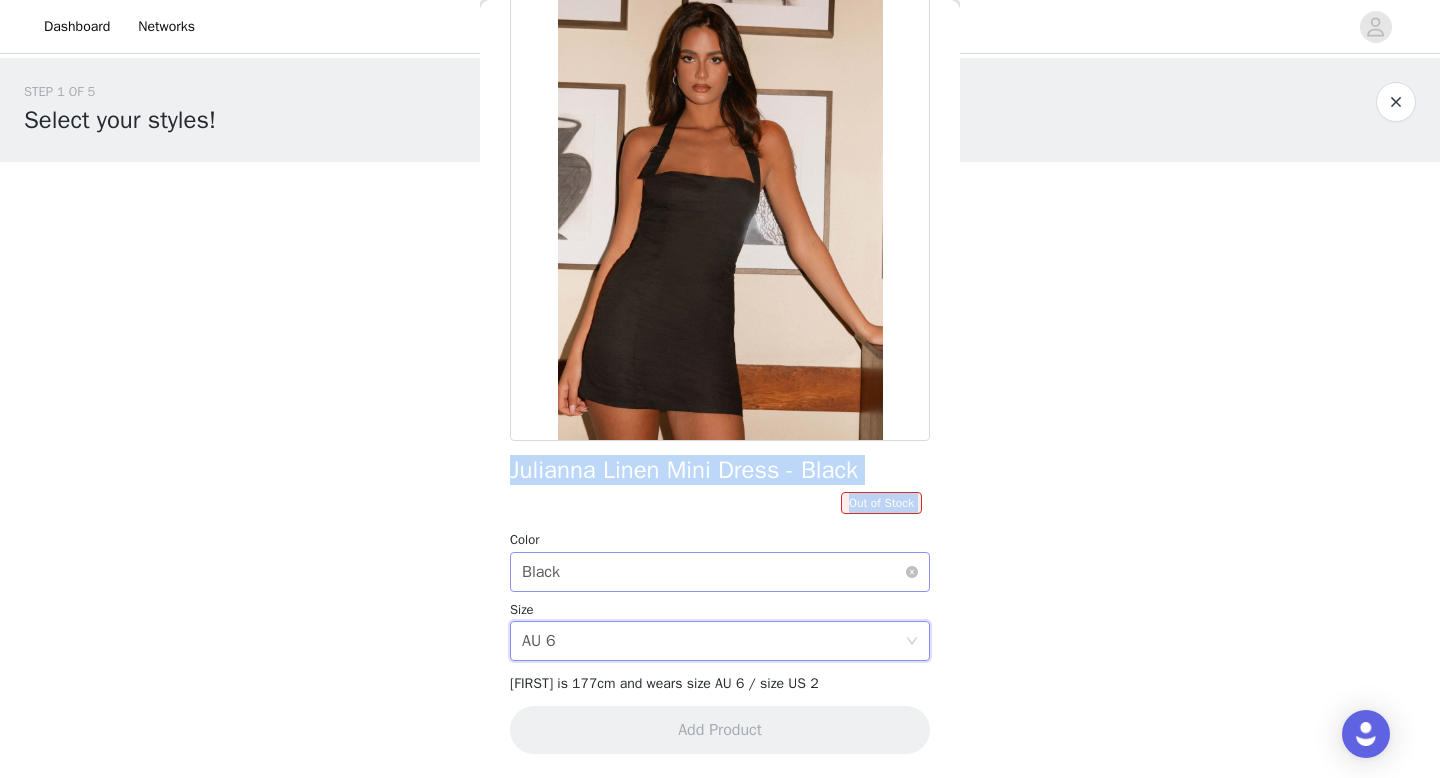 scroll, scrollTop: 340, scrollLeft: 0, axis: vertical 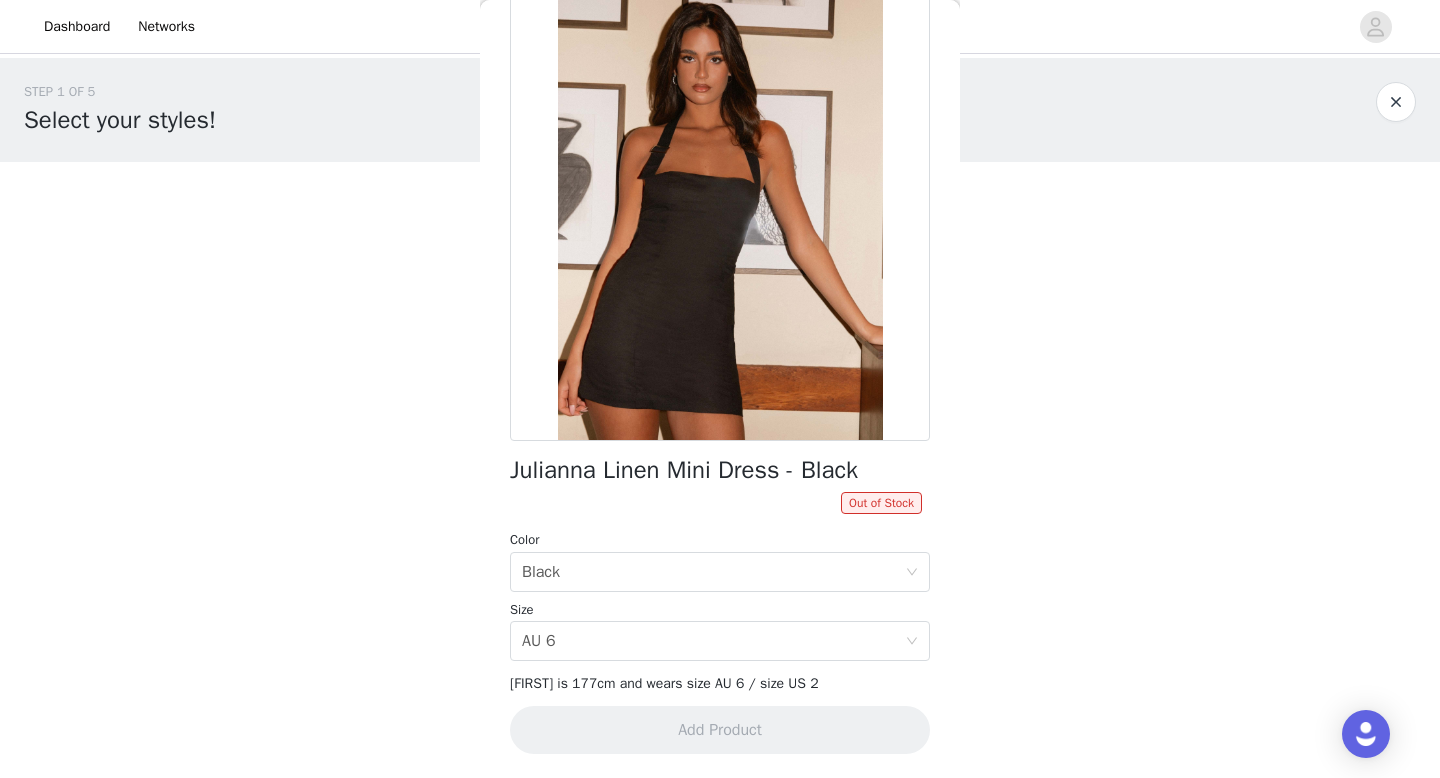 click on "Peppermayo Exclusive Elevate your summer wardrobe with the Julianna Linen Mini Dress. Featuring a square neckline and thick straps for a structured fit, this dress is designed with an open back that adds a touch of allure. Made from breathable linen, it offers both style and comfort for warm-weather outings. - Mini Length- Square Neckline- Thick Straps- Adjustable Straps- Metal Buckle Straps- Side Invisible Zipper- Open Back- Back Adjustable Buckle- Fully Lined- 45% Linen, 55% Cotton- Lining: 100% Rayon Size AU 8 / US 4 garment measurements: Bust: 82 cm / 32.3 inWaist: 65 cm / 25.6 inHip: 94 cm / 37 inHem: 105 cm / 41.3 inLength: 62 cm / 24.4 in Roberta is 177cm and wears size AU 6 / size US 2" at bounding box center [720, 683] 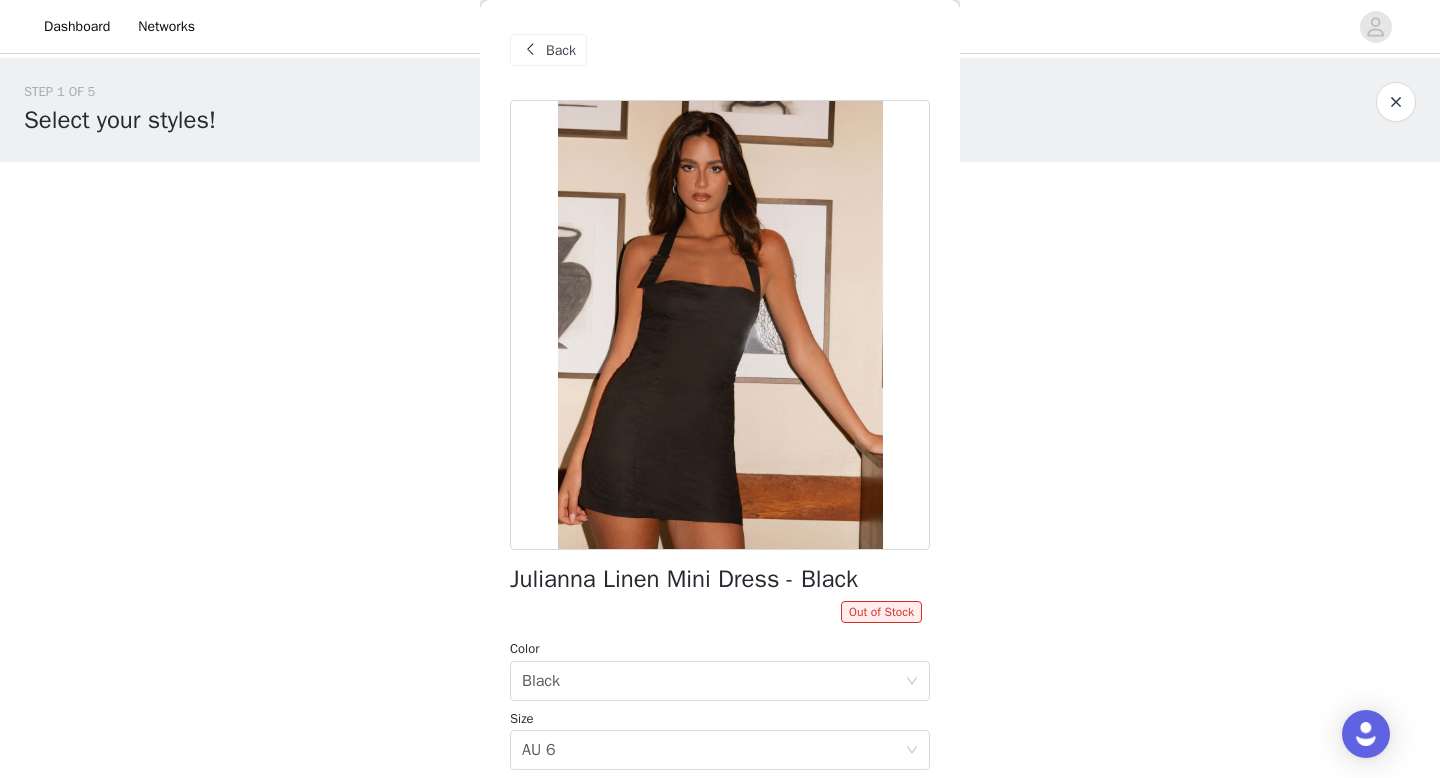 click at bounding box center [530, 50] 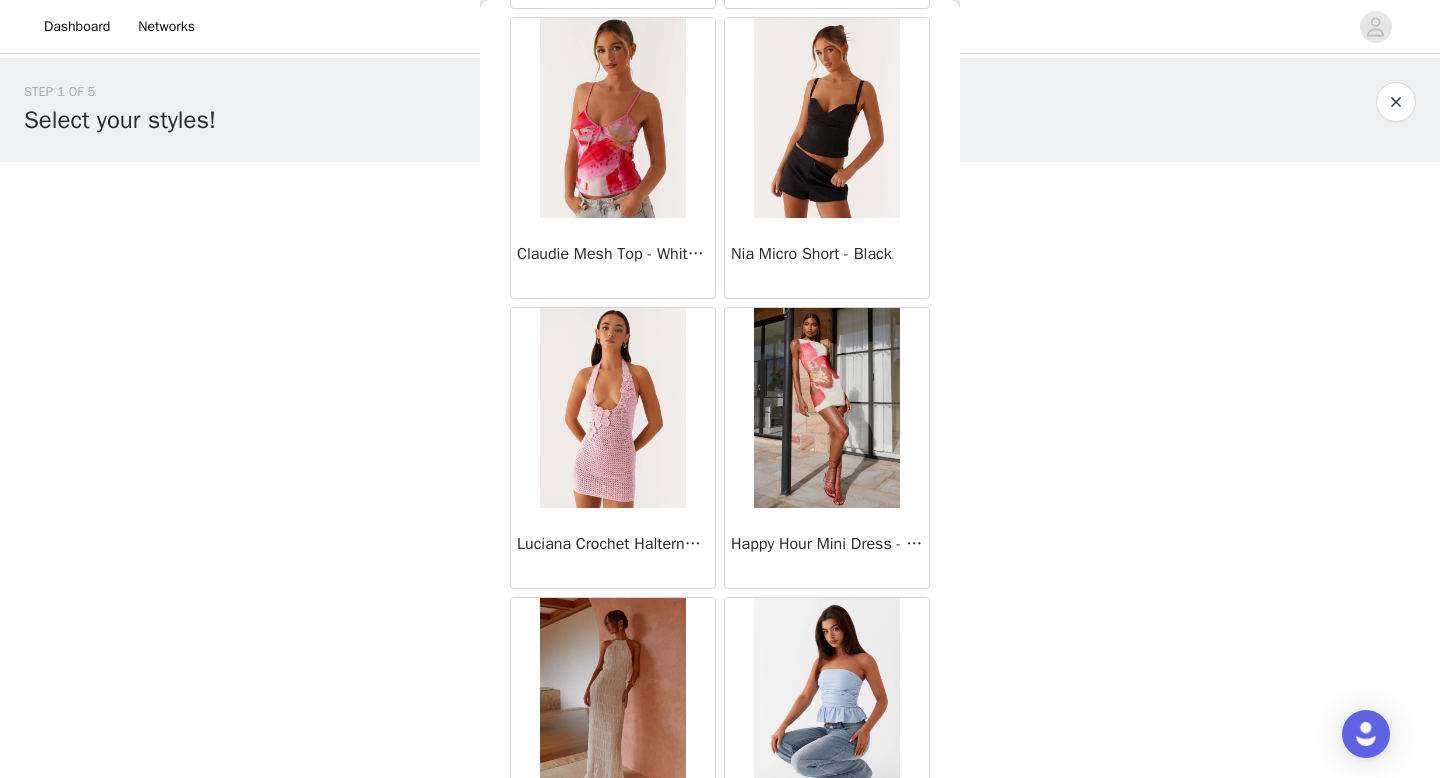 scroll, scrollTop: 2114, scrollLeft: 0, axis: vertical 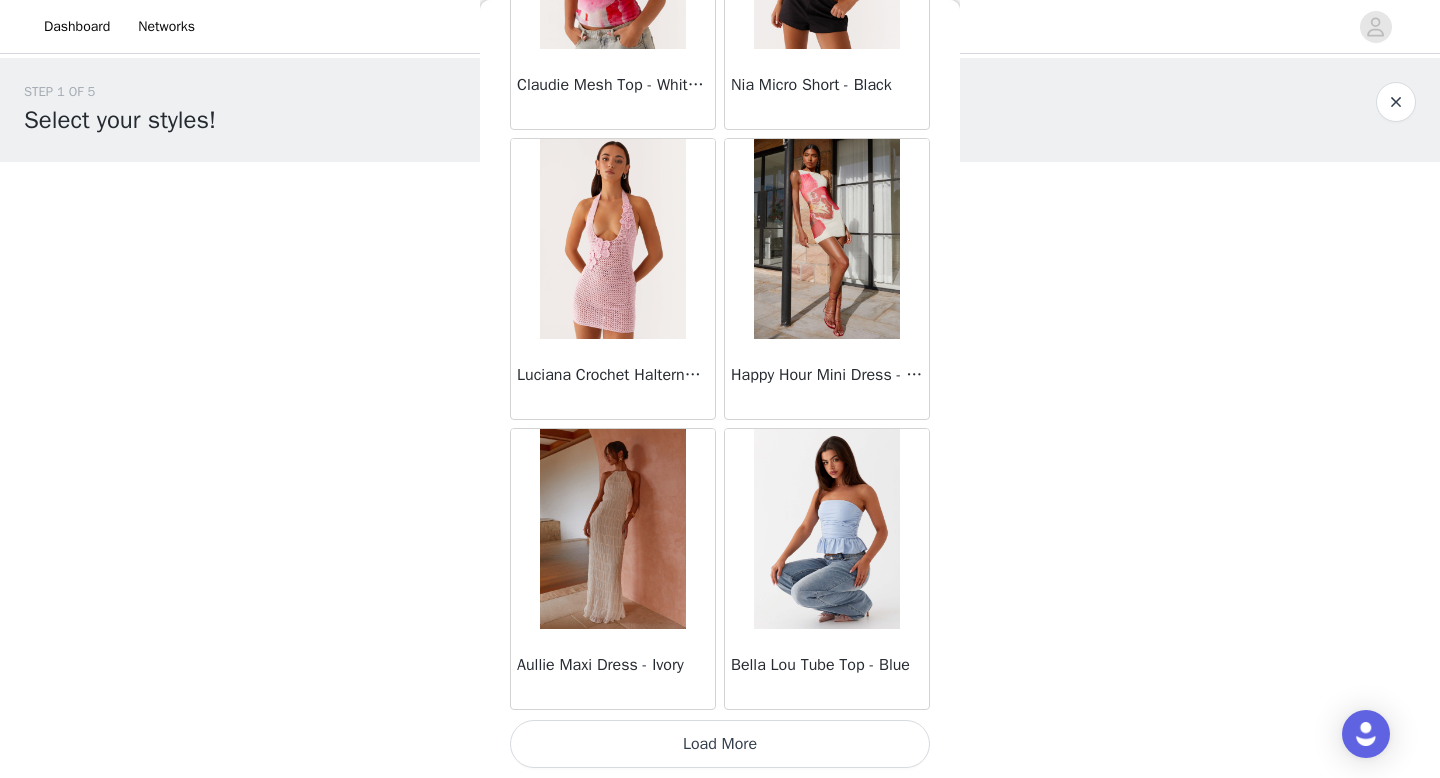click on "Load More" at bounding box center (720, 744) 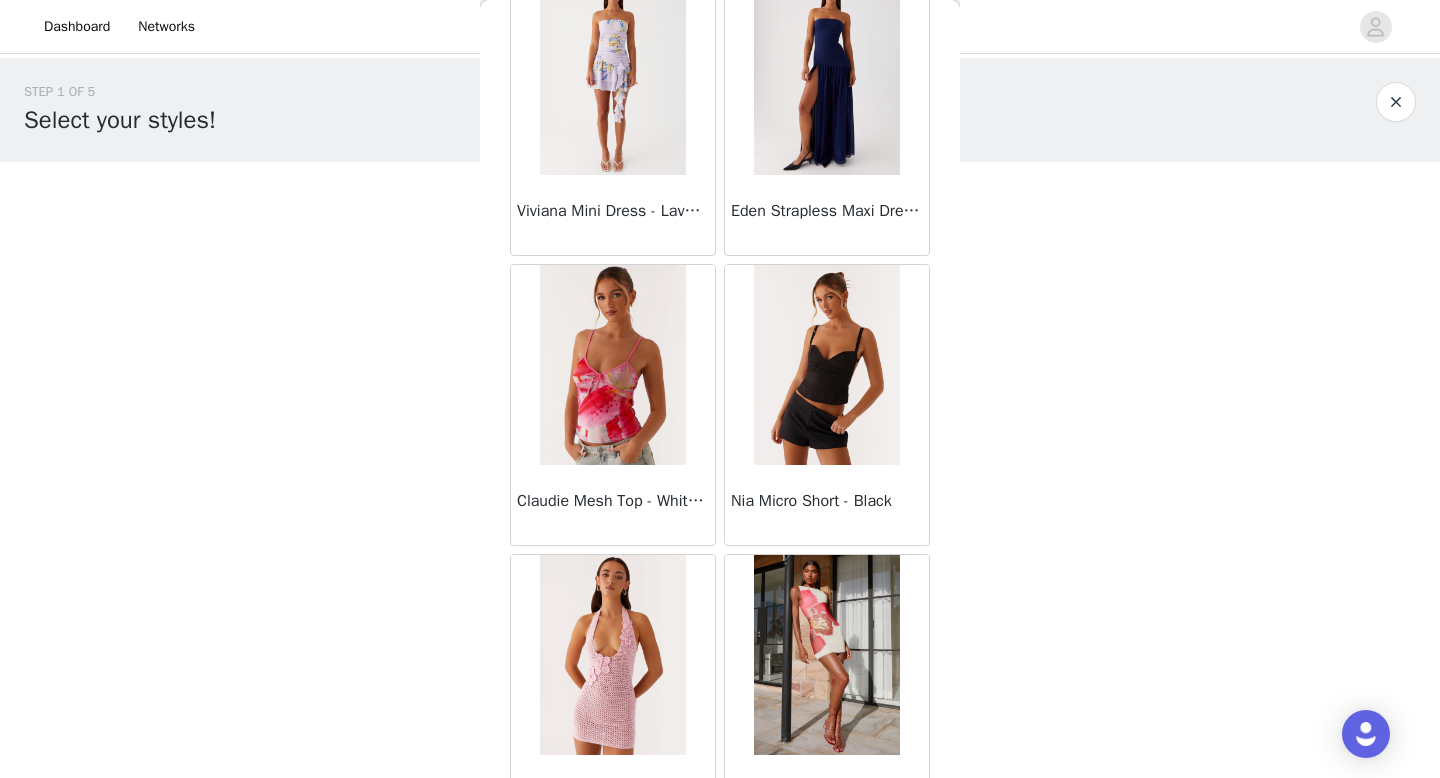 scroll, scrollTop: 2282, scrollLeft: 0, axis: vertical 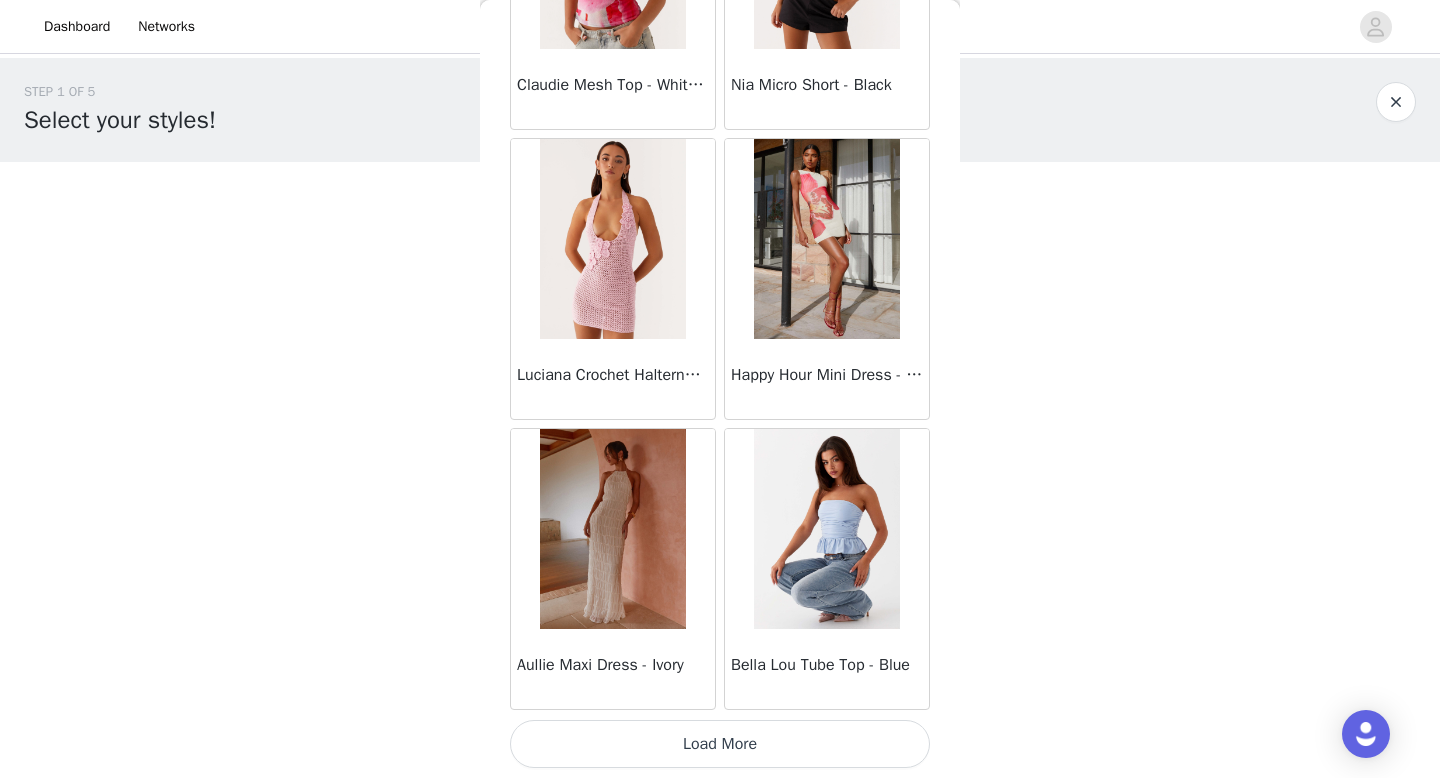click on "Load More" at bounding box center (720, 744) 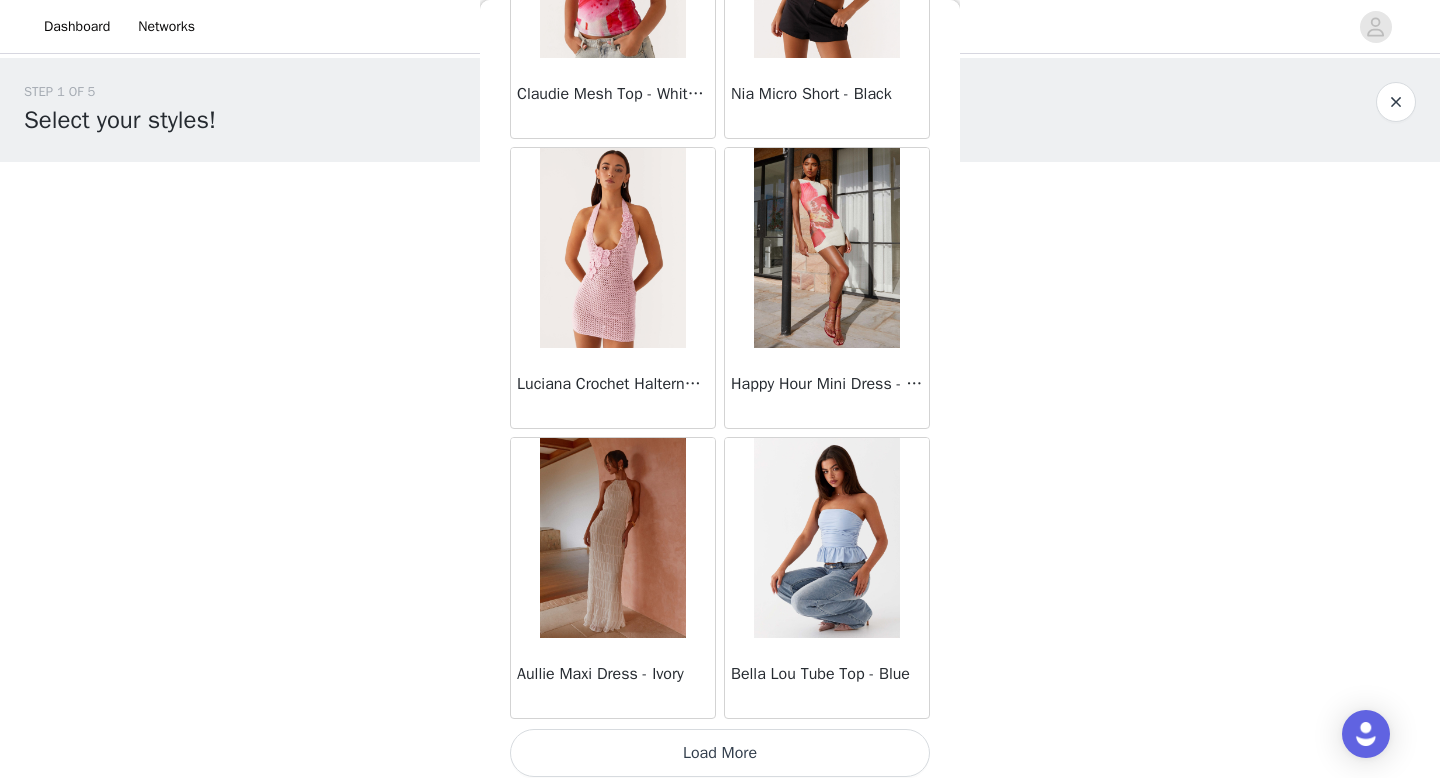 scroll, scrollTop: 2282, scrollLeft: 0, axis: vertical 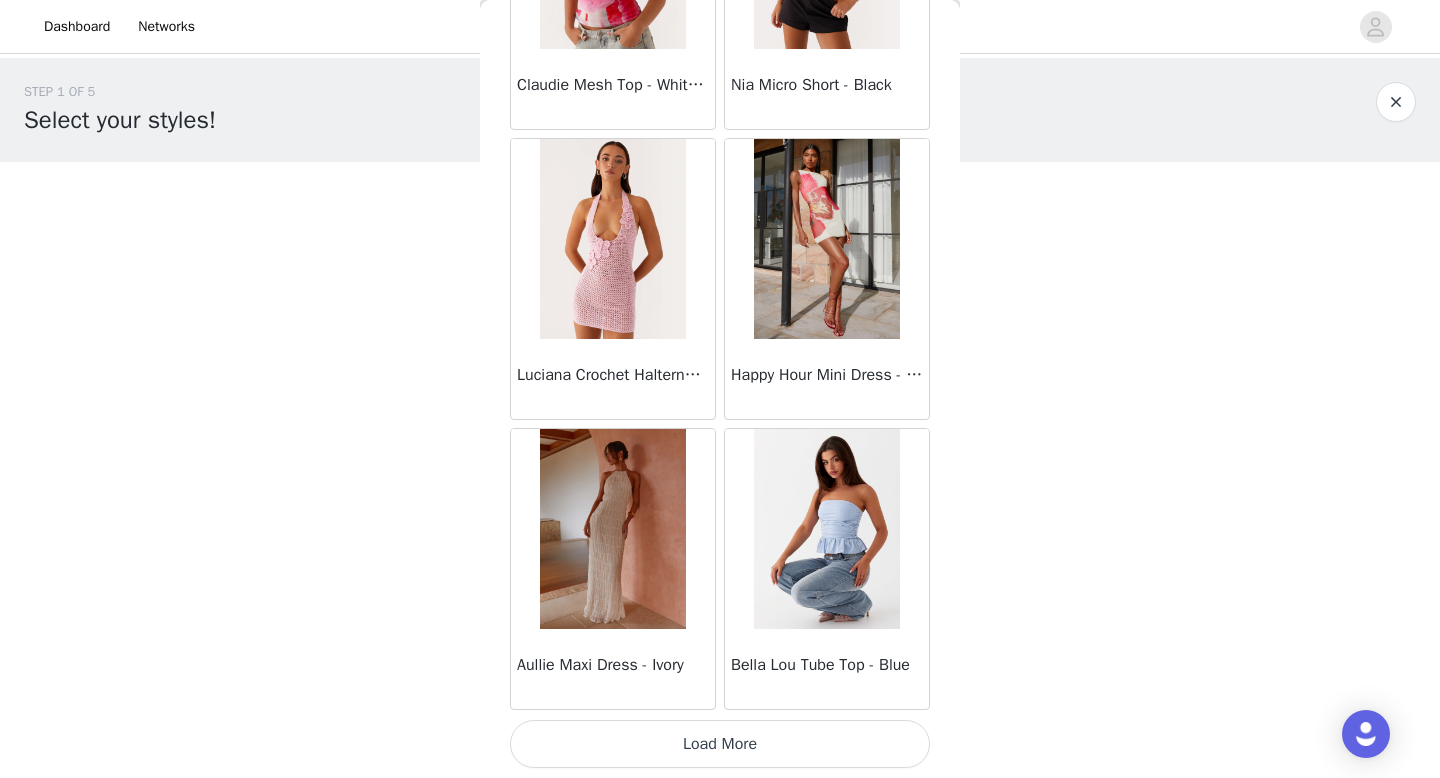 click on "Load More" at bounding box center [720, 744] 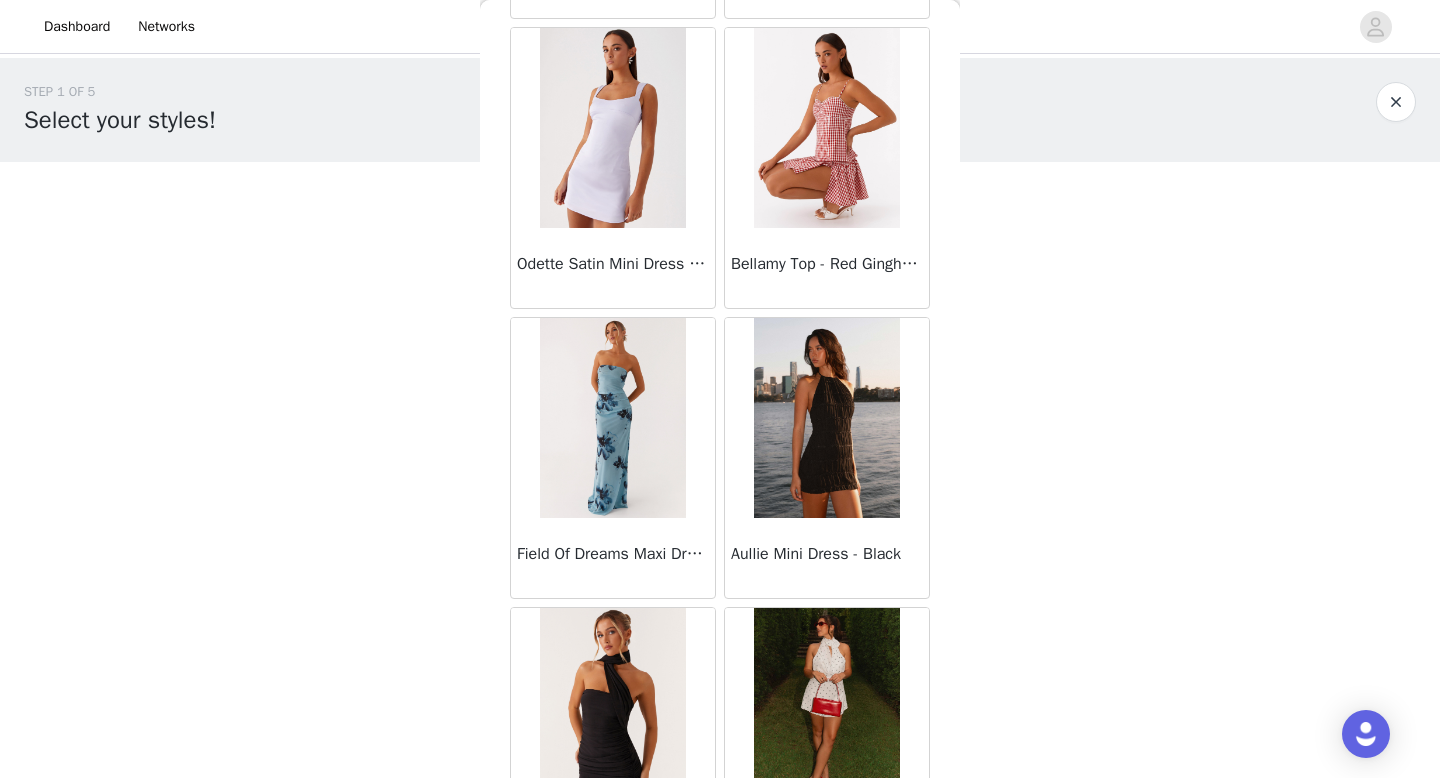scroll, scrollTop: 3264, scrollLeft: 0, axis: vertical 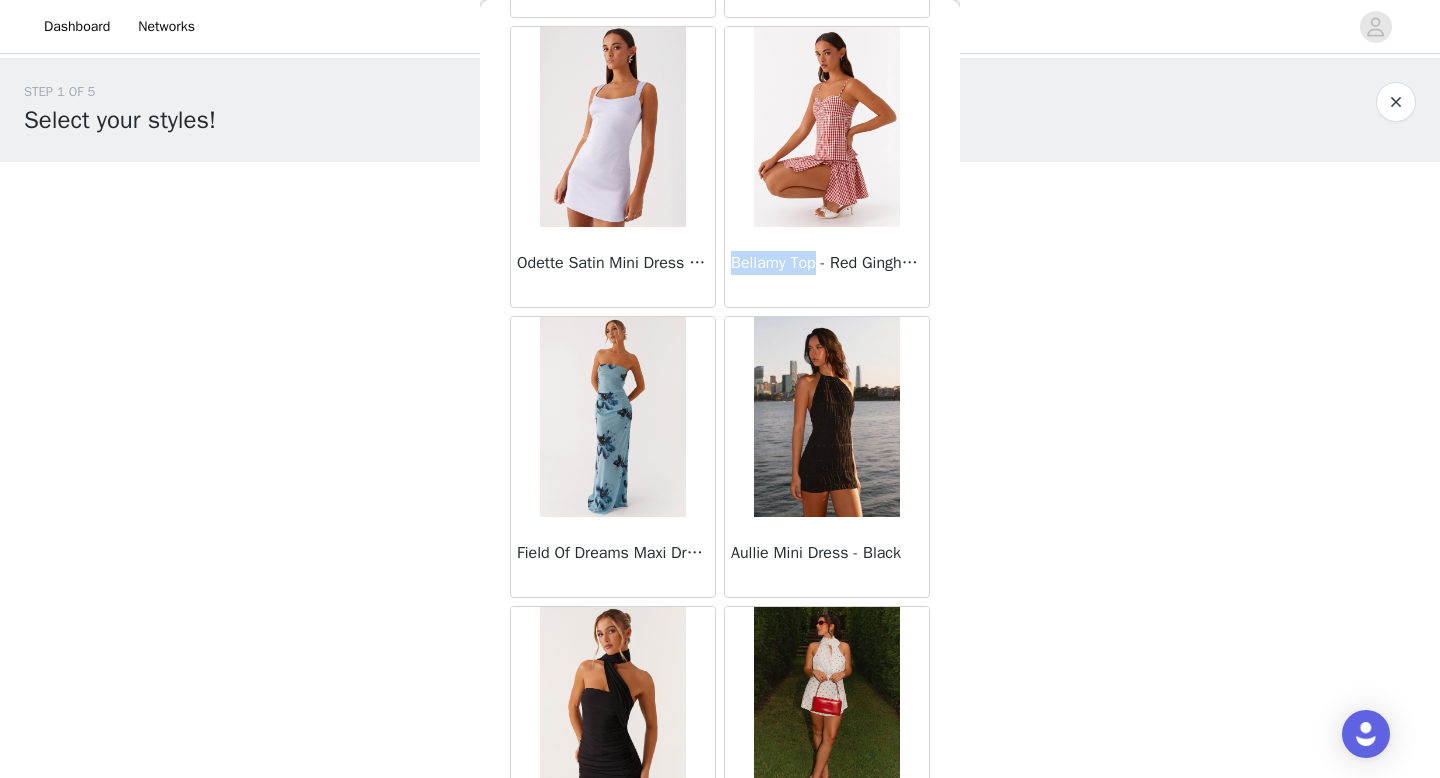 drag, startPoint x: 822, startPoint y: 264, endPoint x: 726, endPoint y: 261, distance: 96.04687 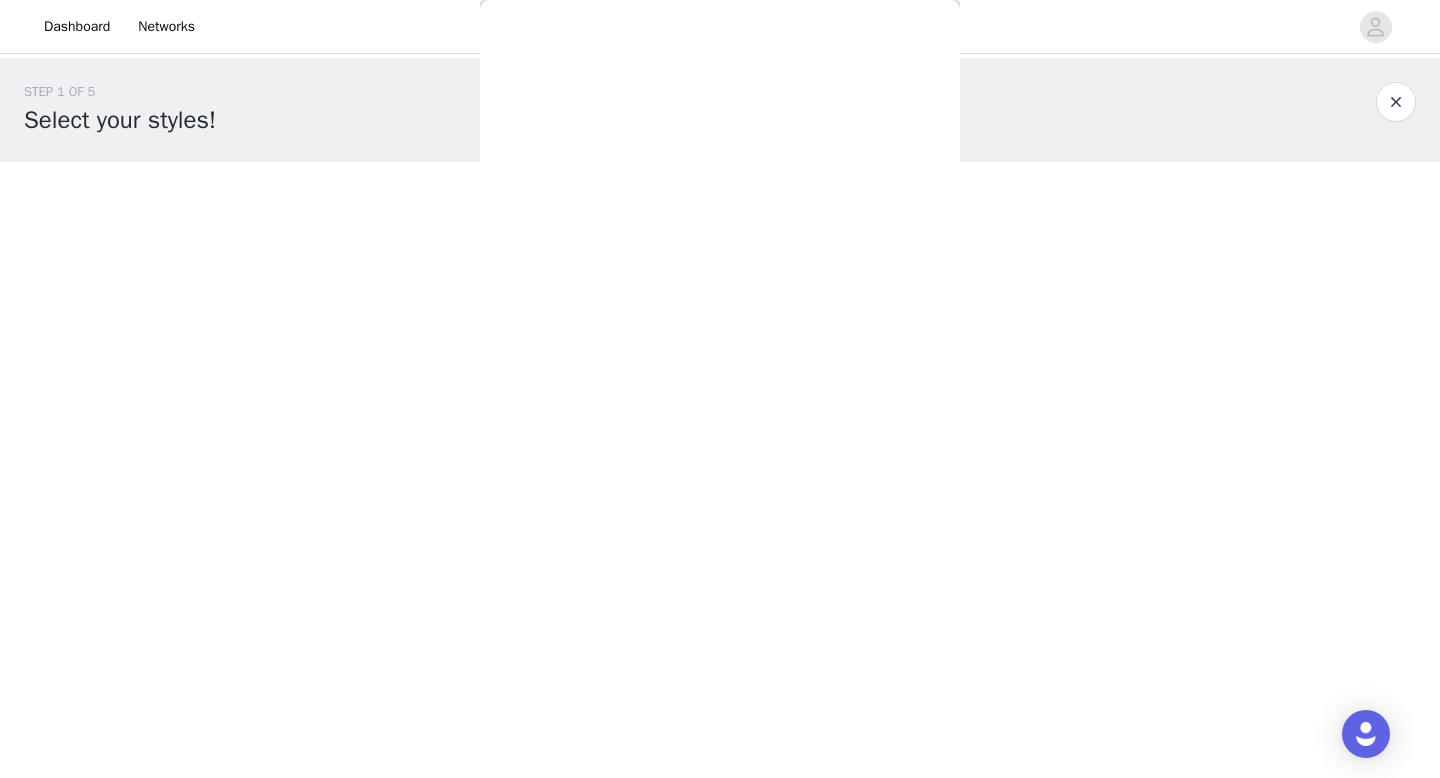 copy on "Bellamy Top" 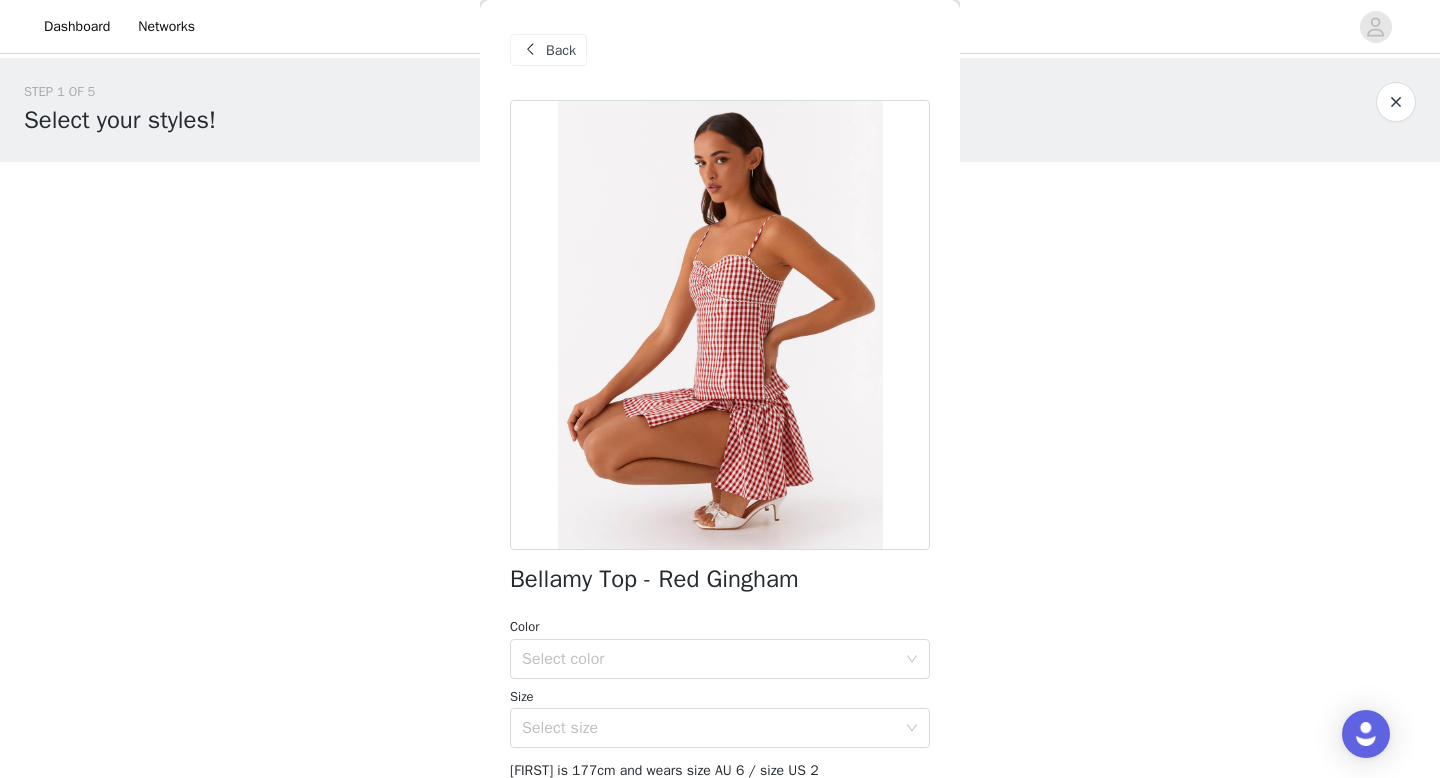 scroll, scrollTop: 135, scrollLeft: 0, axis: vertical 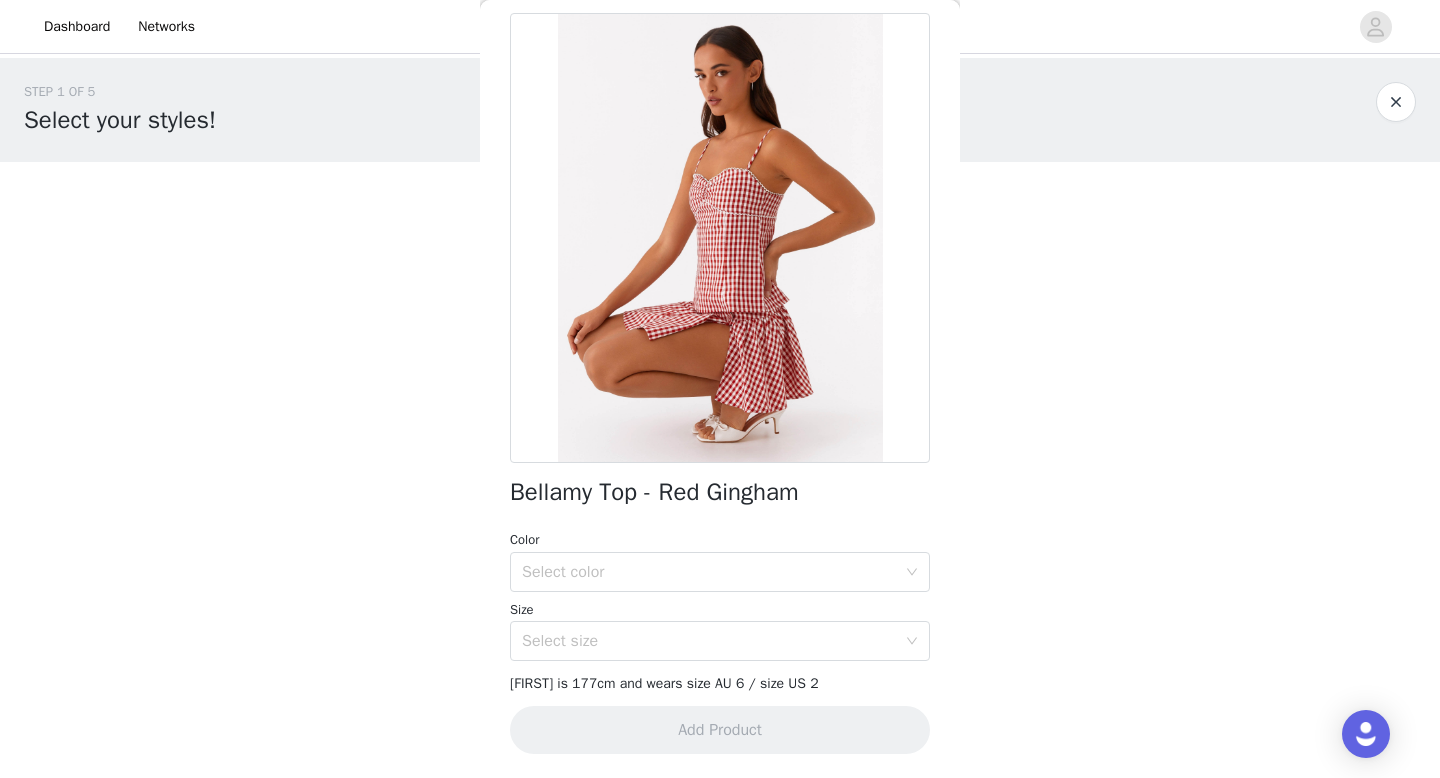 click on "Color   Select color Size   Select size" at bounding box center (720, 595) 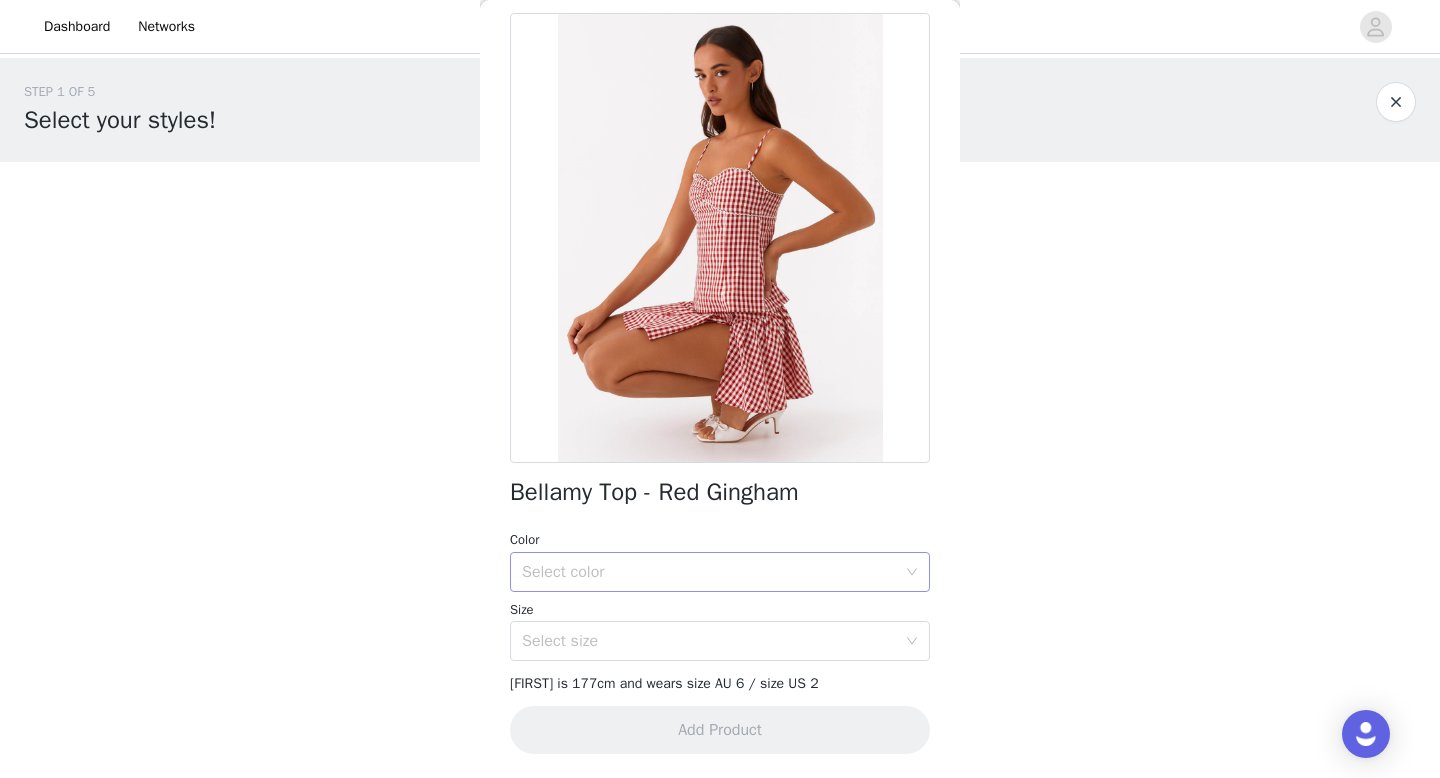 click on "Select color" at bounding box center [709, 572] 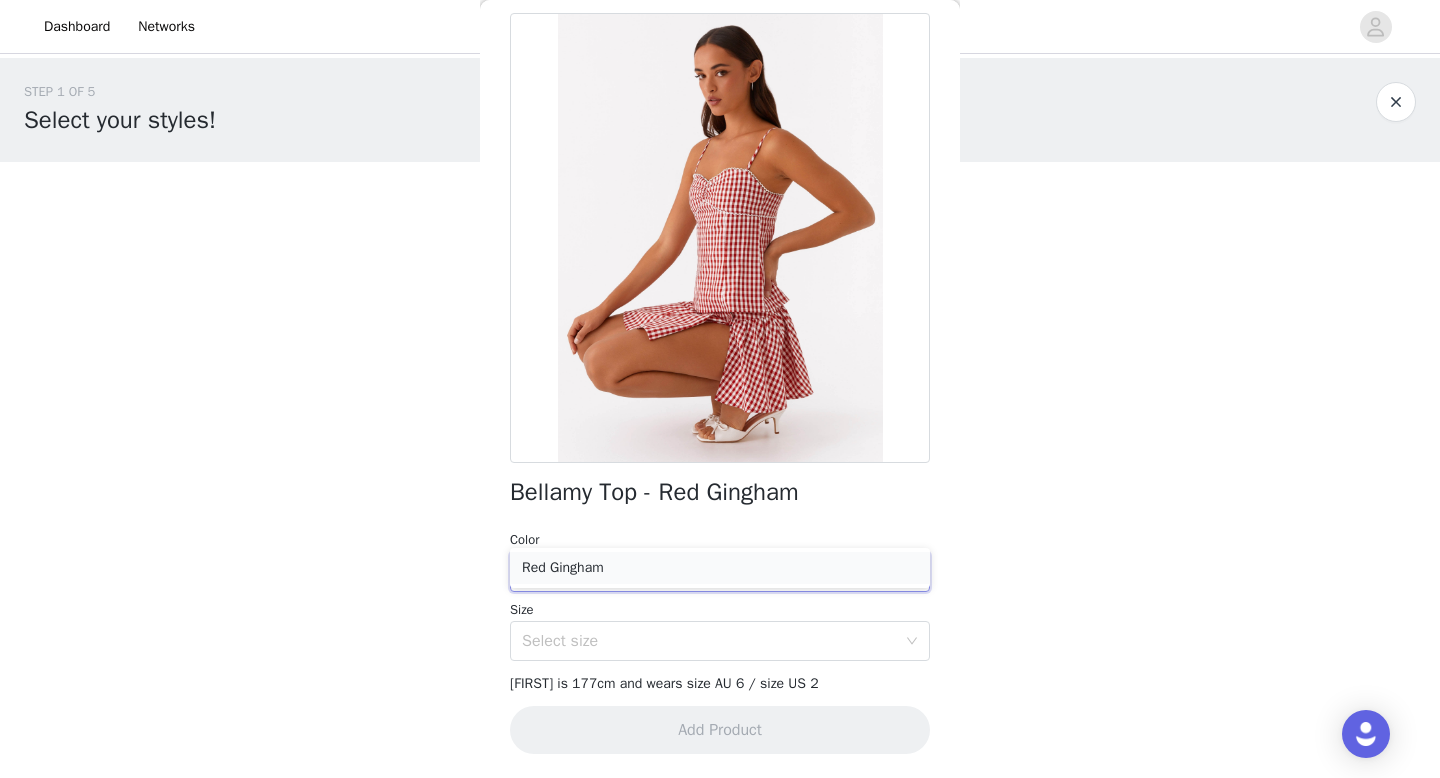 click on "Red Gingham" at bounding box center (720, 568) 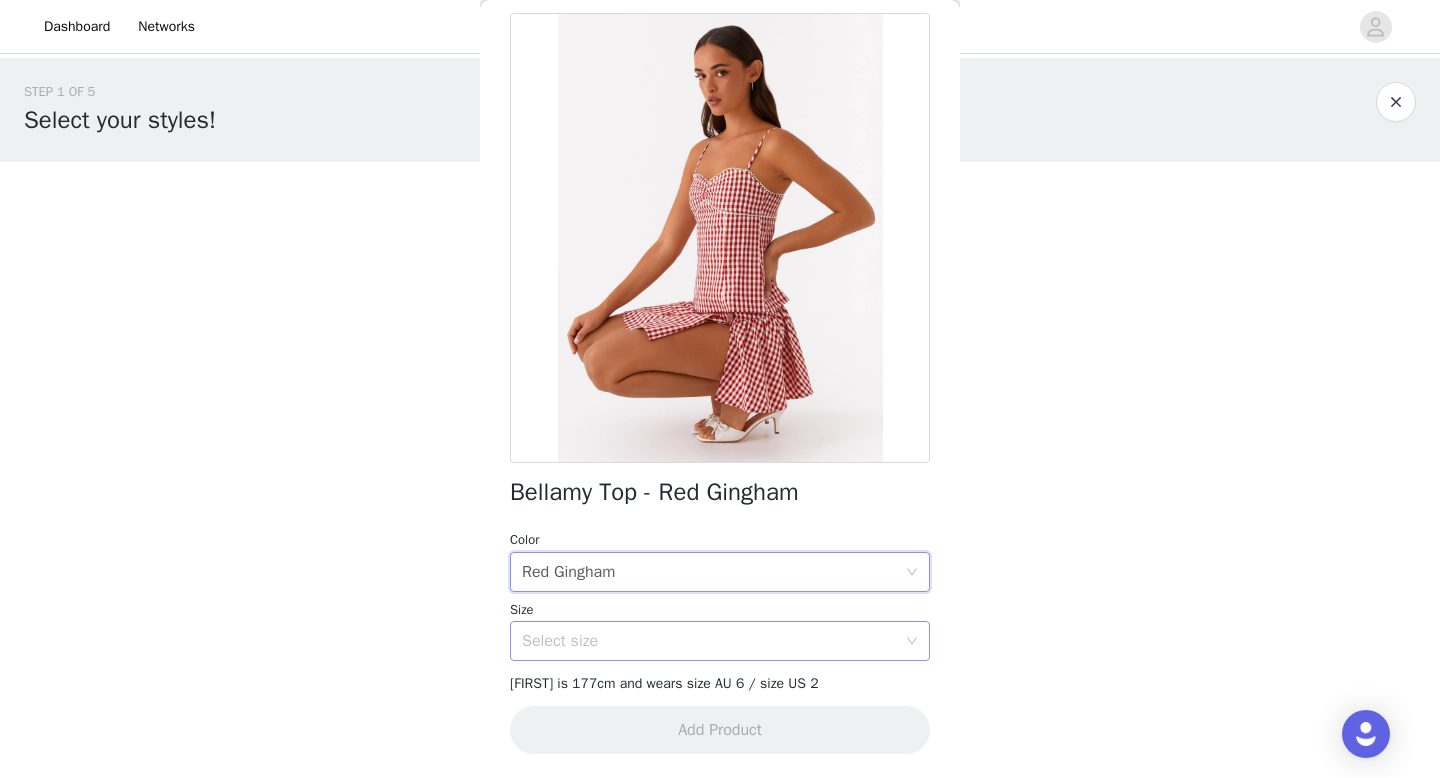 click on "Select size" at bounding box center (709, 641) 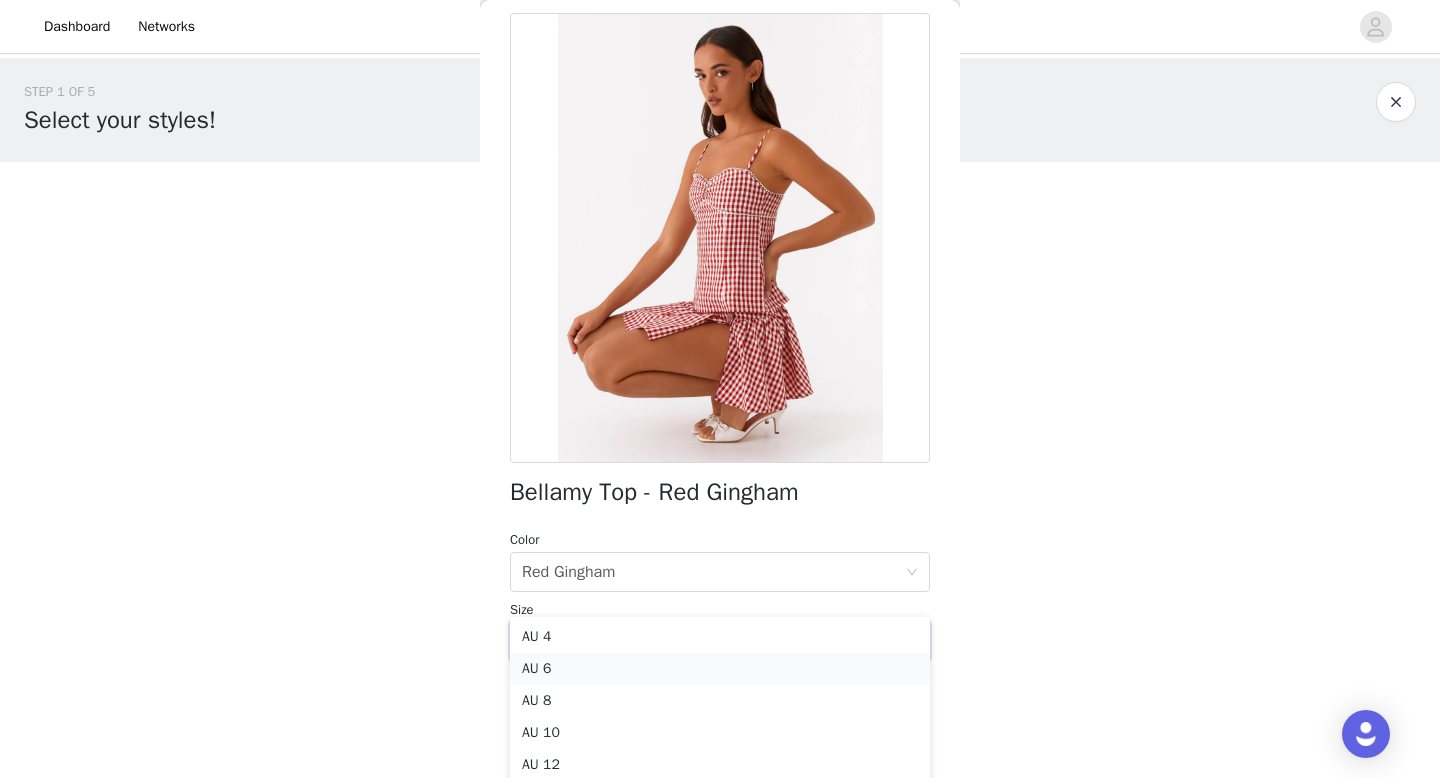 click on "AU 6" at bounding box center [720, 669] 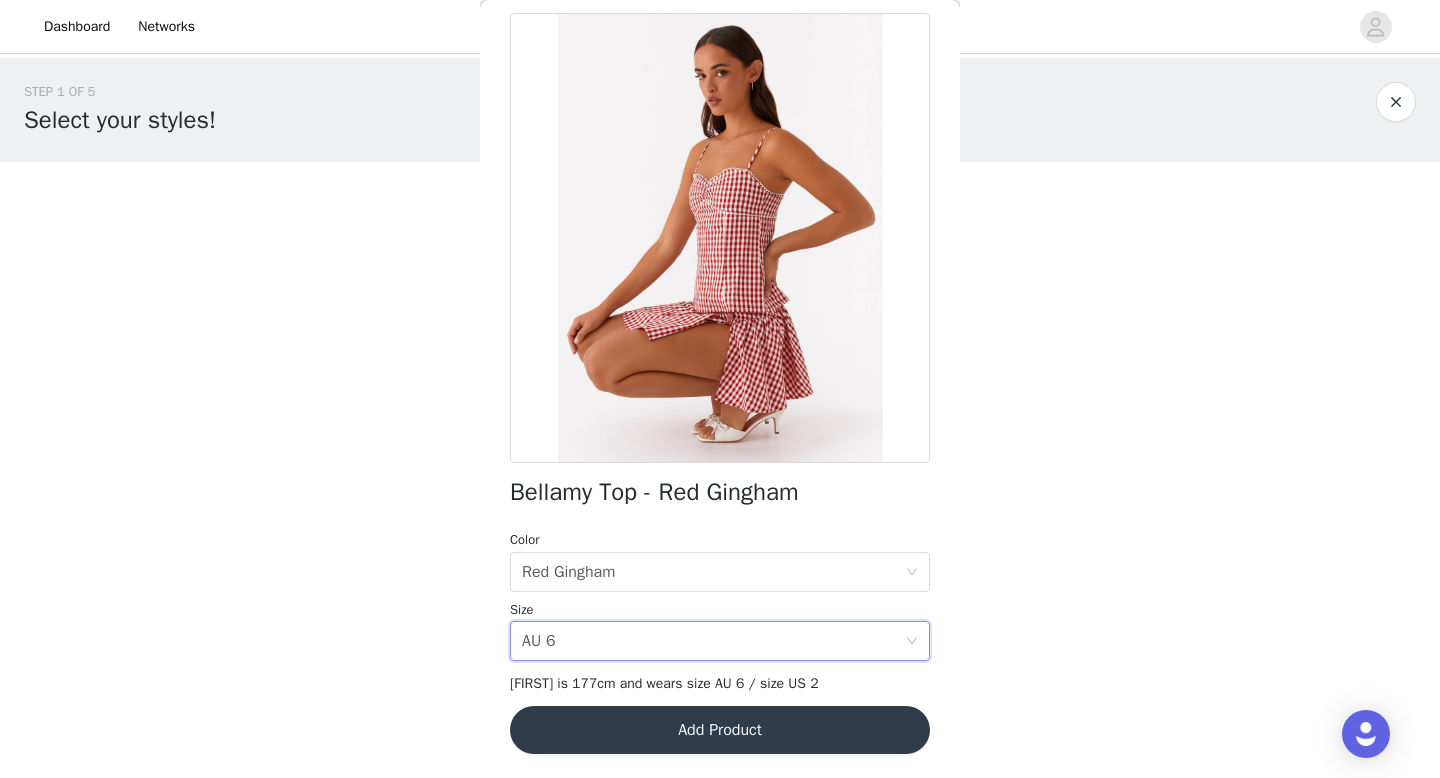 scroll, scrollTop: 318, scrollLeft: 0, axis: vertical 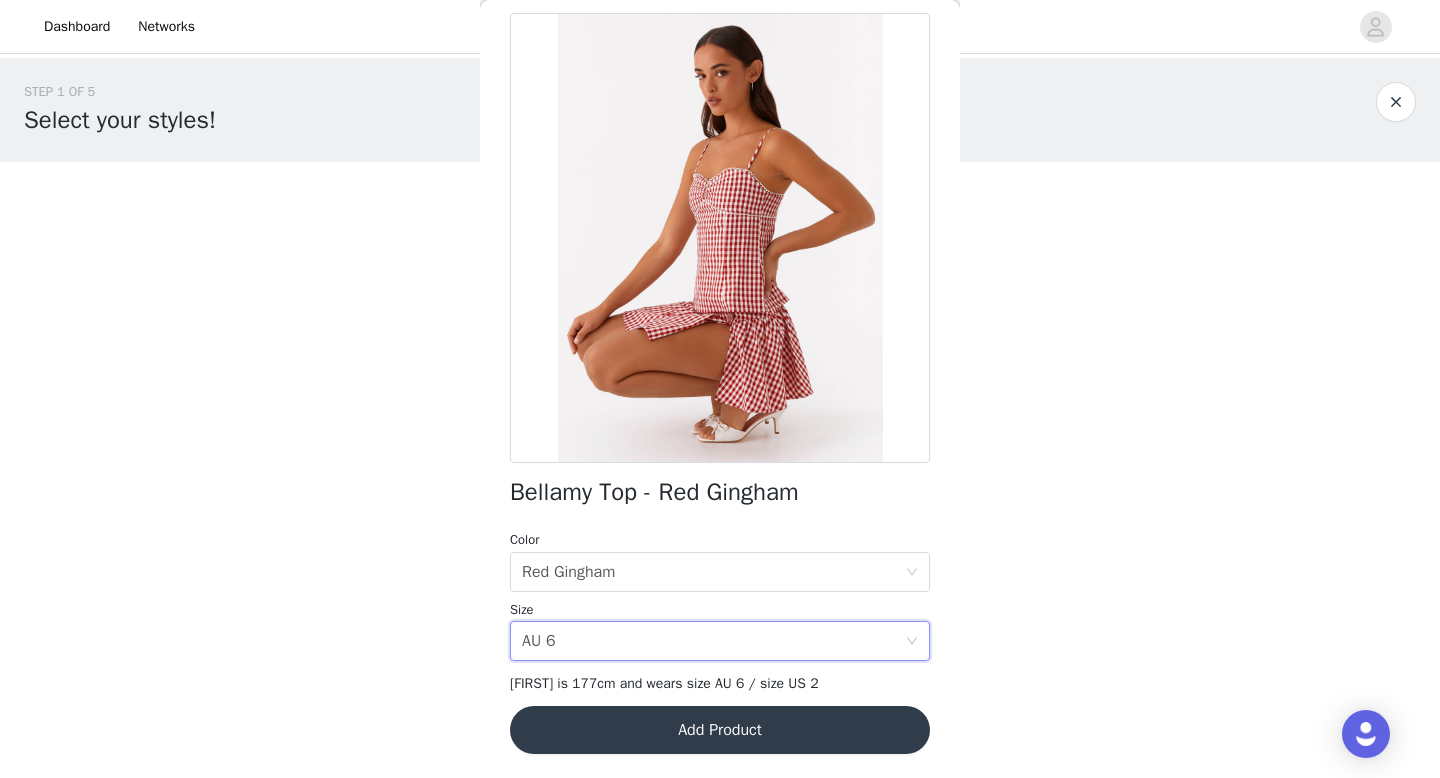 click on "Add Product" at bounding box center [720, 730] 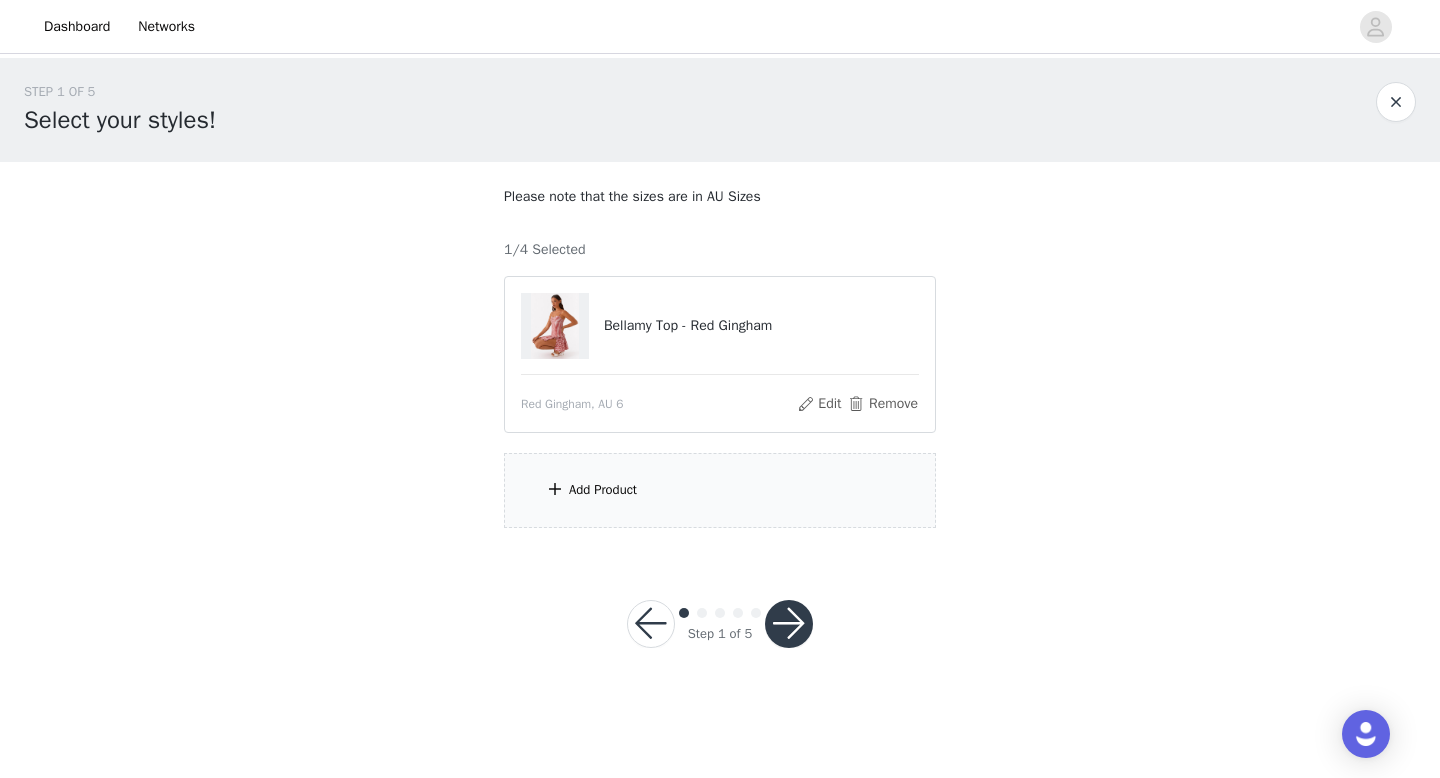click on "Add Product" at bounding box center (603, 490) 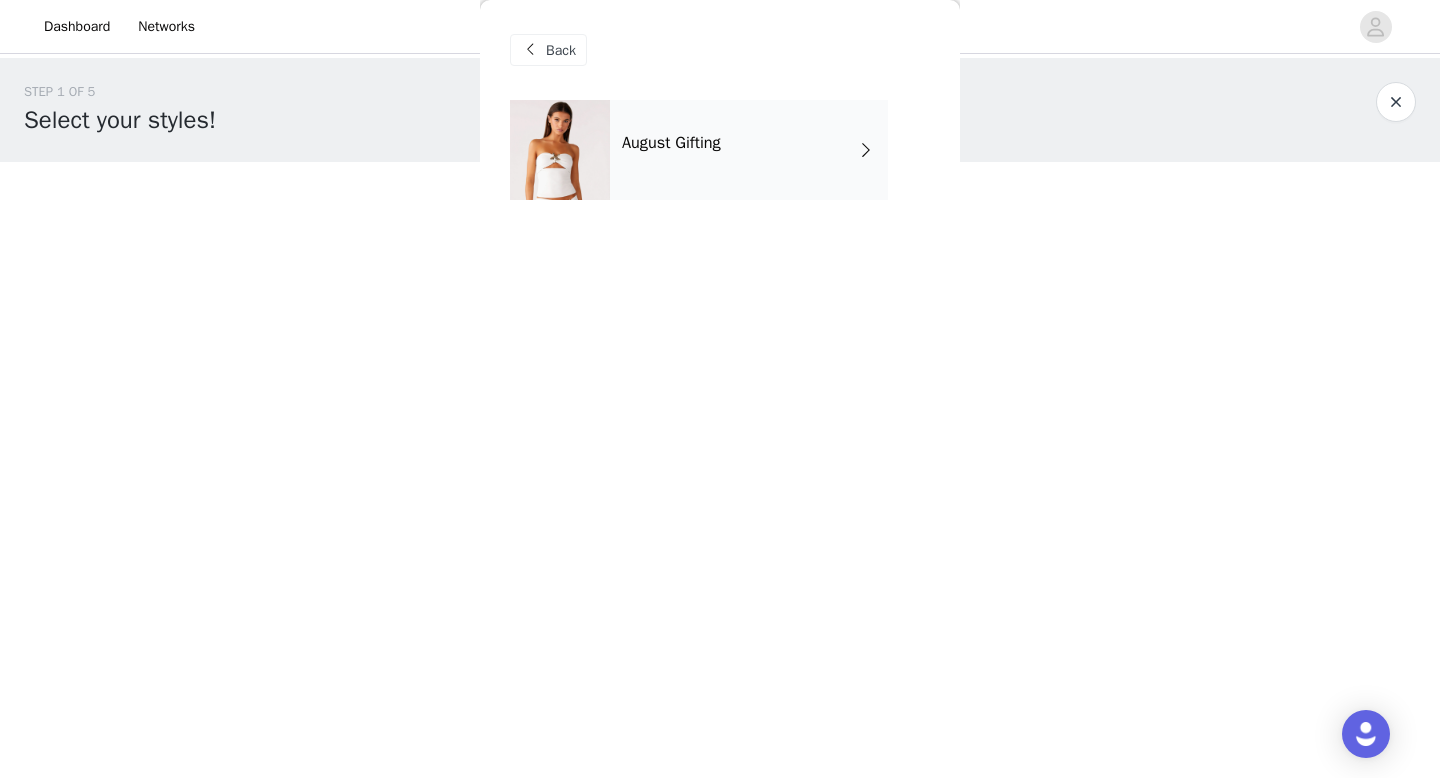 click on "August Gifting" at bounding box center (749, 150) 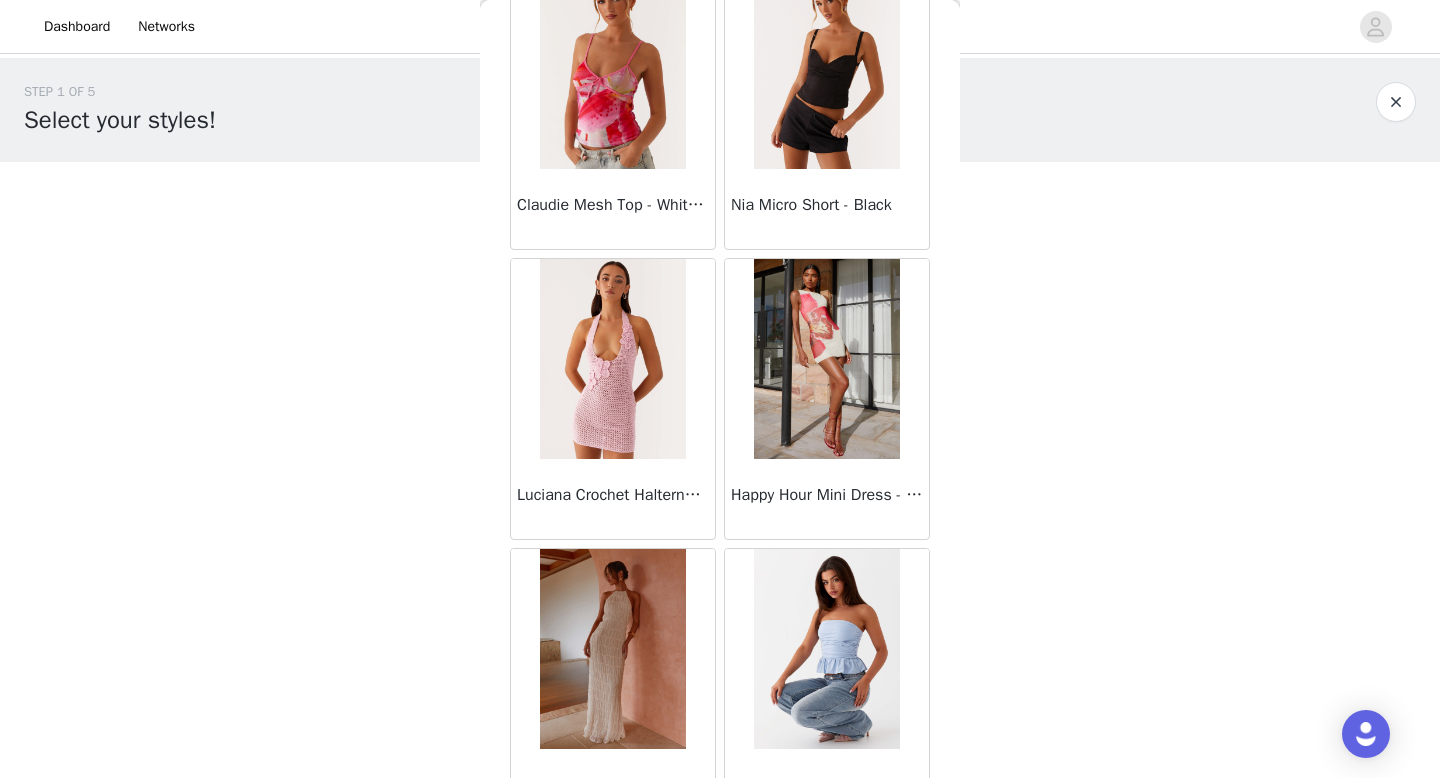 scroll, scrollTop: 2161, scrollLeft: 0, axis: vertical 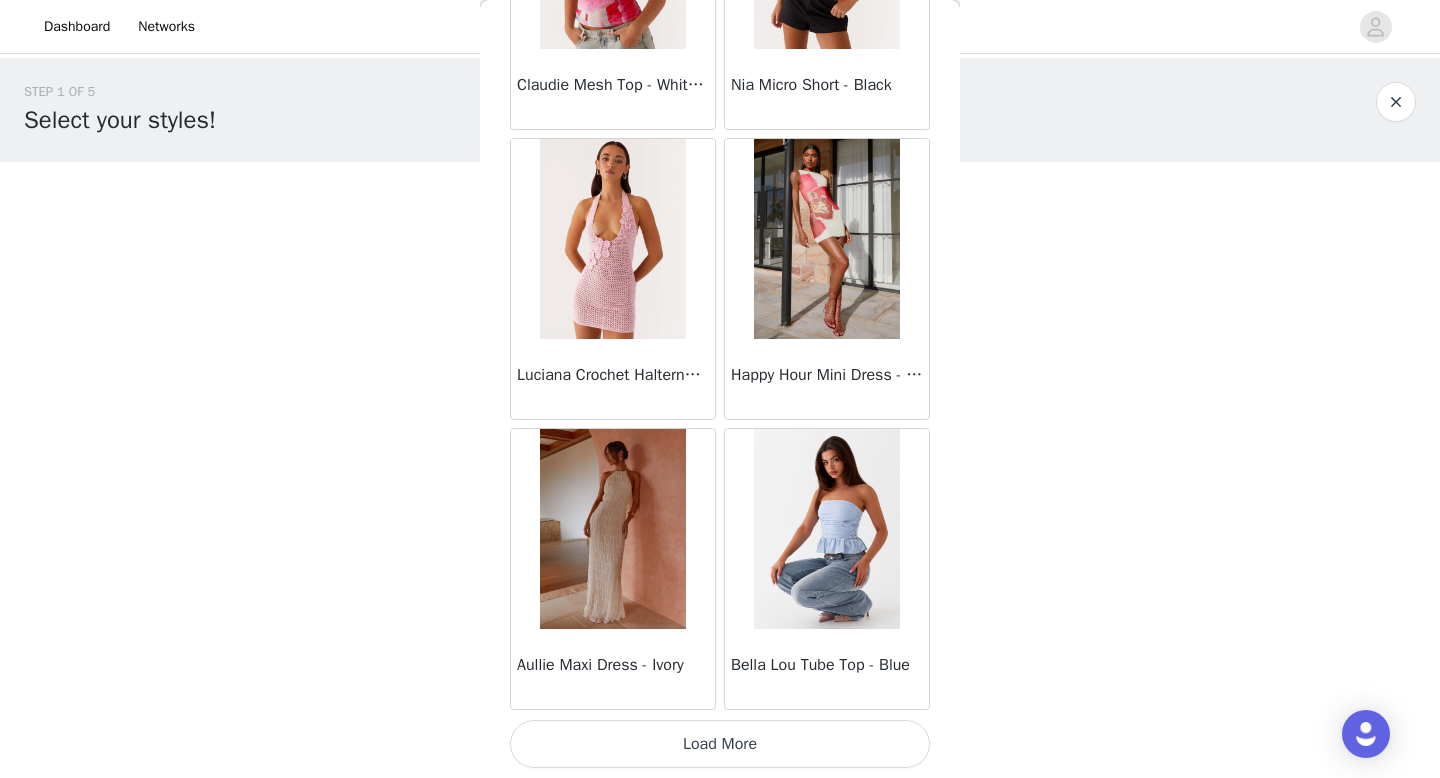 click on "Load More" at bounding box center (720, 744) 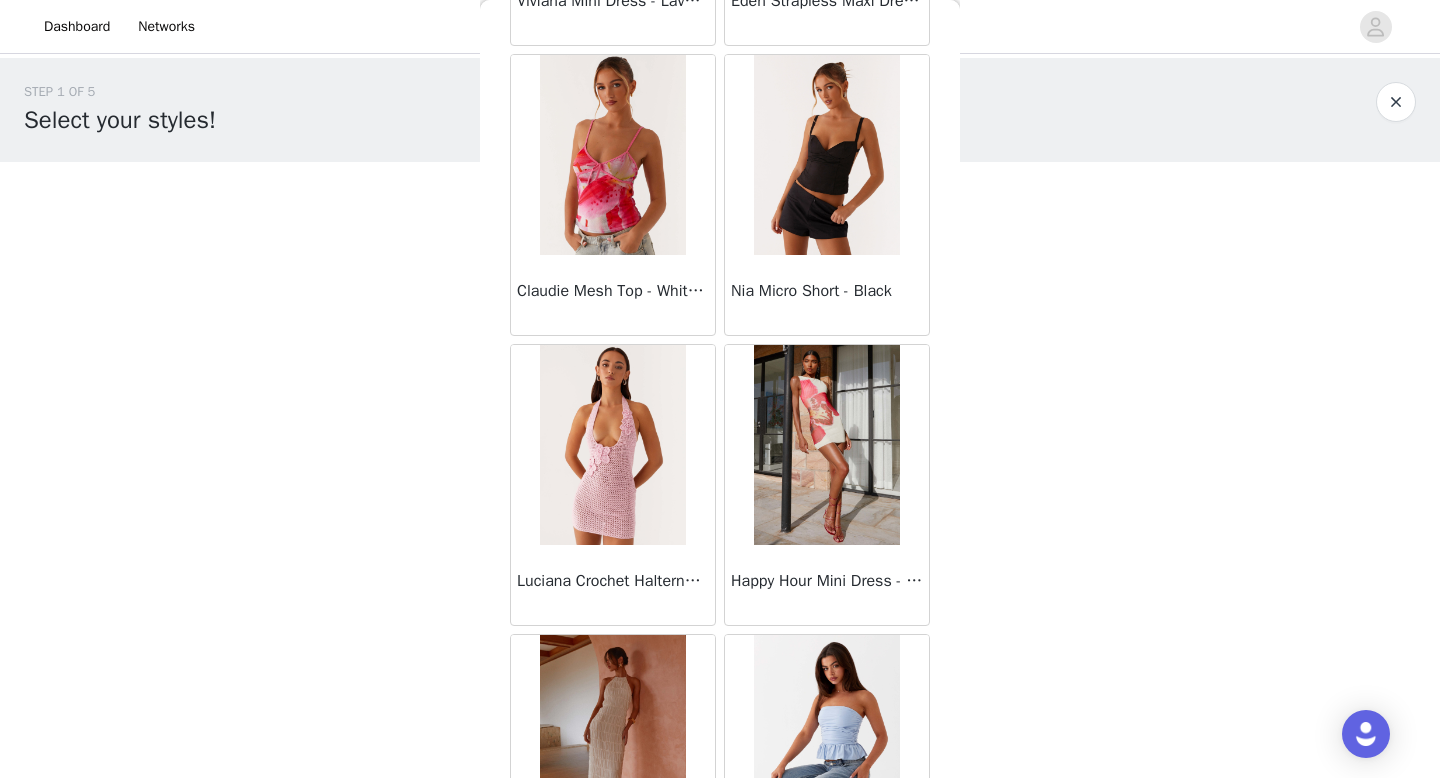 scroll, scrollTop: 2273, scrollLeft: 0, axis: vertical 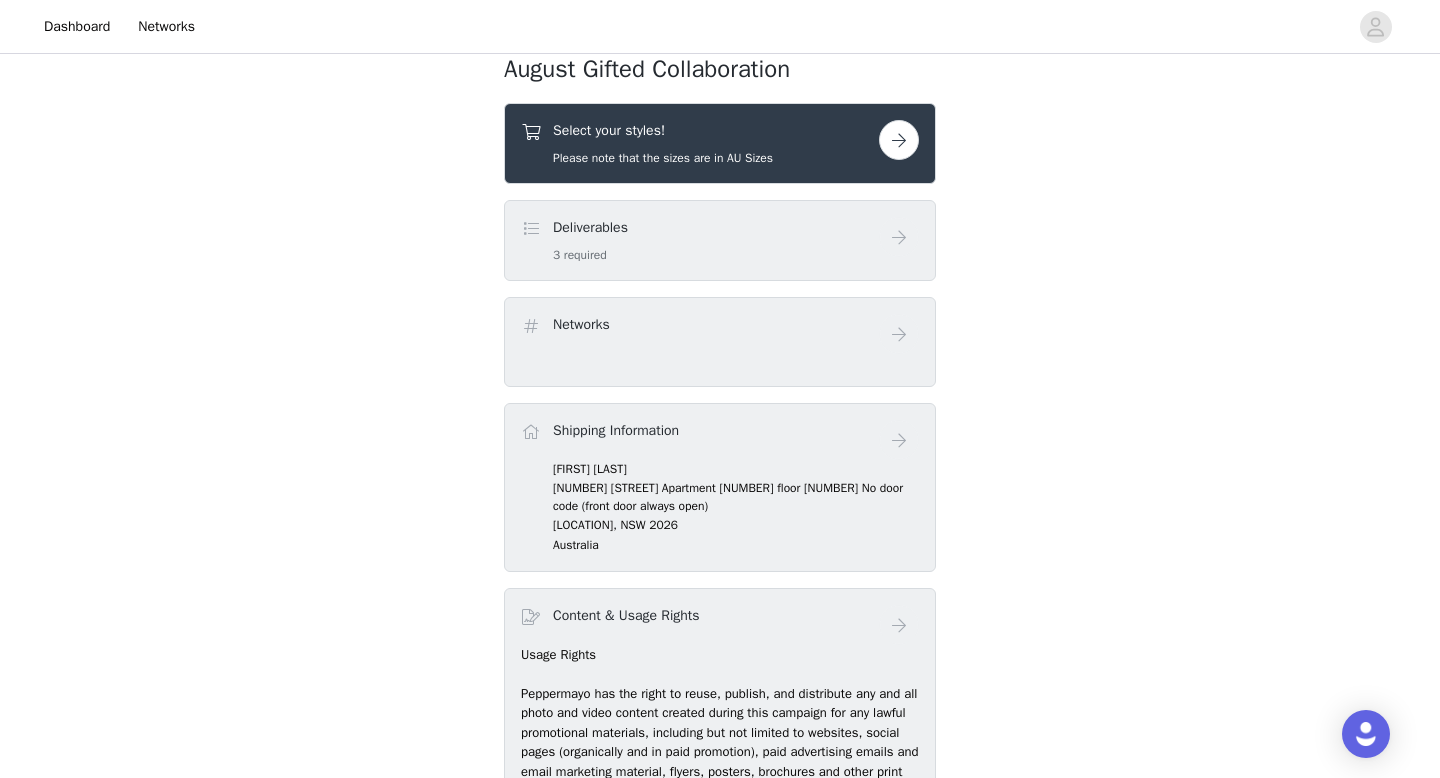 click on "Please note that the sizes are in AU Sizes" at bounding box center [663, 158] 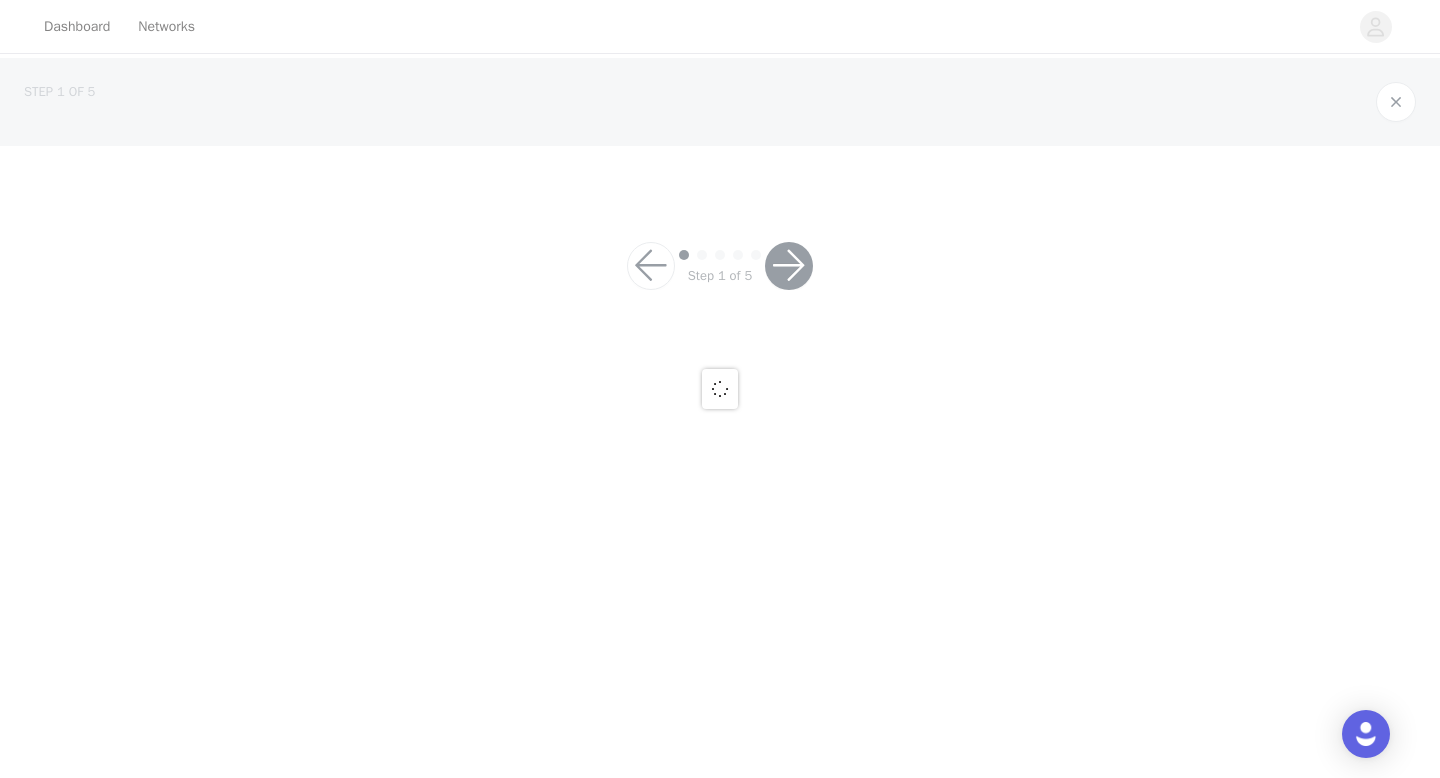 scroll, scrollTop: 0, scrollLeft: 0, axis: both 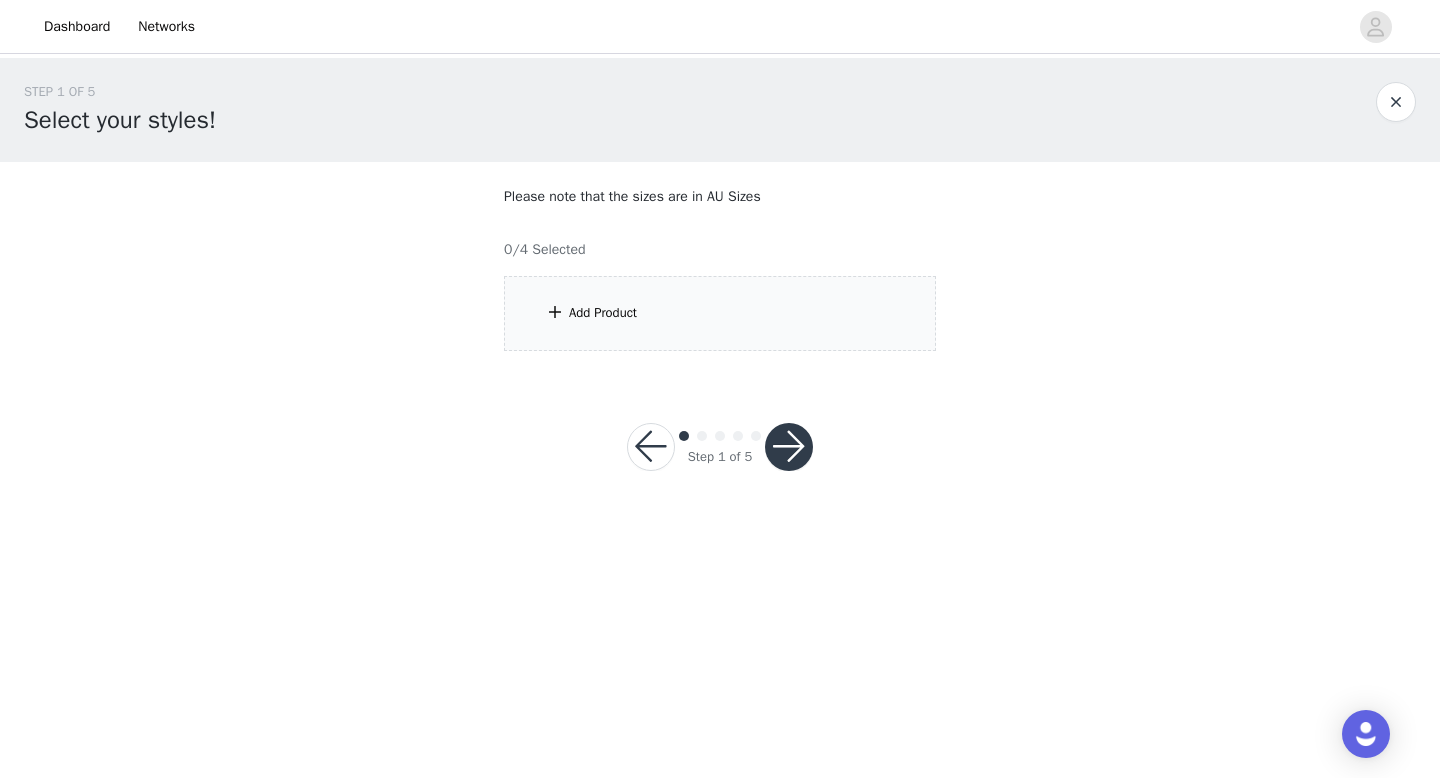 click on "Add Product" at bounding box center (720, 313) 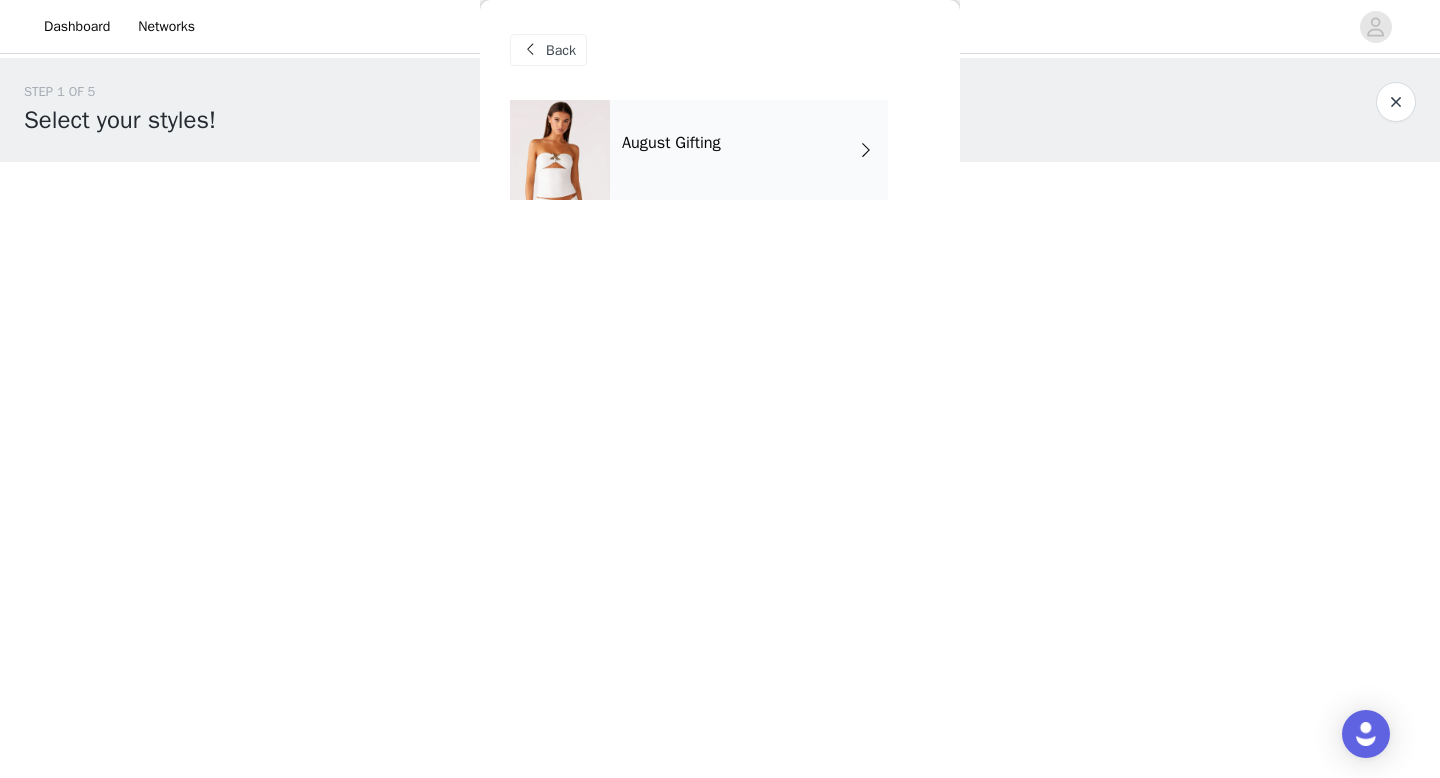 click on "August Gifting" at bounding box center (749, 150) 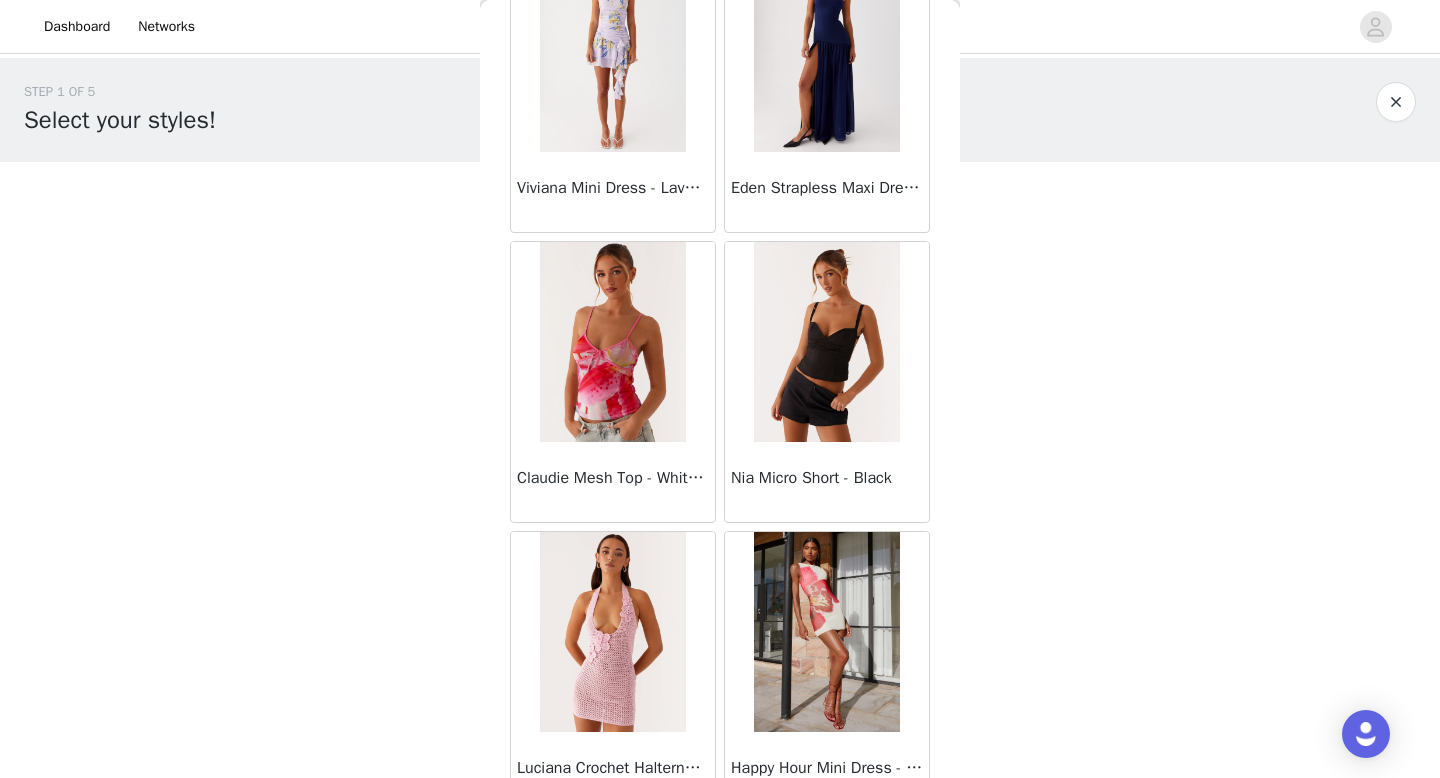 scroll, scrollTop: 2282, scrollLeft: 0, axis: vertical 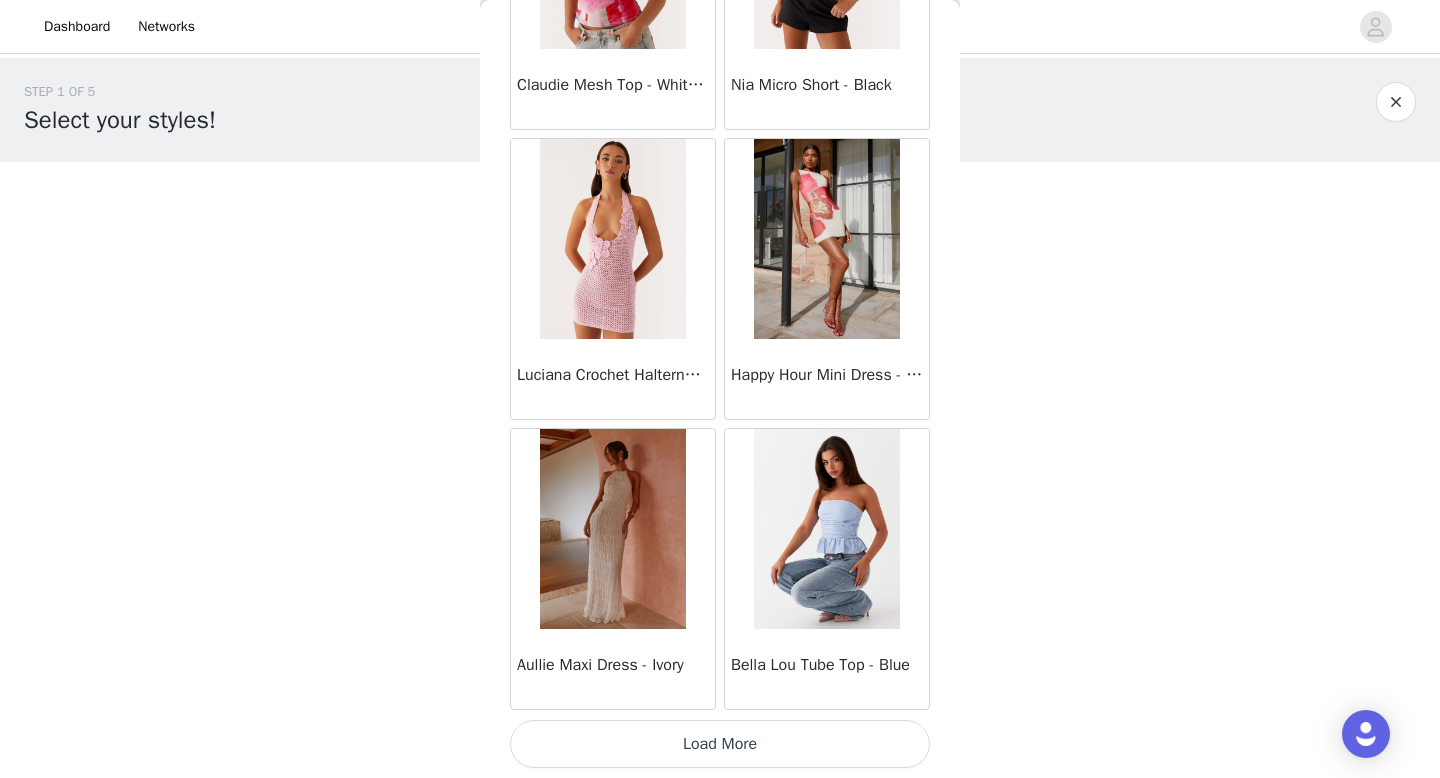 click on "Load More" at bounding box center (720, 744) 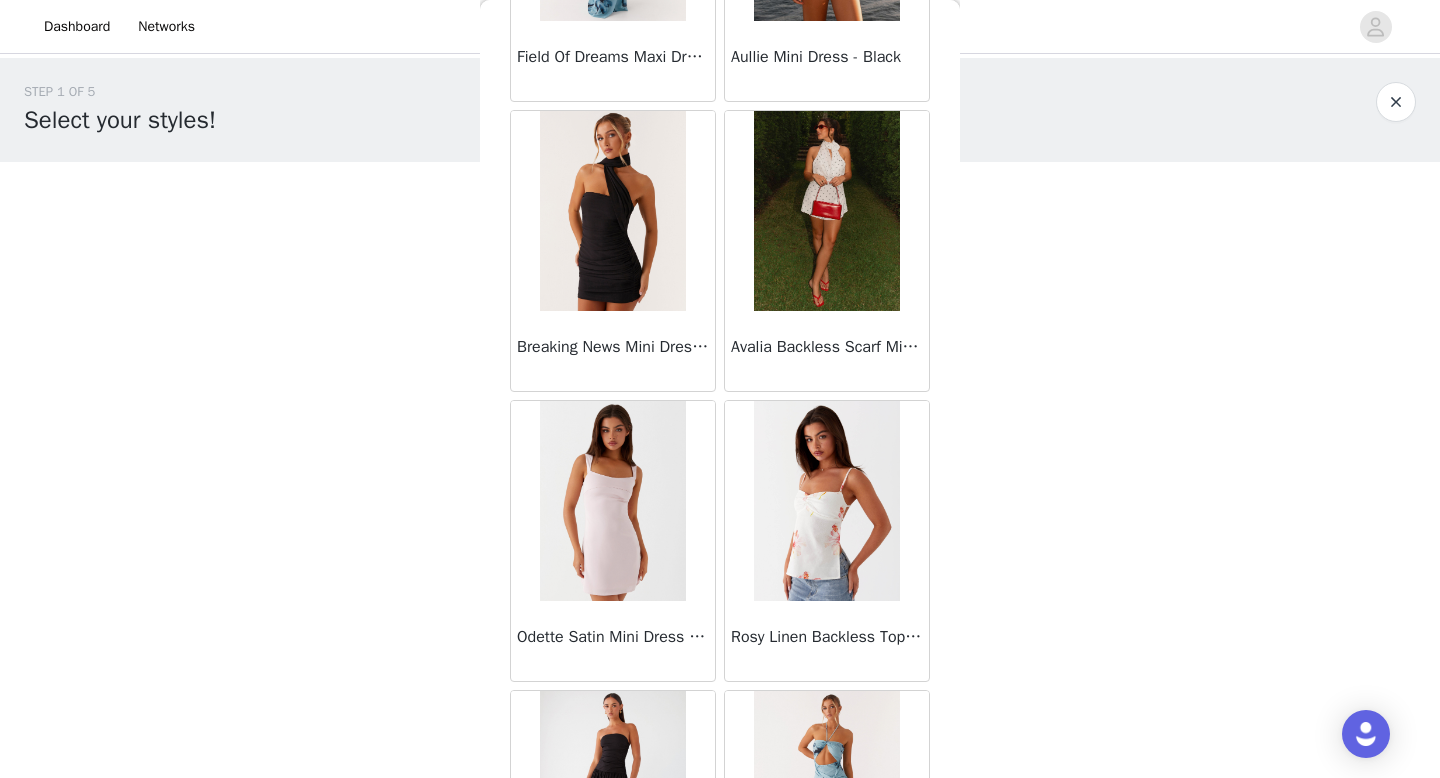scroll, scrollTop: 3774, scrollLeft: 0, axis: vertical 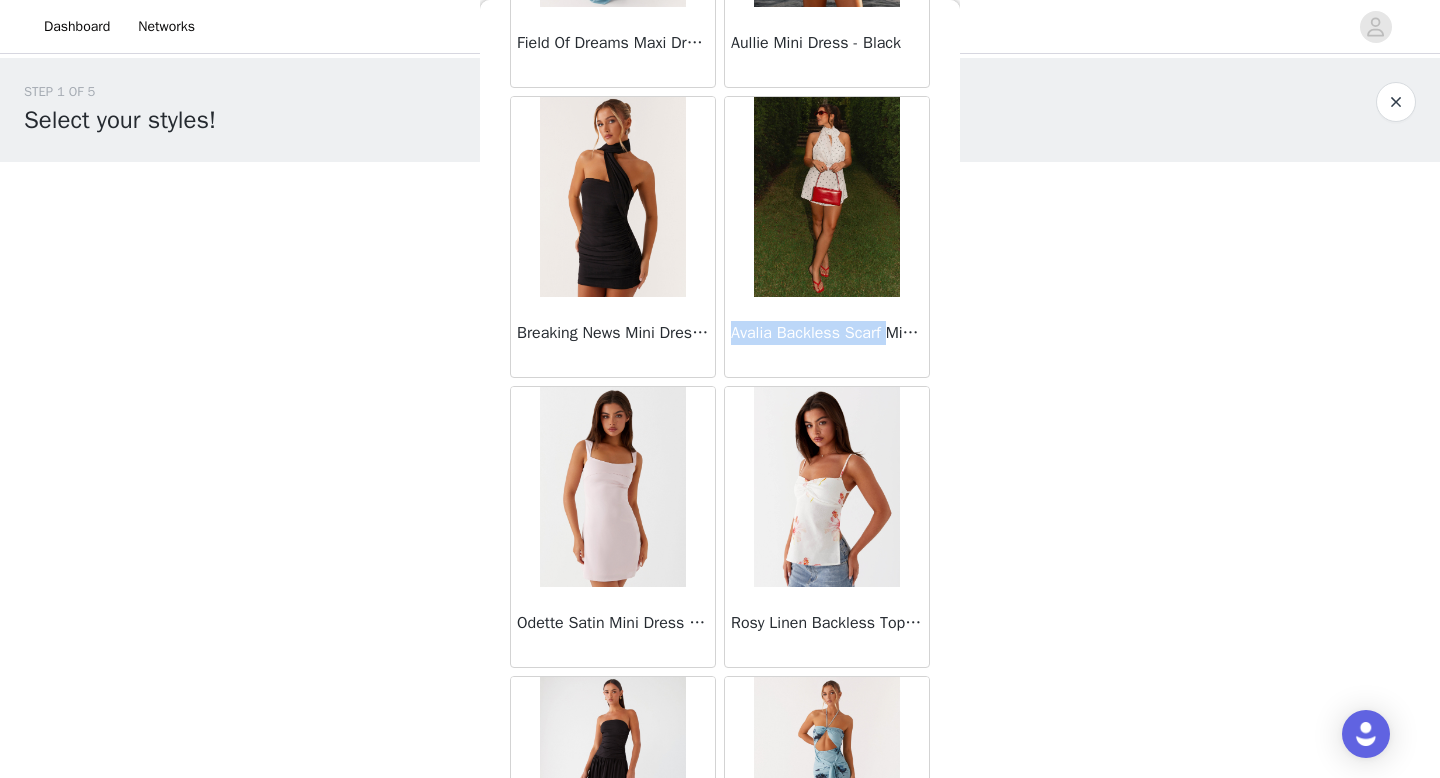 drag, startPoint x: 735, startPoint y: 329, endPoint x: 893, endPoint y: 332, distance: 158.02847 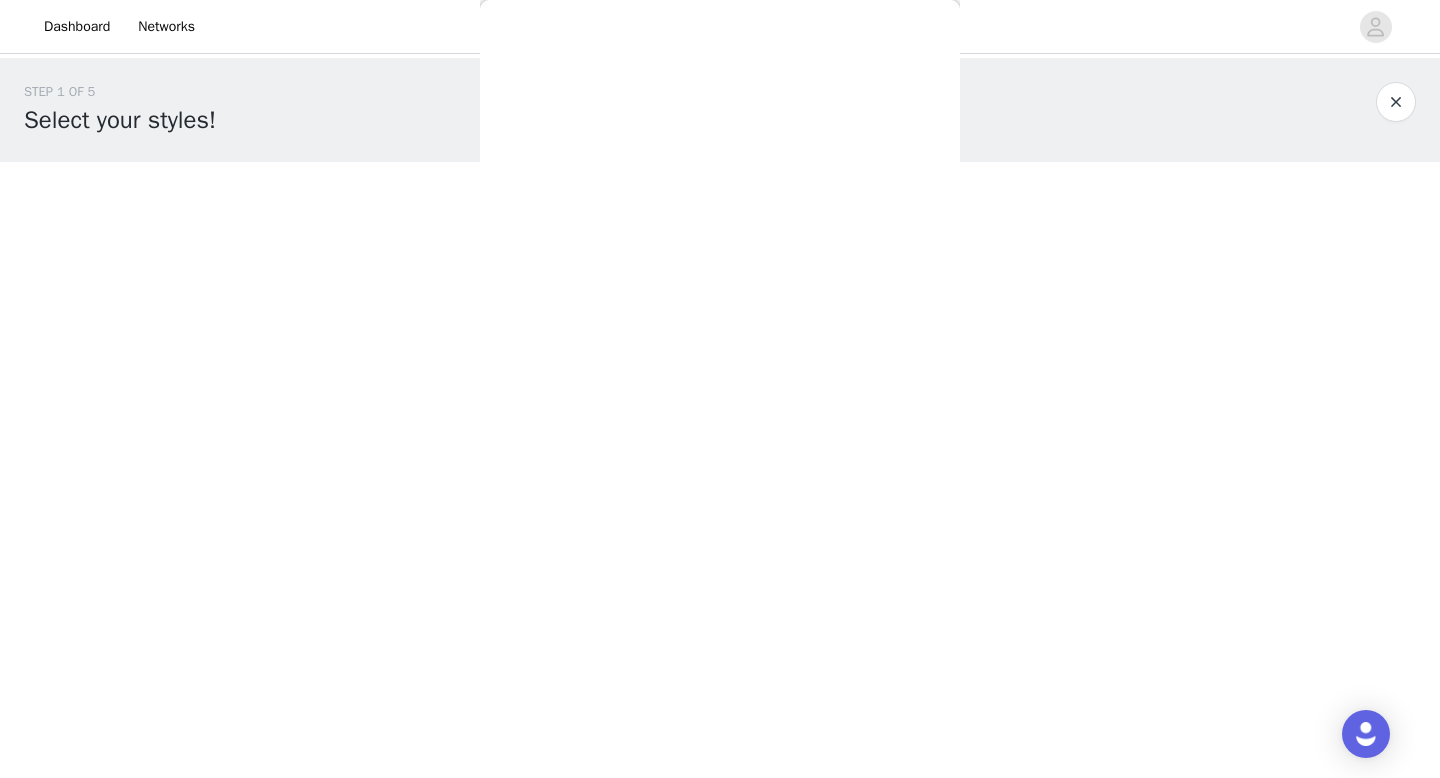 scroll, scrollTop: 0, scrollLeft: 0, axis: both 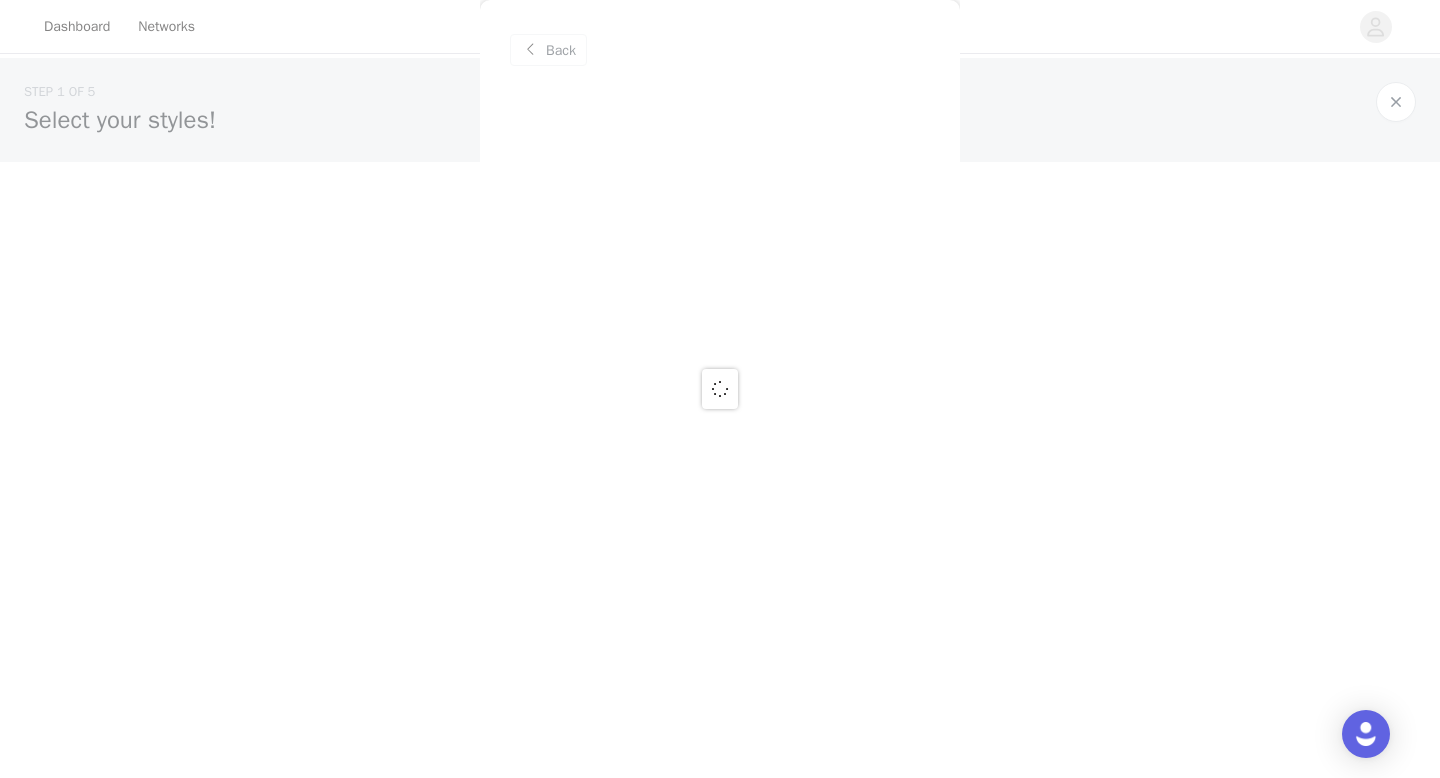 copy on "Avalia Backless Scarf" 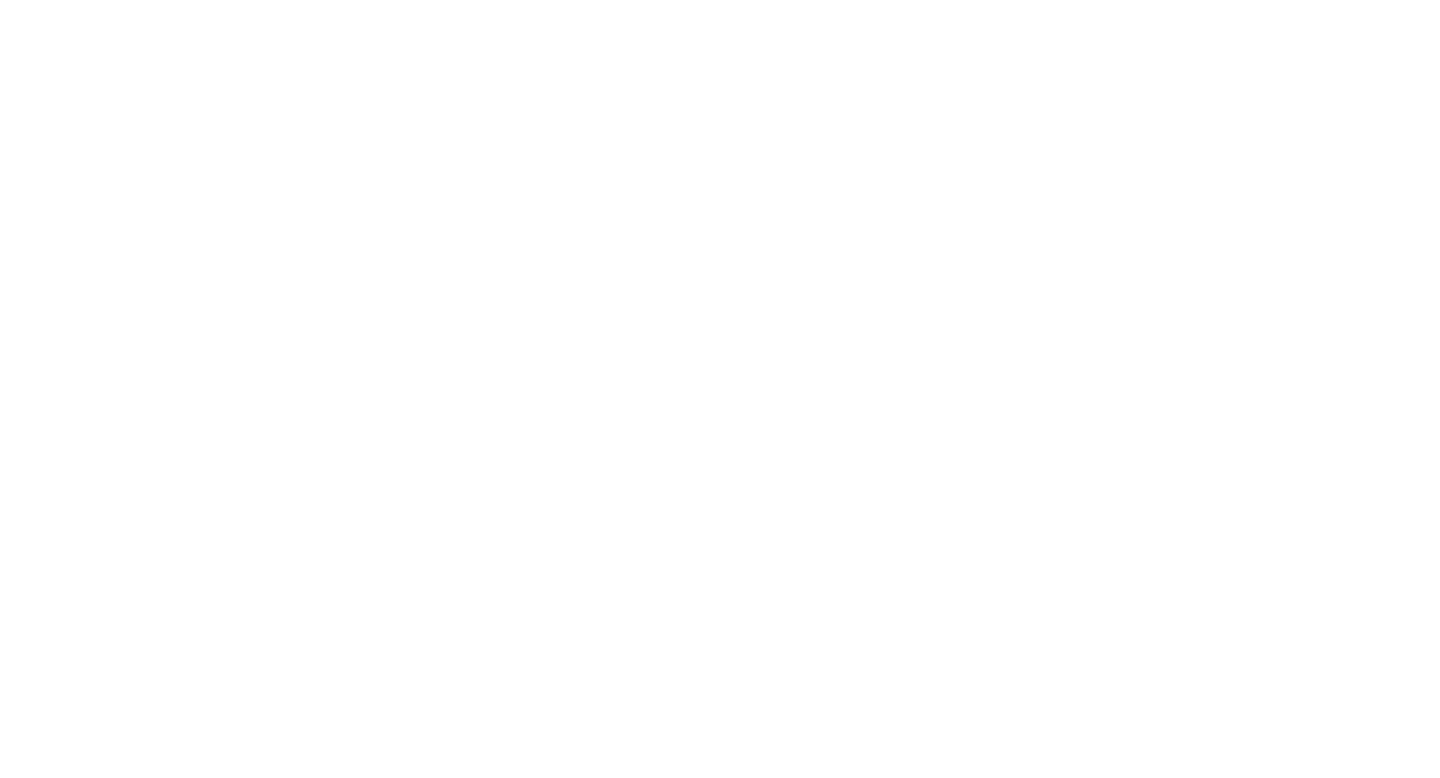 scroll, scrollTop: 0, scrollLeft: 0, axis: both 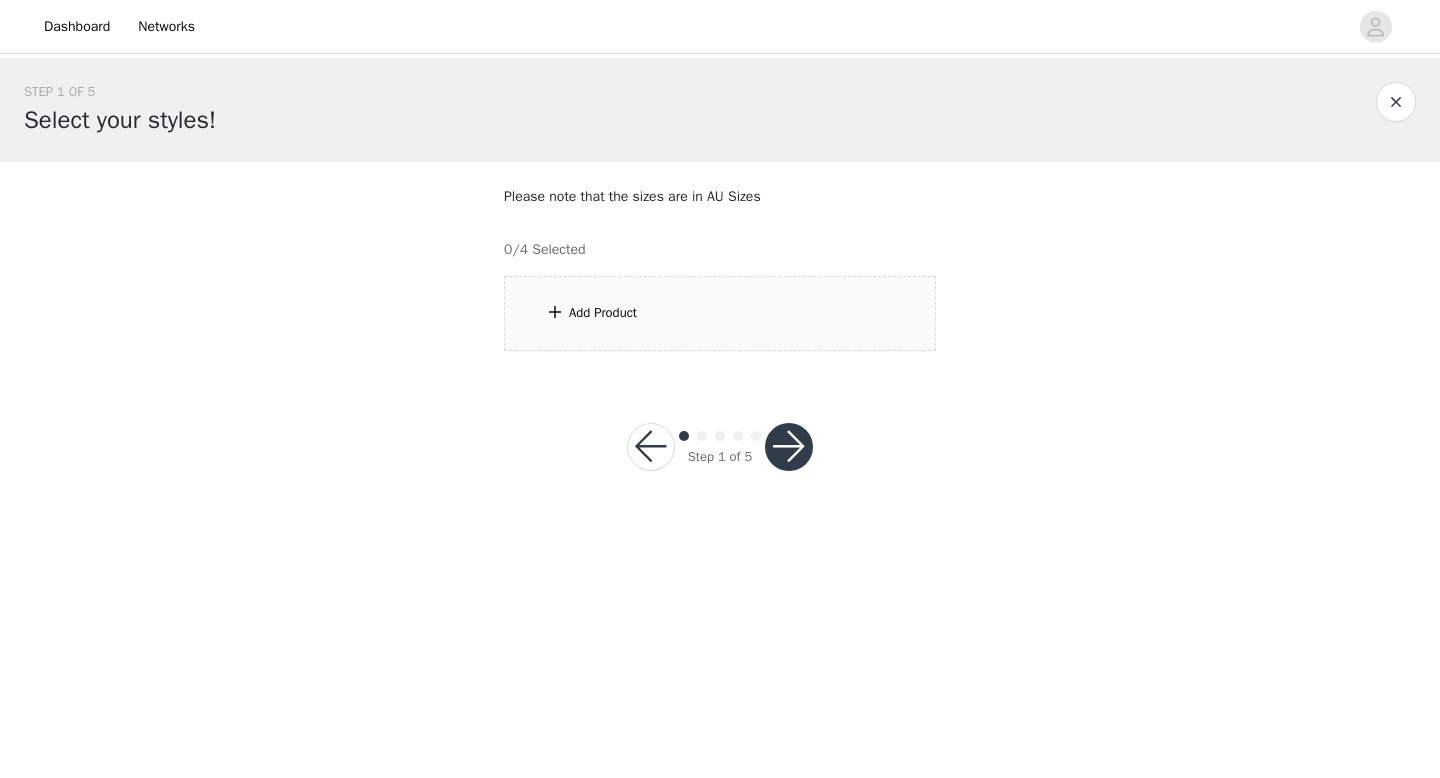 click on "Add Product" at bounding box center (720, 313) 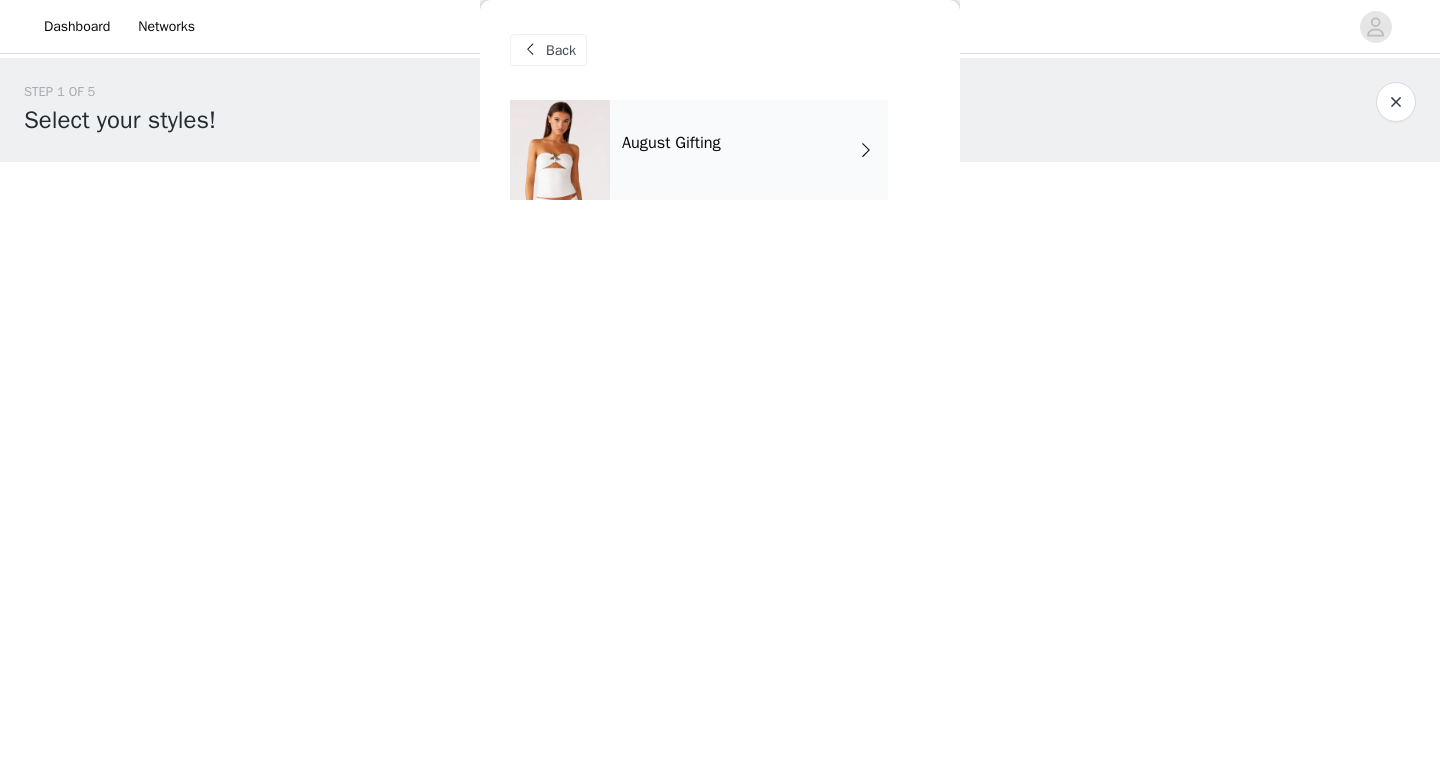 click on "August Gifting" at bounding box center [749, 150] 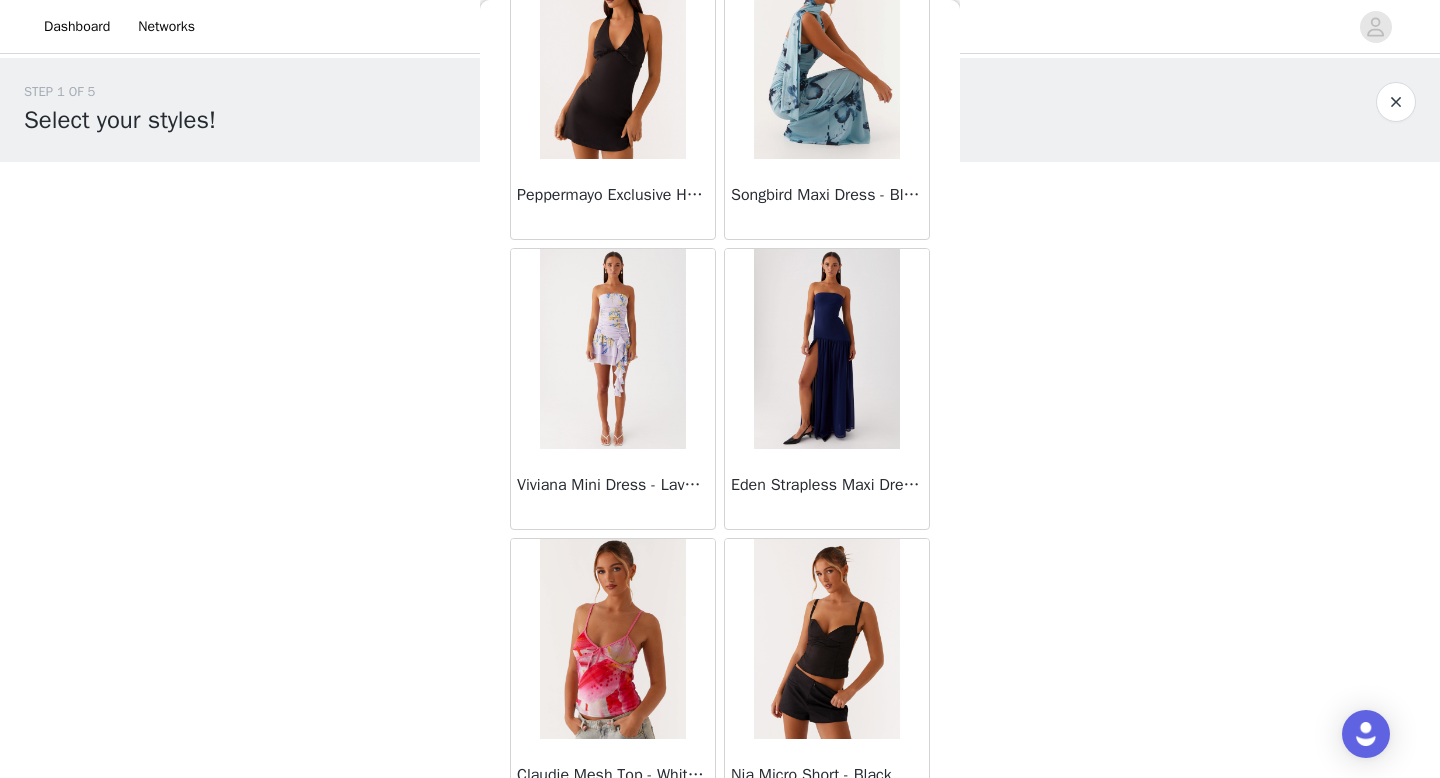 scroll, scrollTop: 2282, scrollLeft: 0, axis: vertical 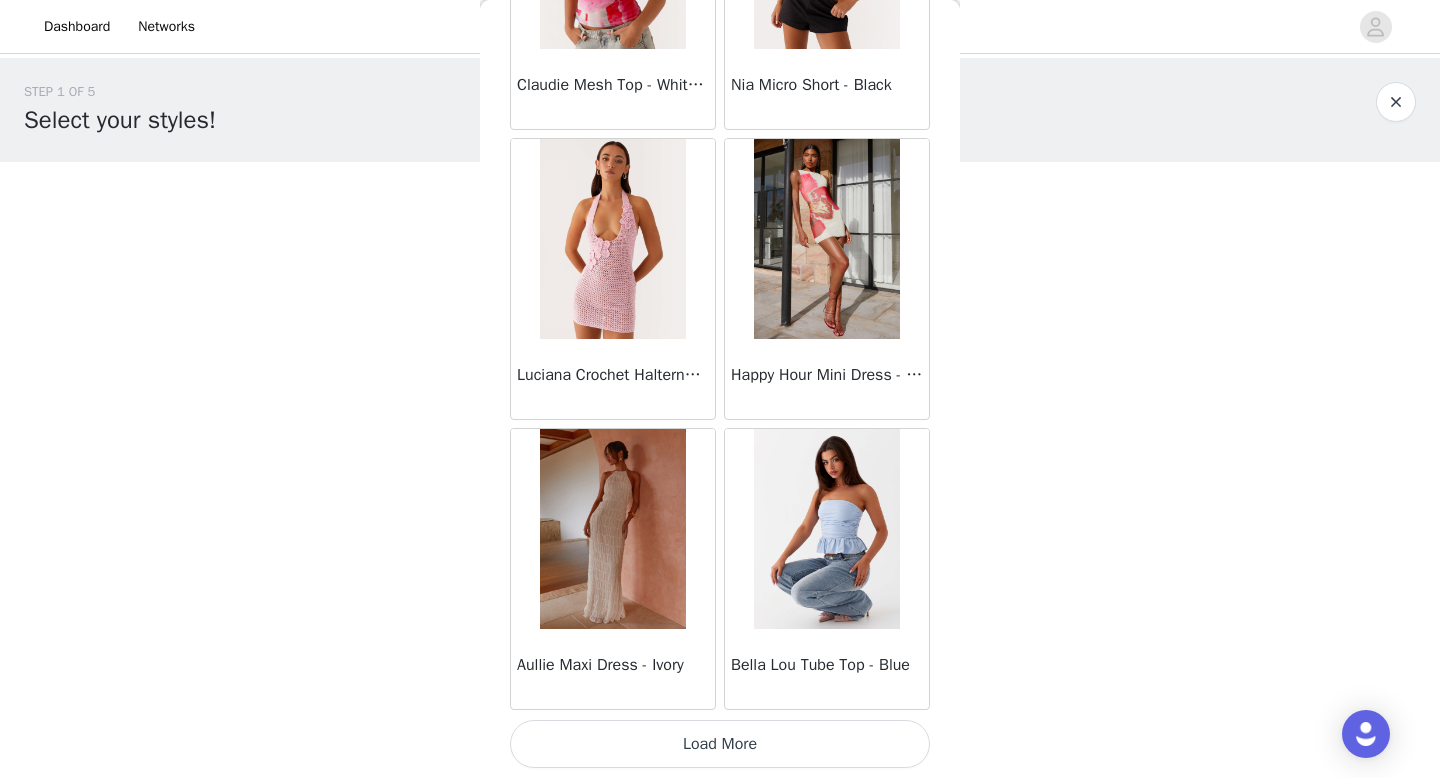 click on "Load More" at bounding box center (720, 744) 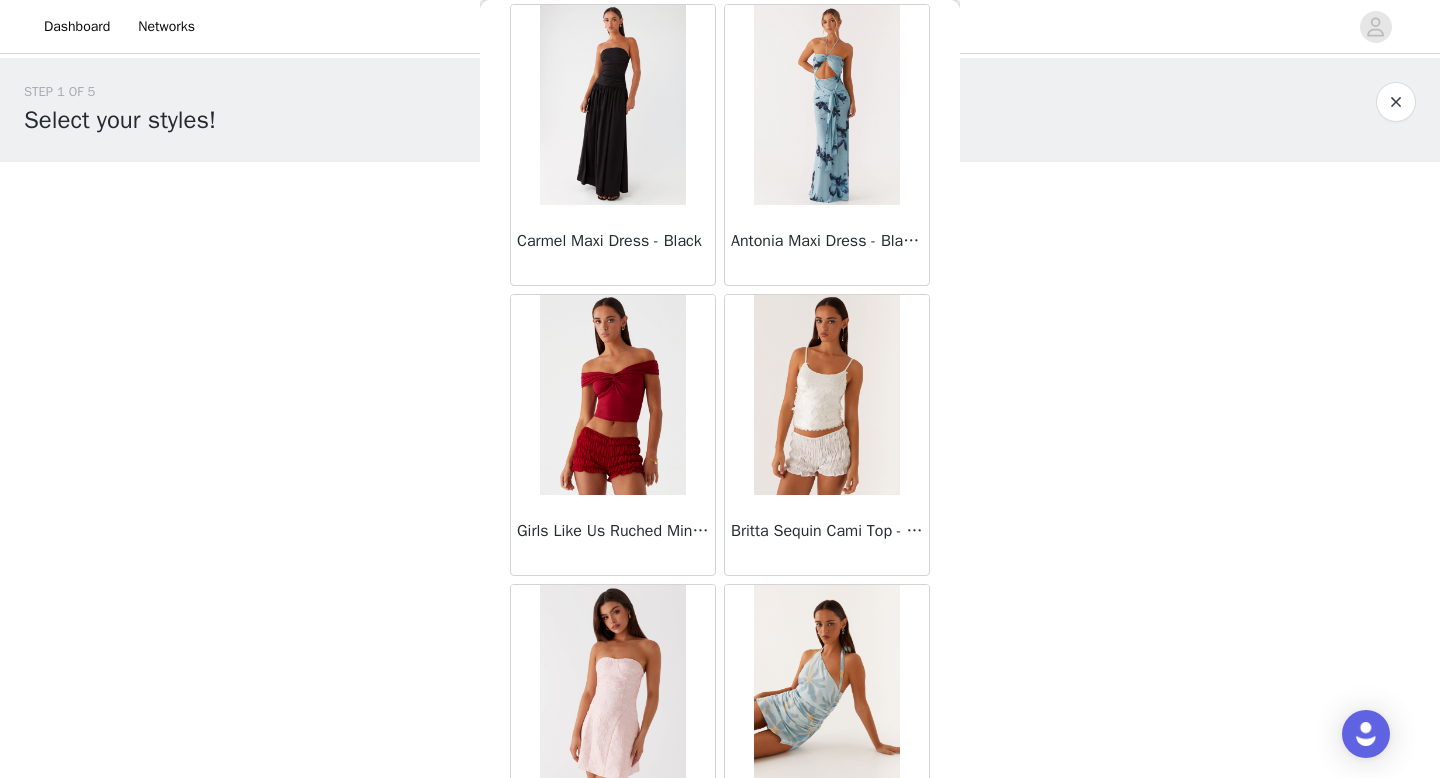 scroll, scrollTop: 5182, scrollLeft: 0, axis: vertical 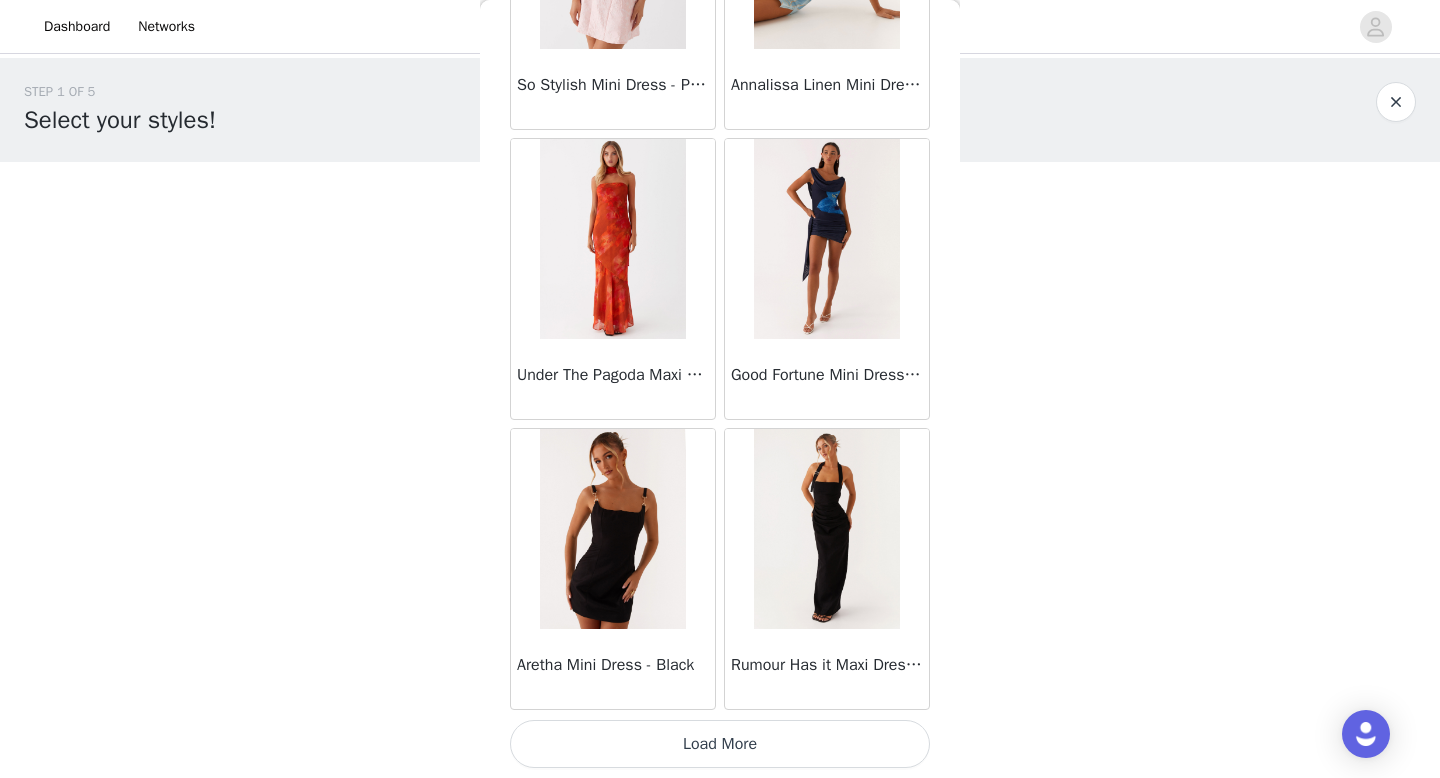 click on "Load More" at bounding box center [720, 744] 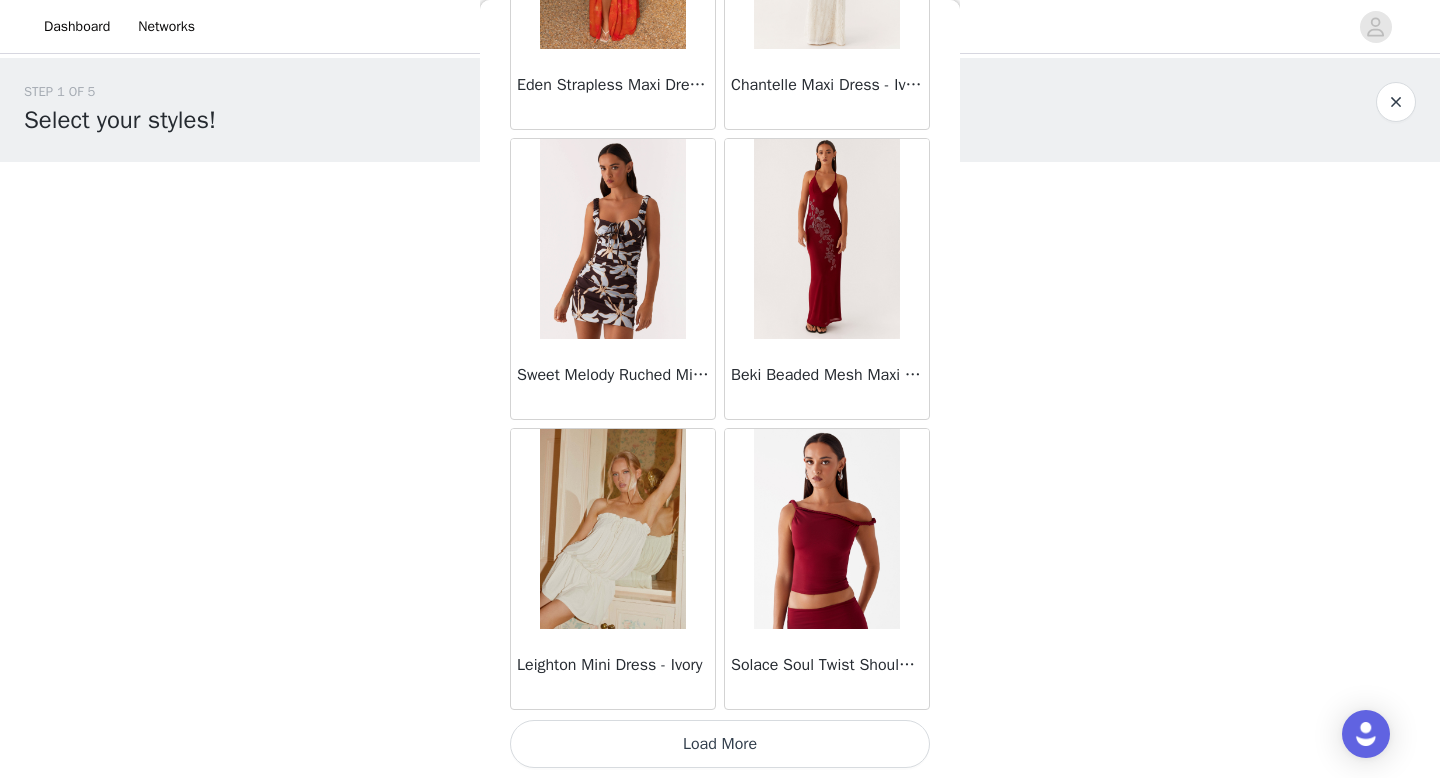 click on "Load More" at bounding box center [720, 744] 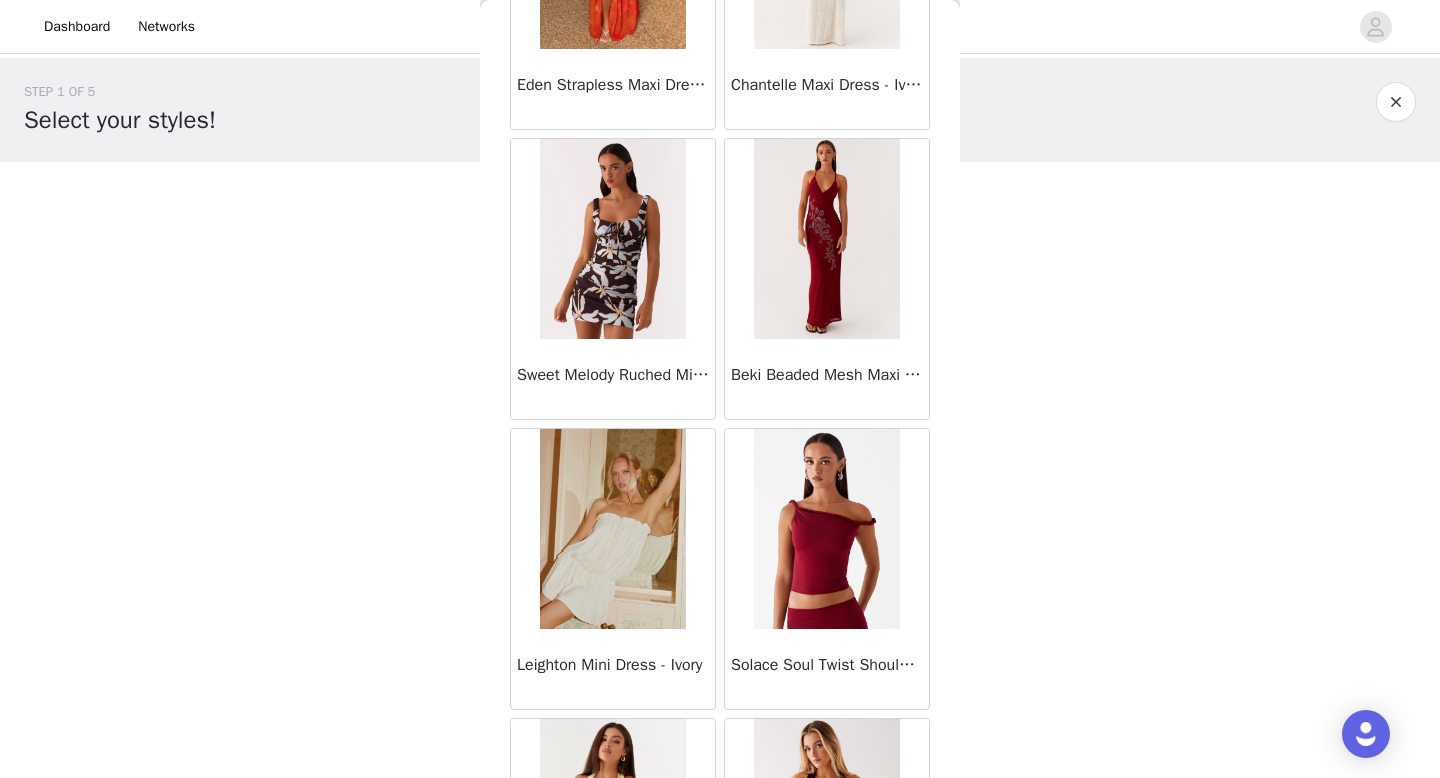 scroll, scrollTop: 10982, scrollLeft: 0, axis: vertical 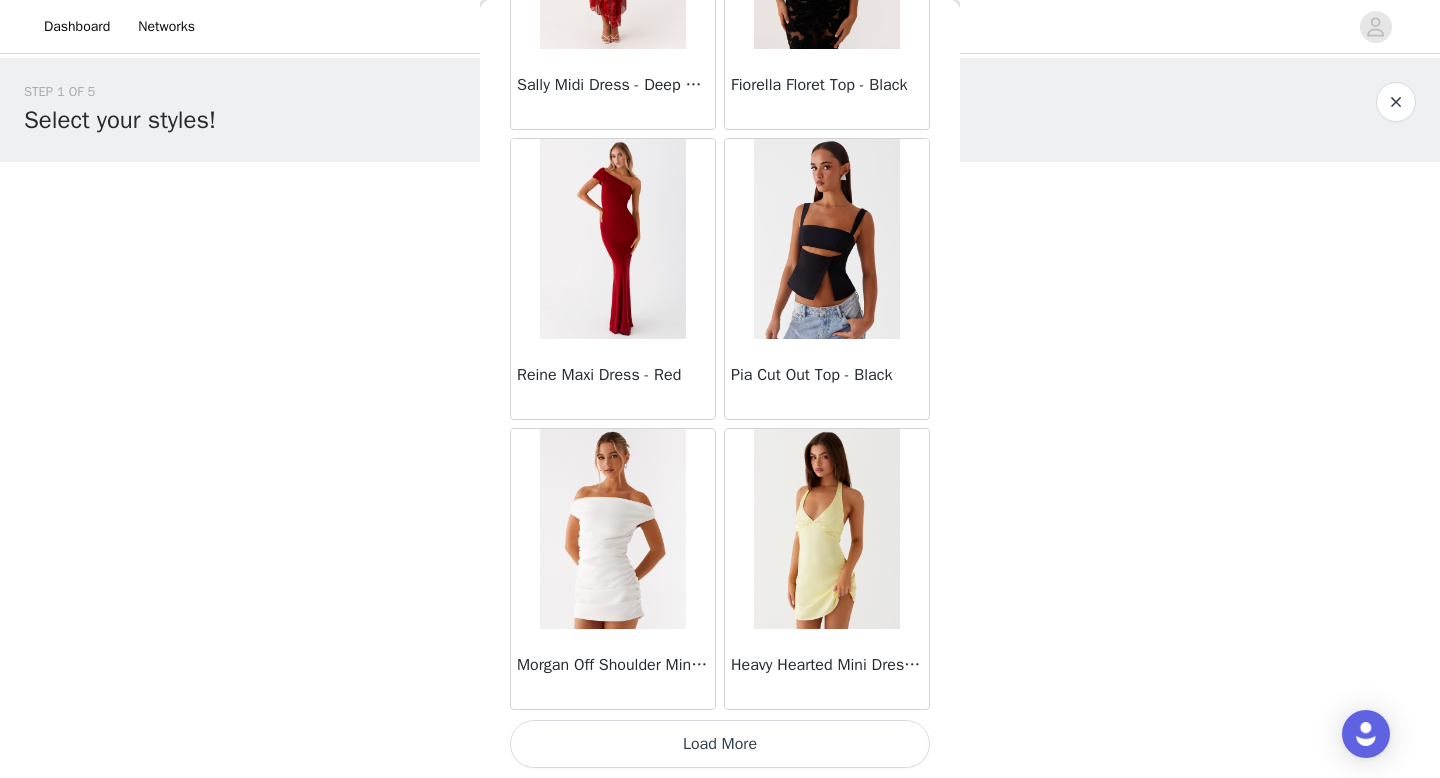 click on "Load More" at bounding box center [720, 744] 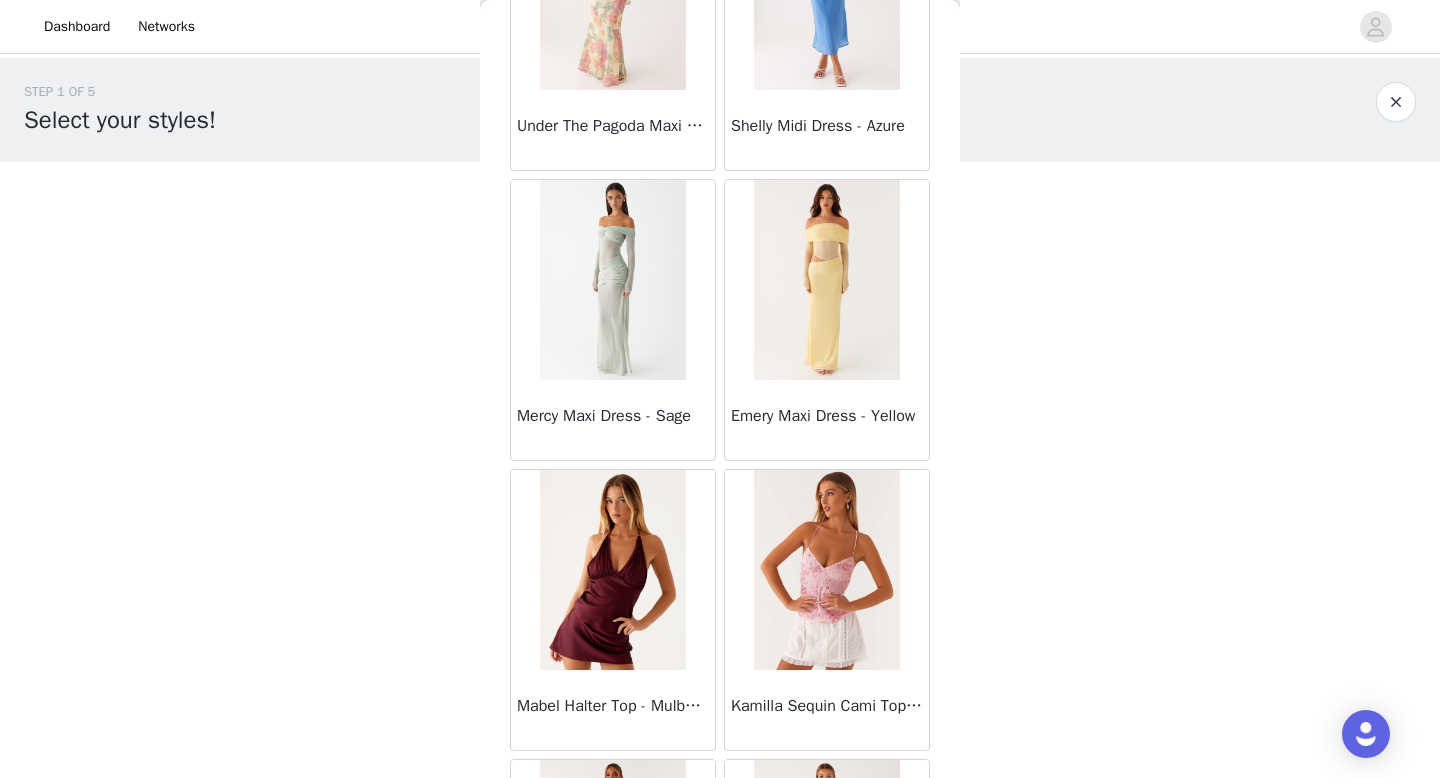 scroll, scrollTop: 13882, scrollLeft: 0, axis: vertical 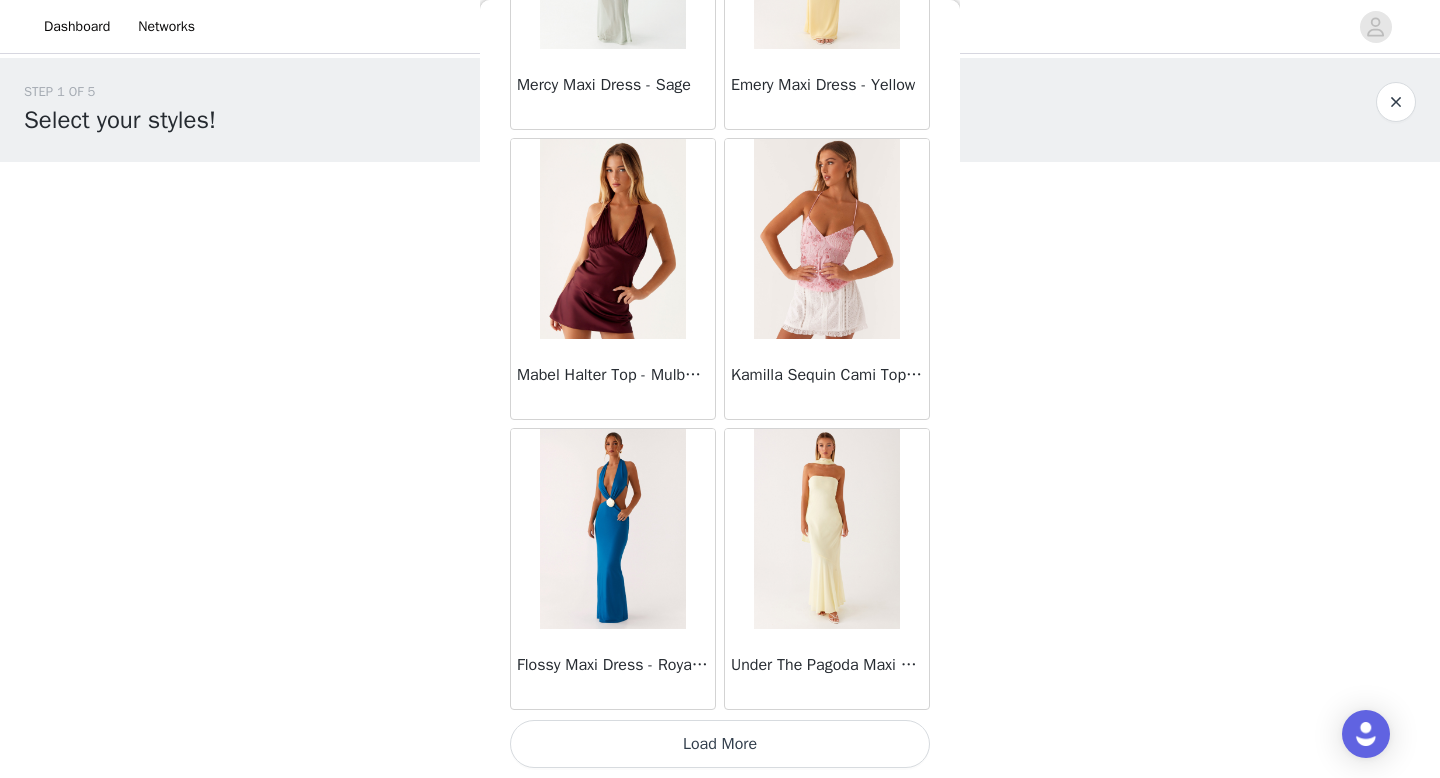 click on "Load More" at bounding box center (720, 744) 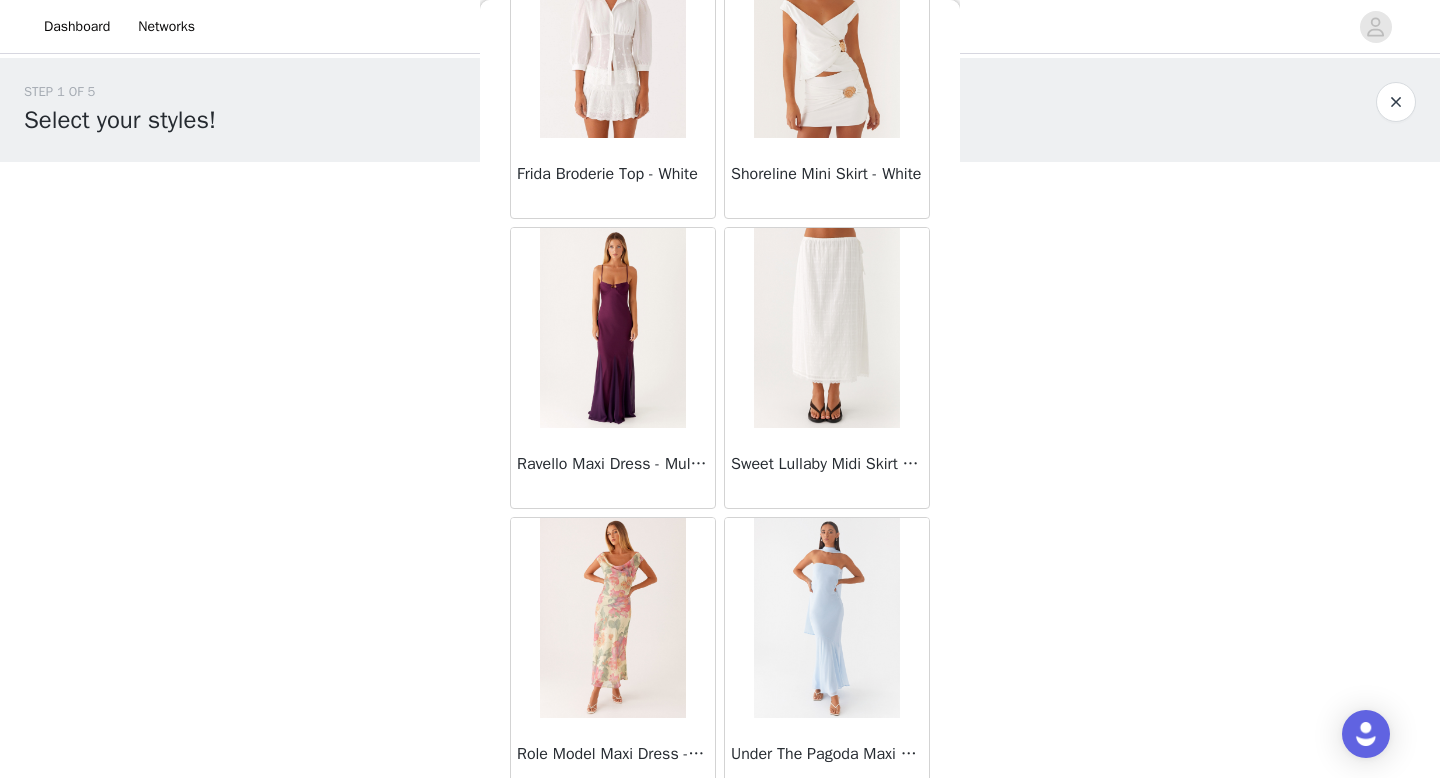 scroll, scrollTop: 16782, scrollLeft: 0, axis: vertical 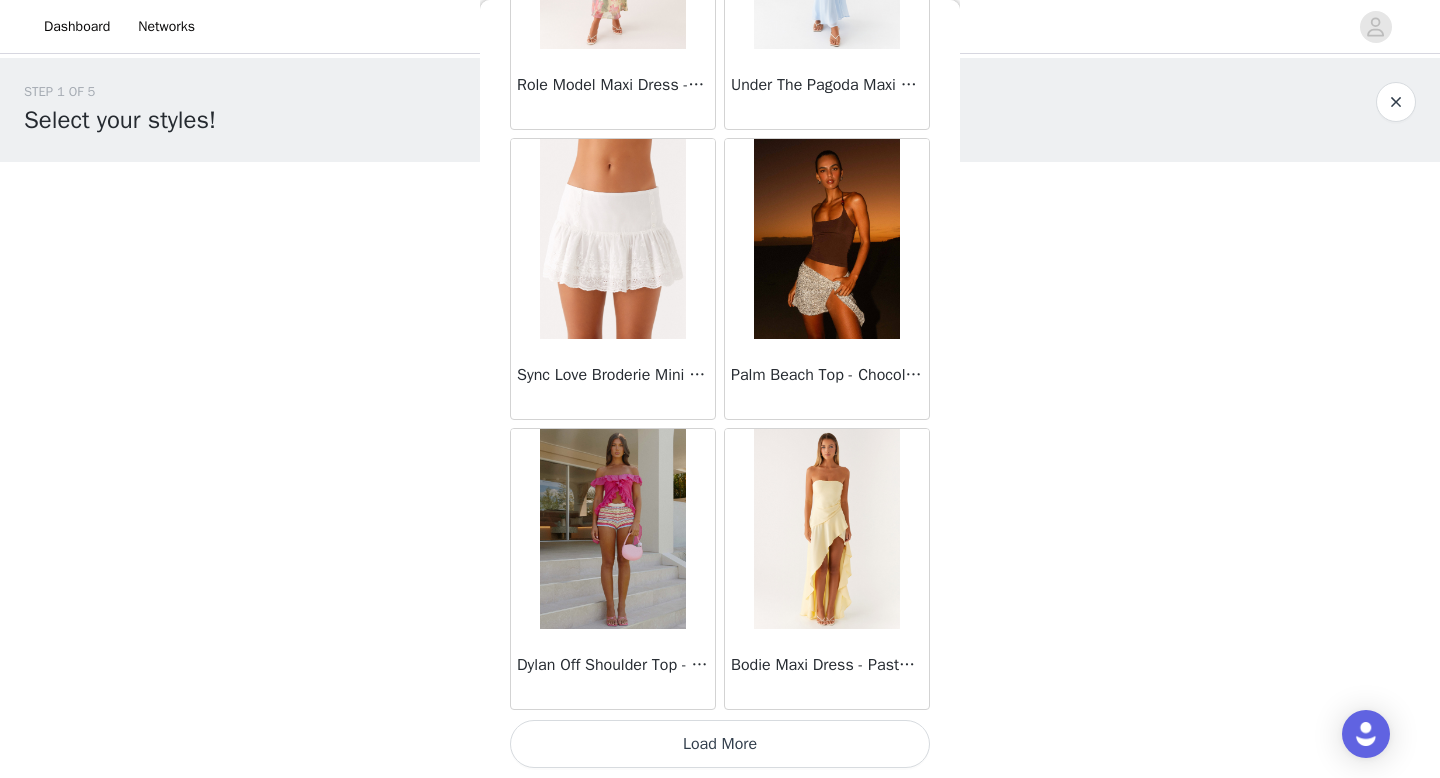 click on "Load More" at bounding box center (720, 744) 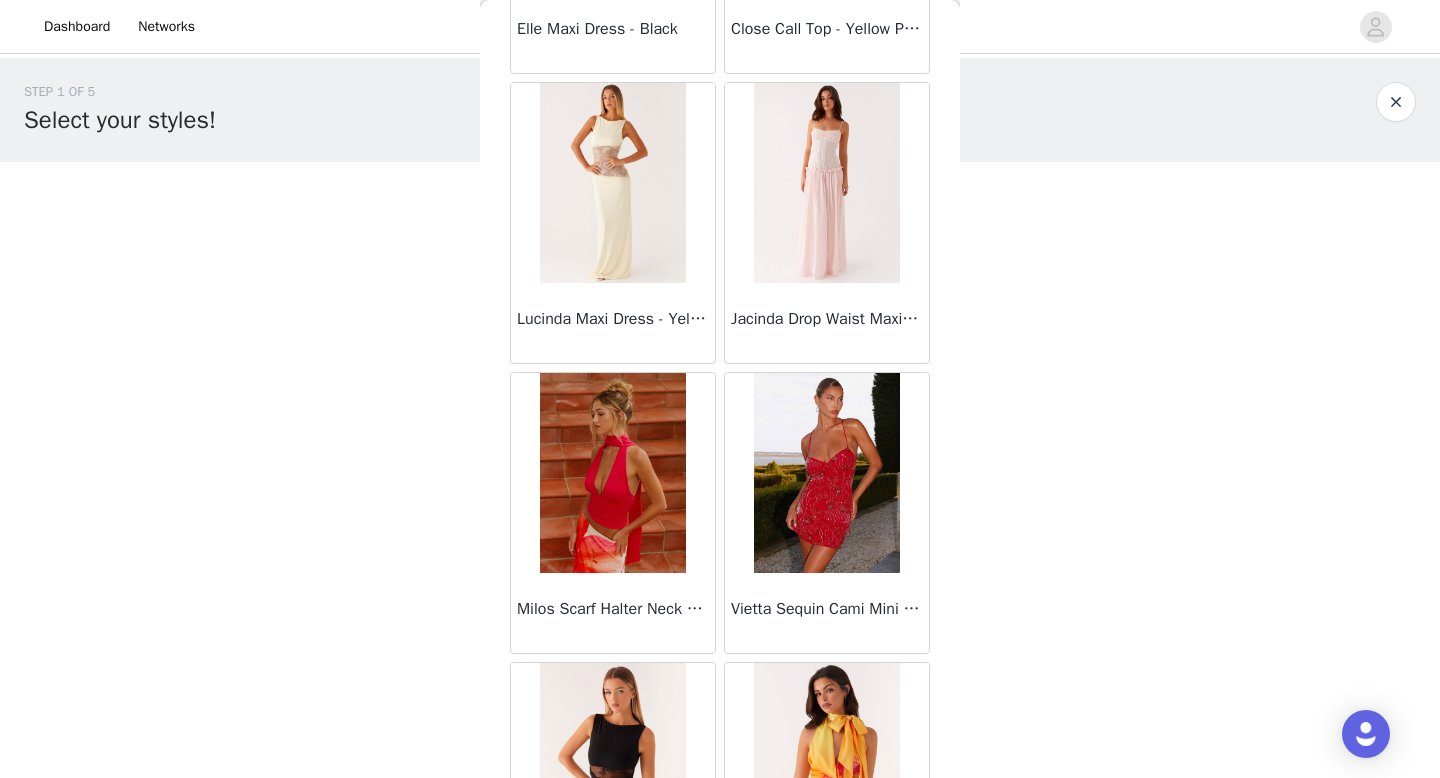 scroll, scrollTop: 19682, scrollLeft: 0, axis: vertical 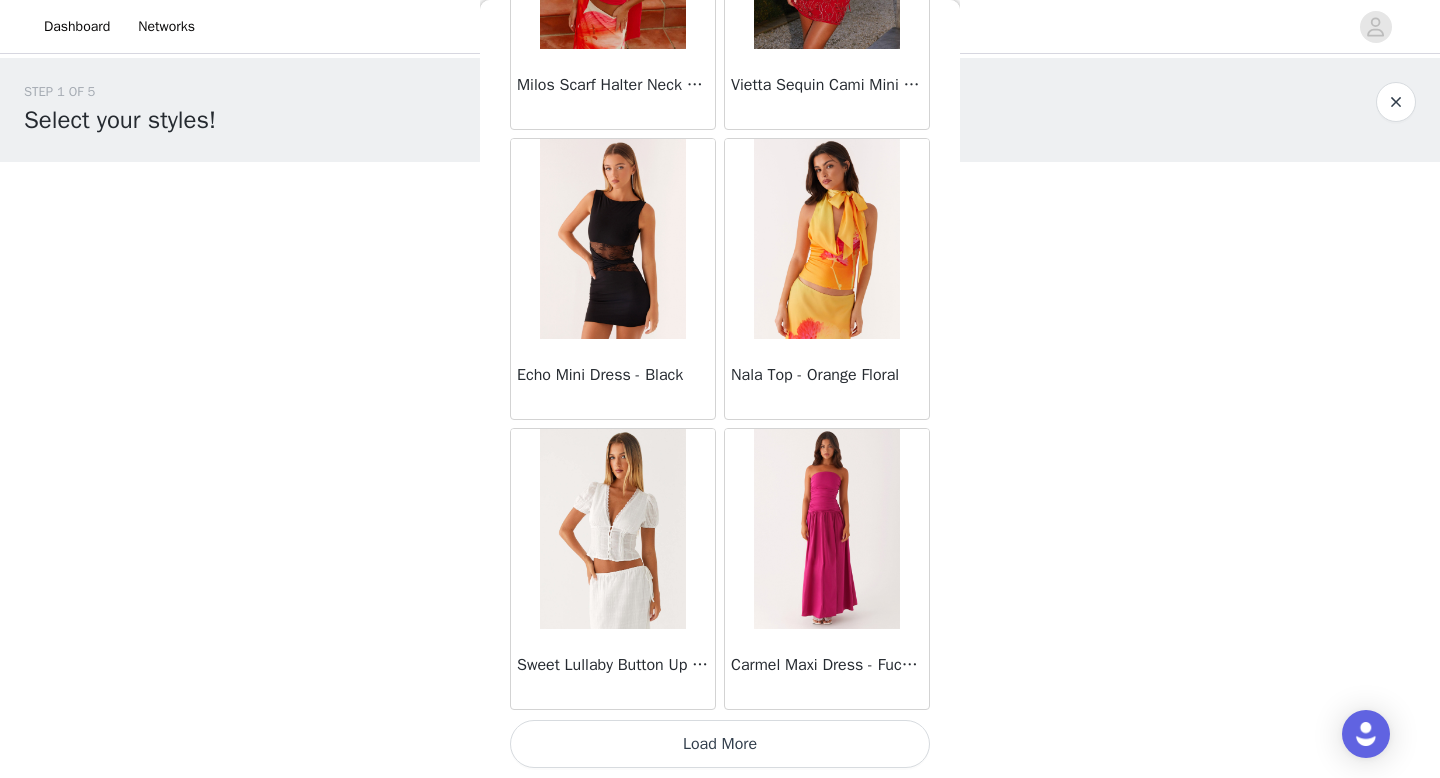 click on "Load More" at bounding box center [720, 744] 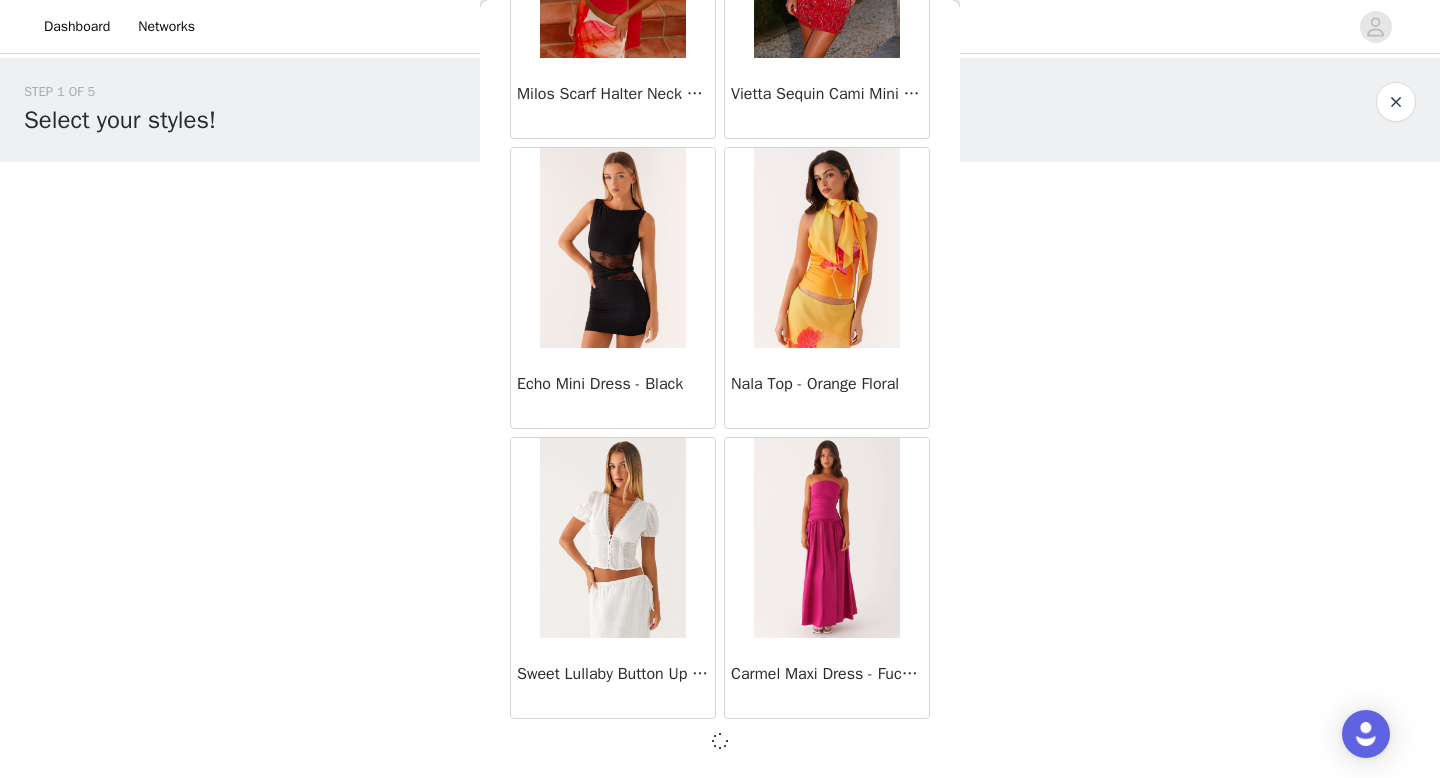scroll, scrollTop: 19673, scrollLeft: 0, axis: vertical 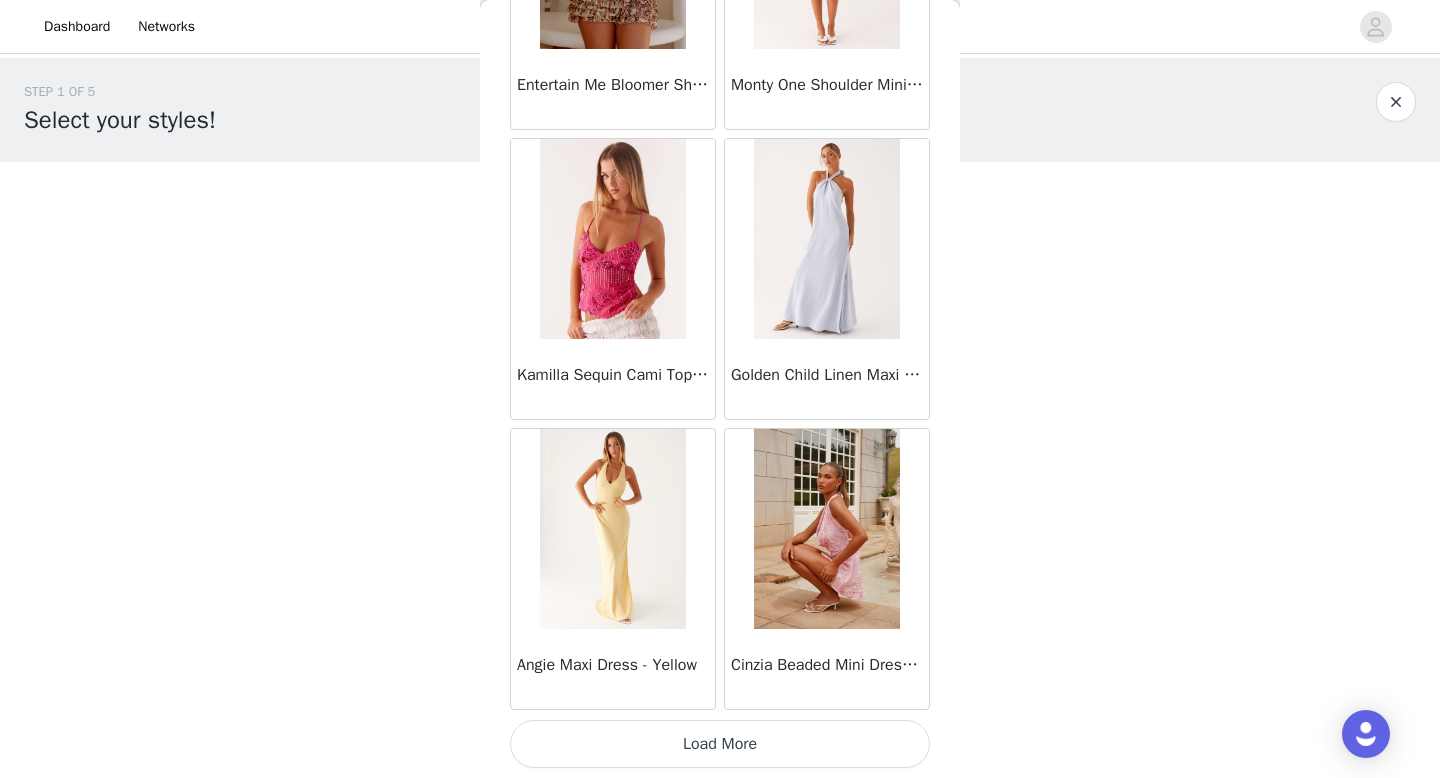 click on "Load More" at bounding box center [720, 744] 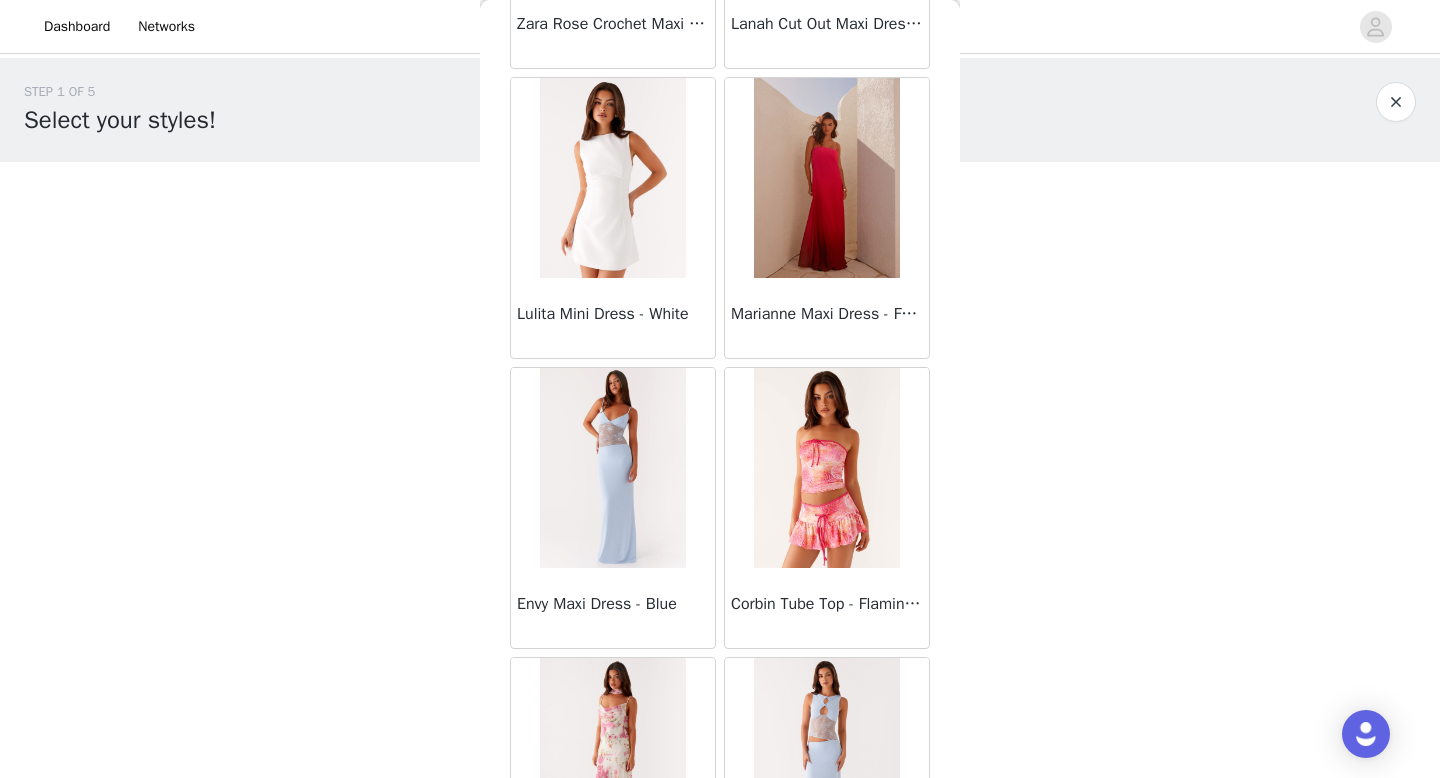 scroll, scrollTop: 25482, scrollLeft: 0, axis: vertical 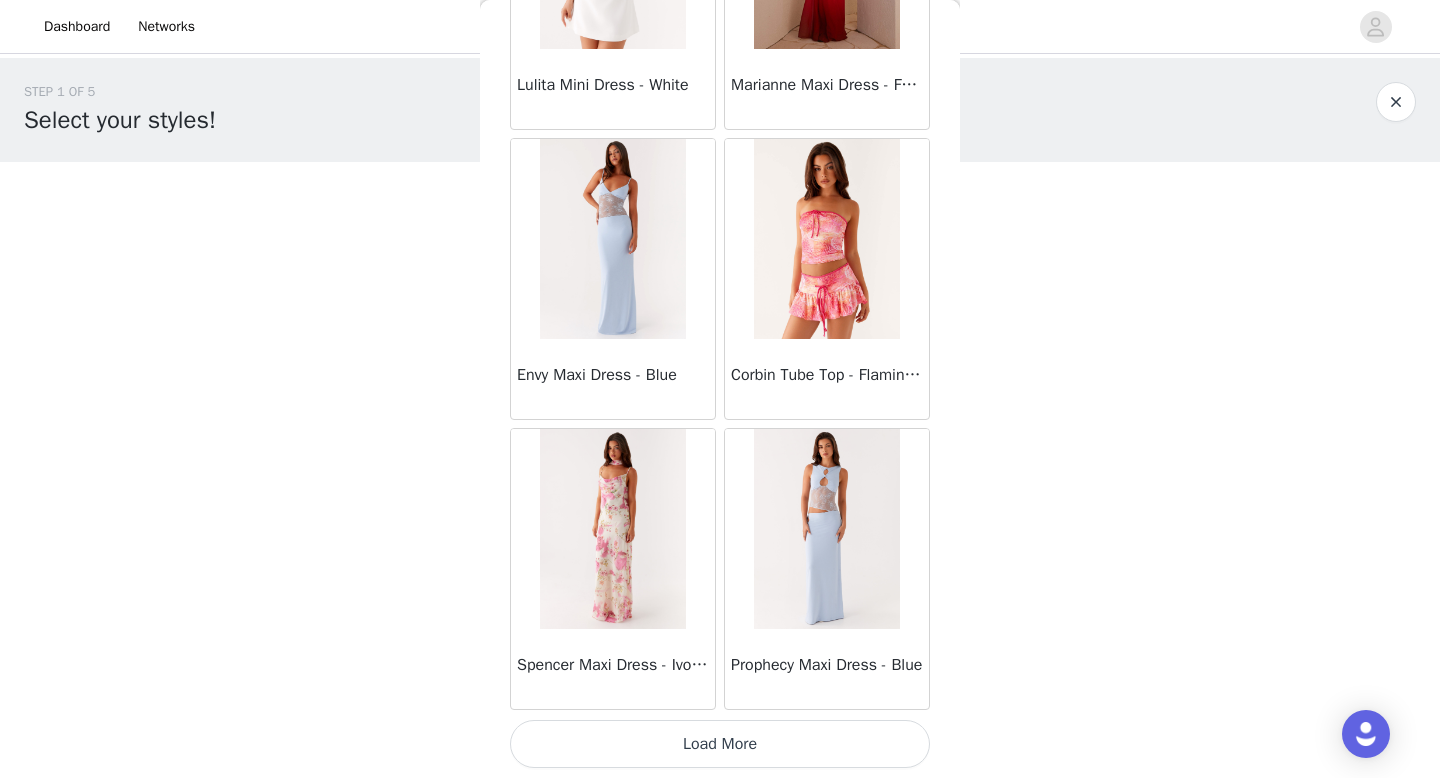 click on "Load More" at bounding box center (720, 744) 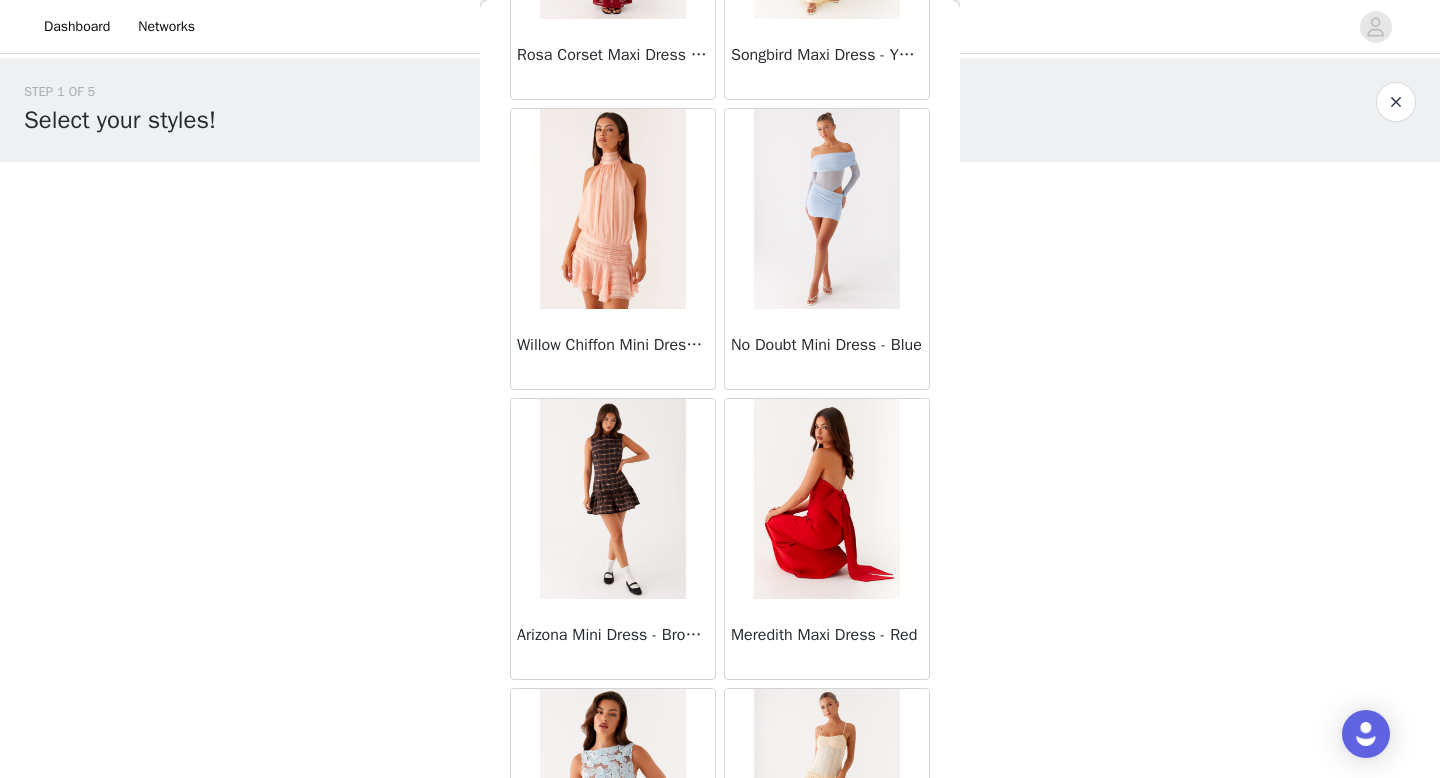 scroll, scrollTop: 28382, scrollLeft: 0, axis: vertical 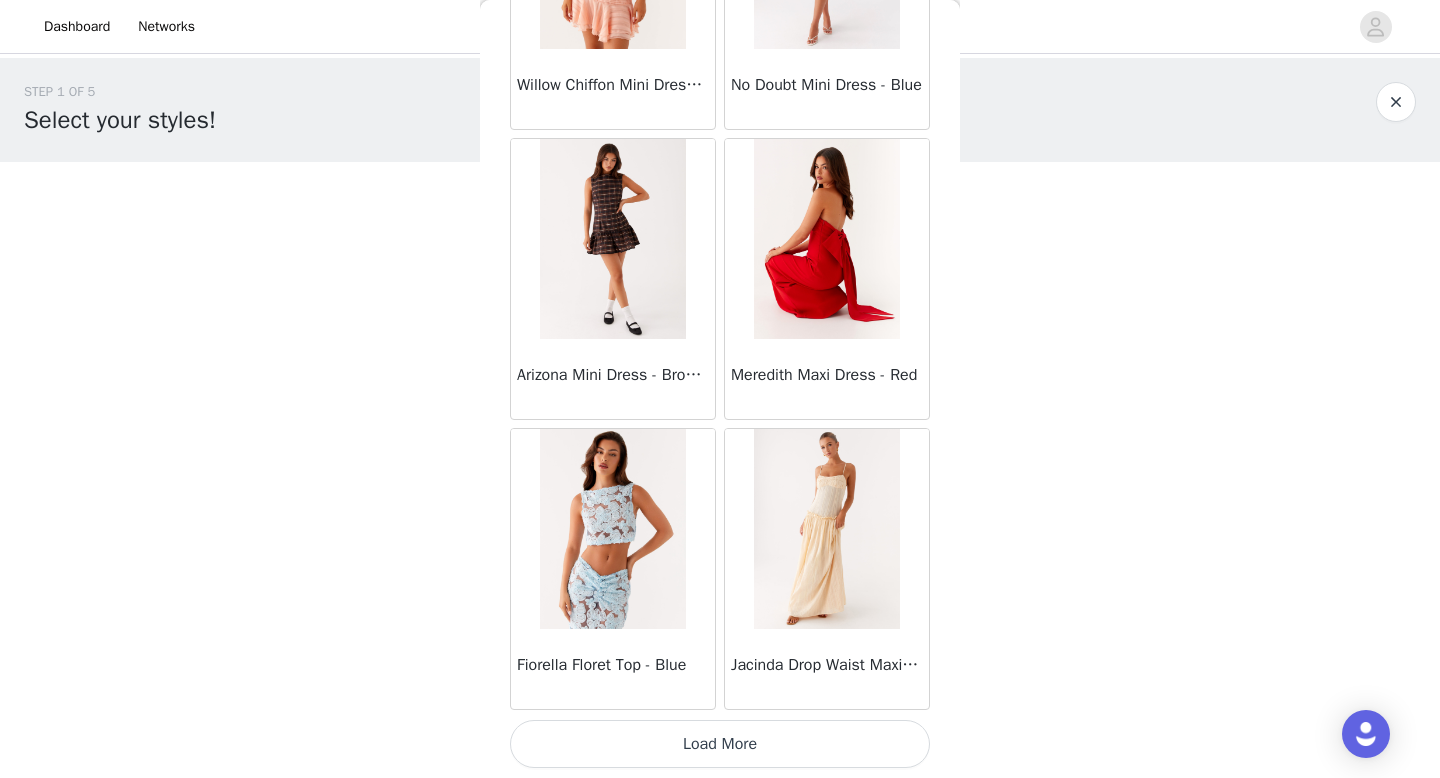 click on "Load More" at bounding box center (720, 744) 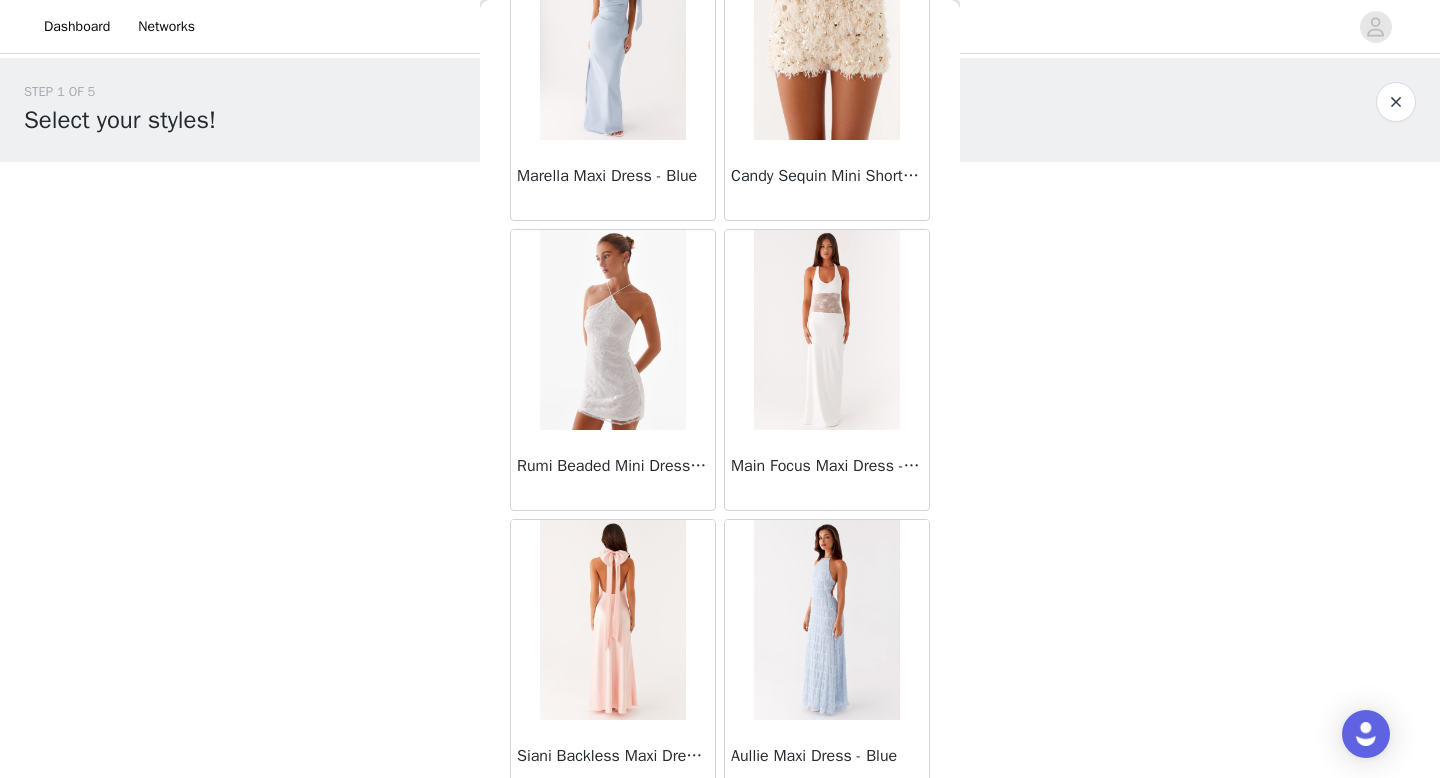 scroll, scrollTop: 31282, scrollLeft: 0, axis: vertical 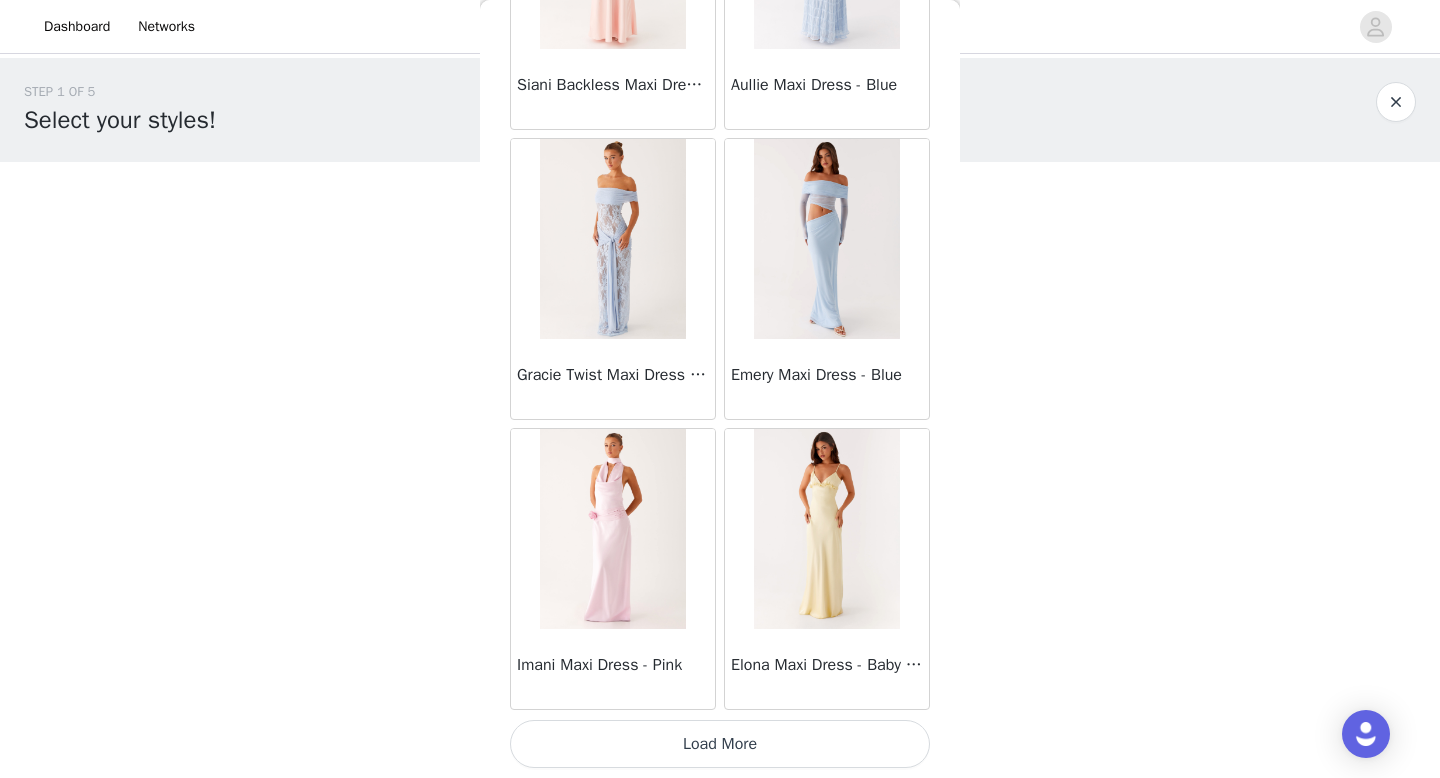 click on "Load More" at bounding box center (720, 744) 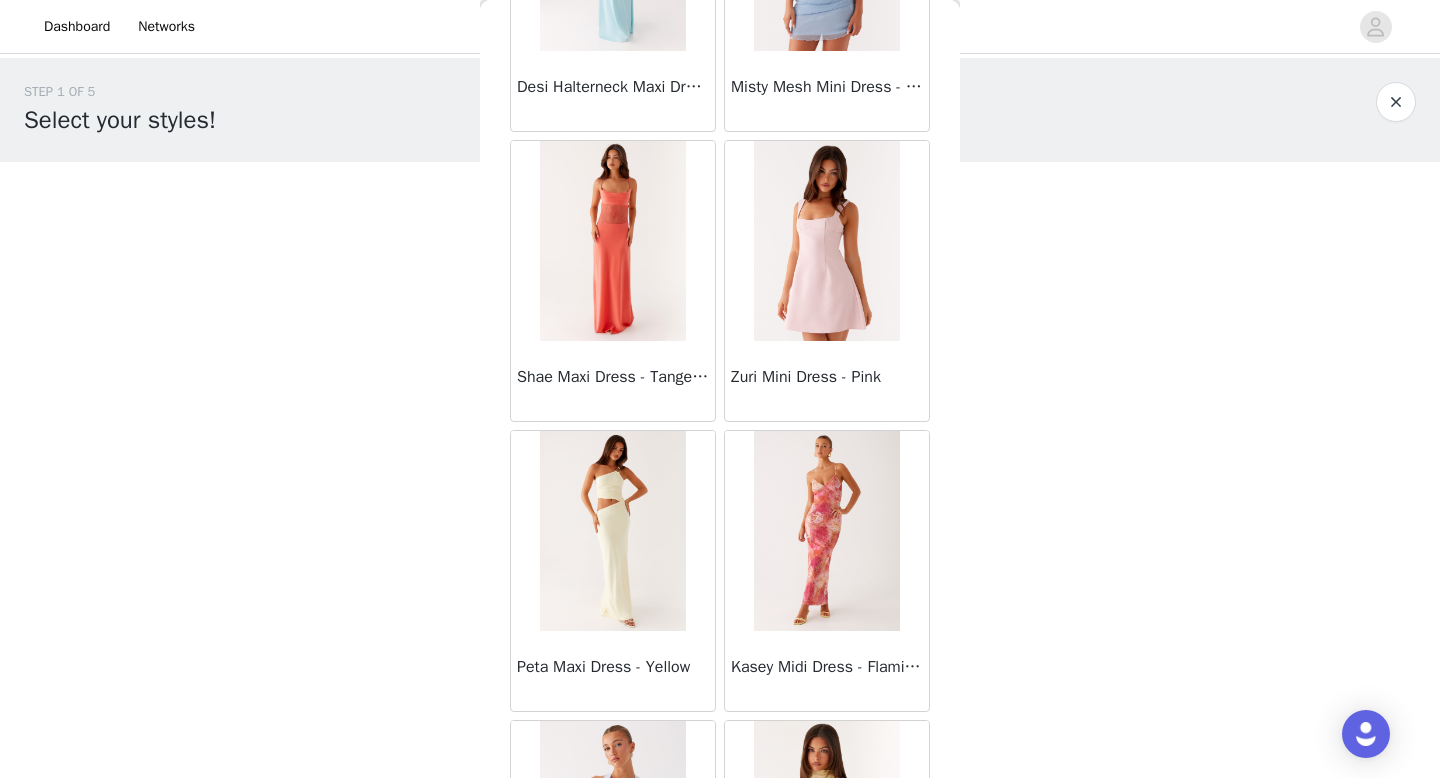 scroll, scrollTop: 34182, scrollLeft: 0, axis: vertical 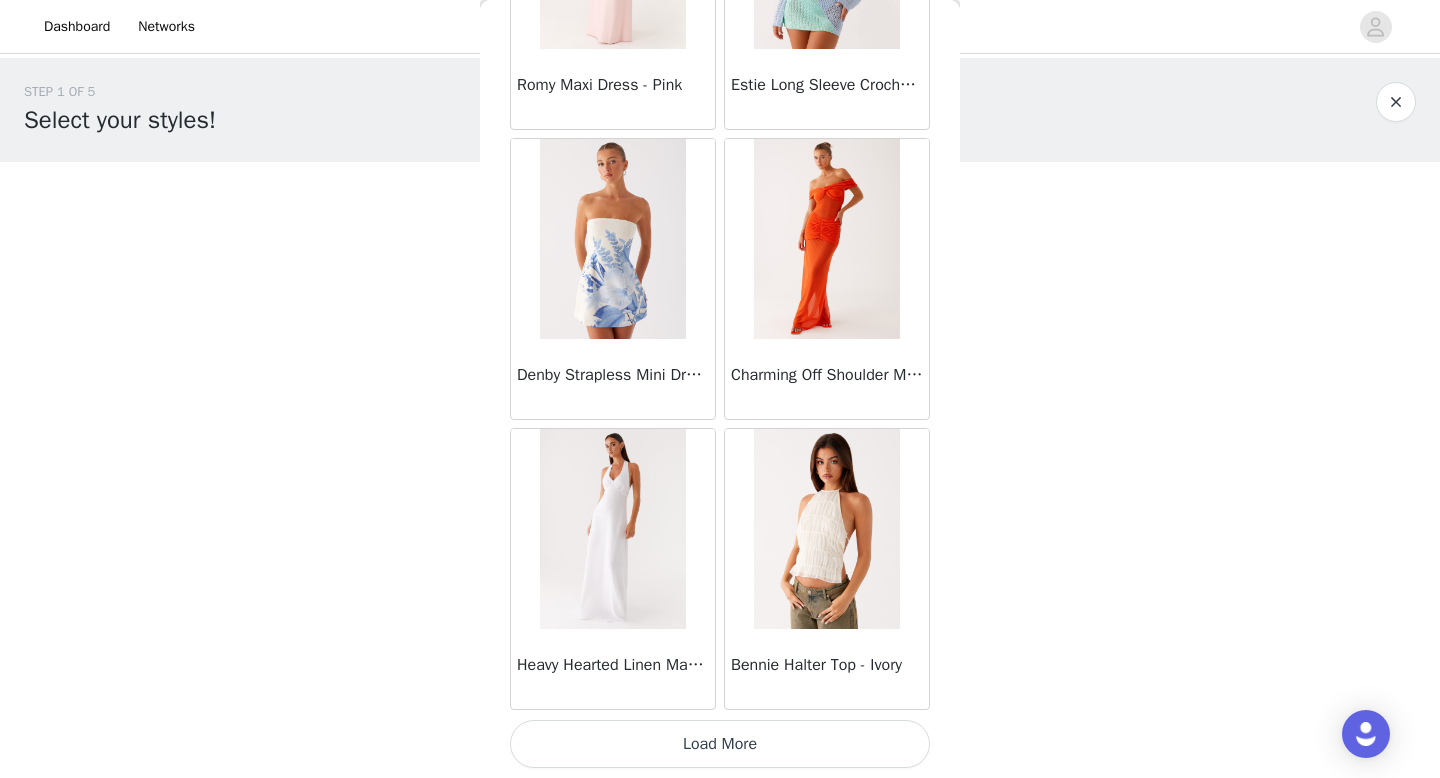 click on "Load More" at bounding box center (720, 744) 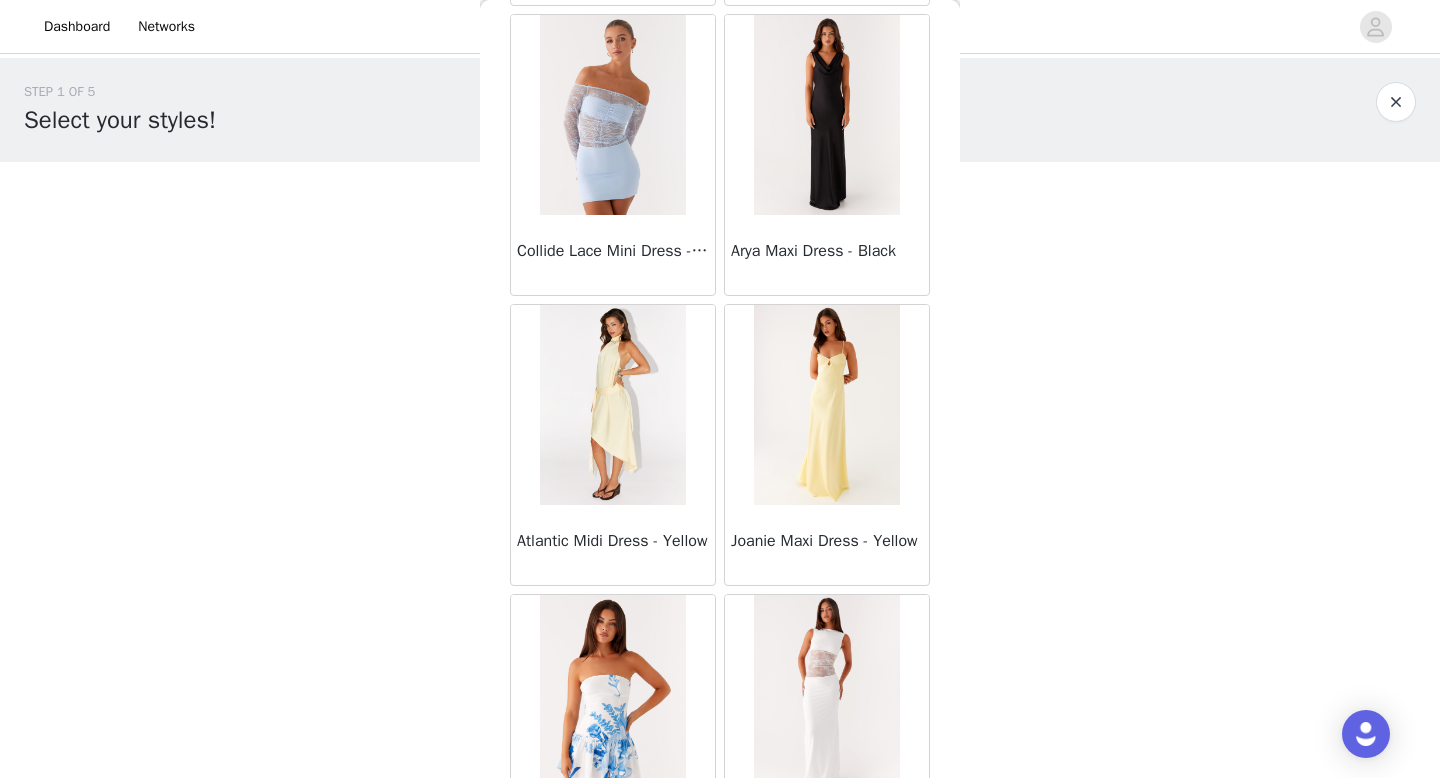 scroll, scrollTop: 37082, scrollLeft: 0, axis: vertical 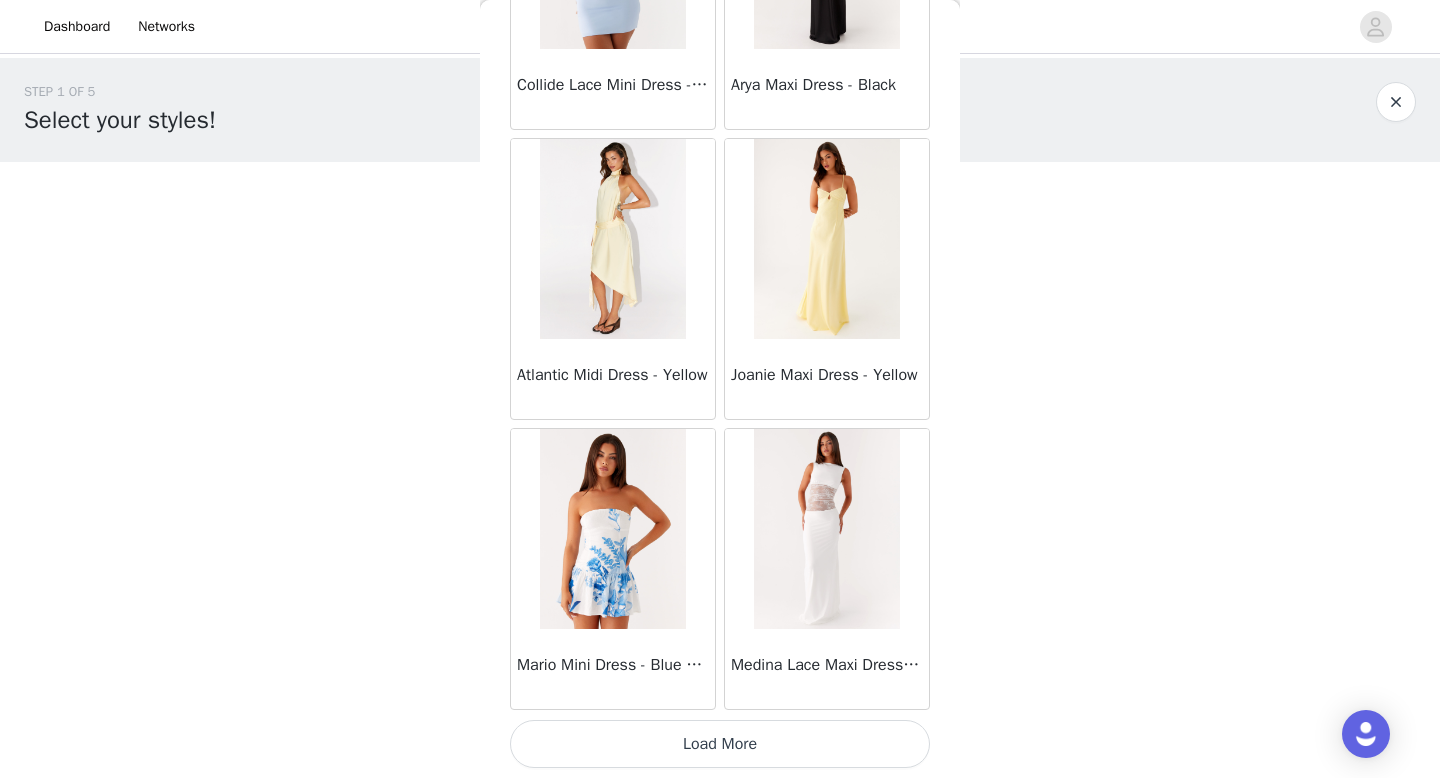 click on "Load More" at bounding box center [720, 744] 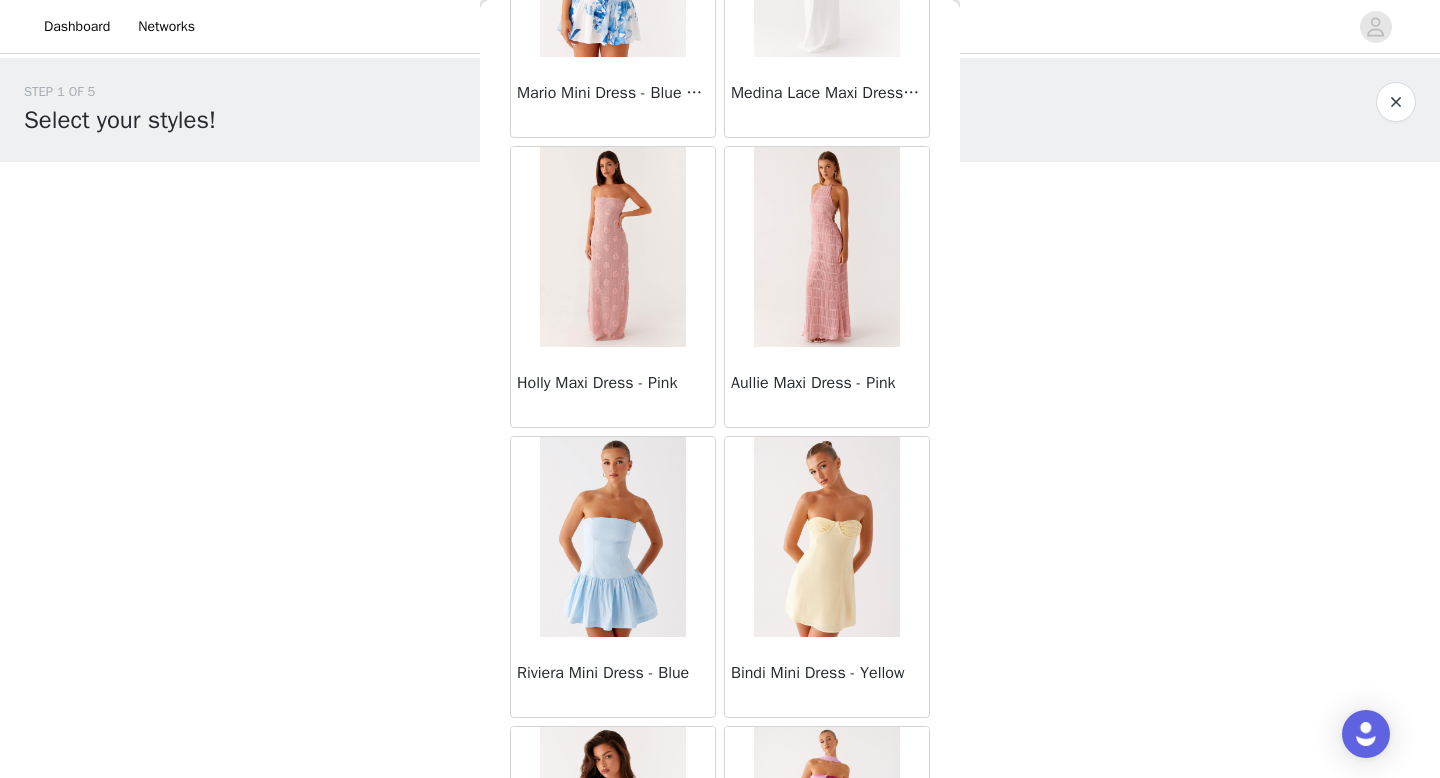 scroll, scrollTop: 39982, scrollLeft: 0, axis: vertical 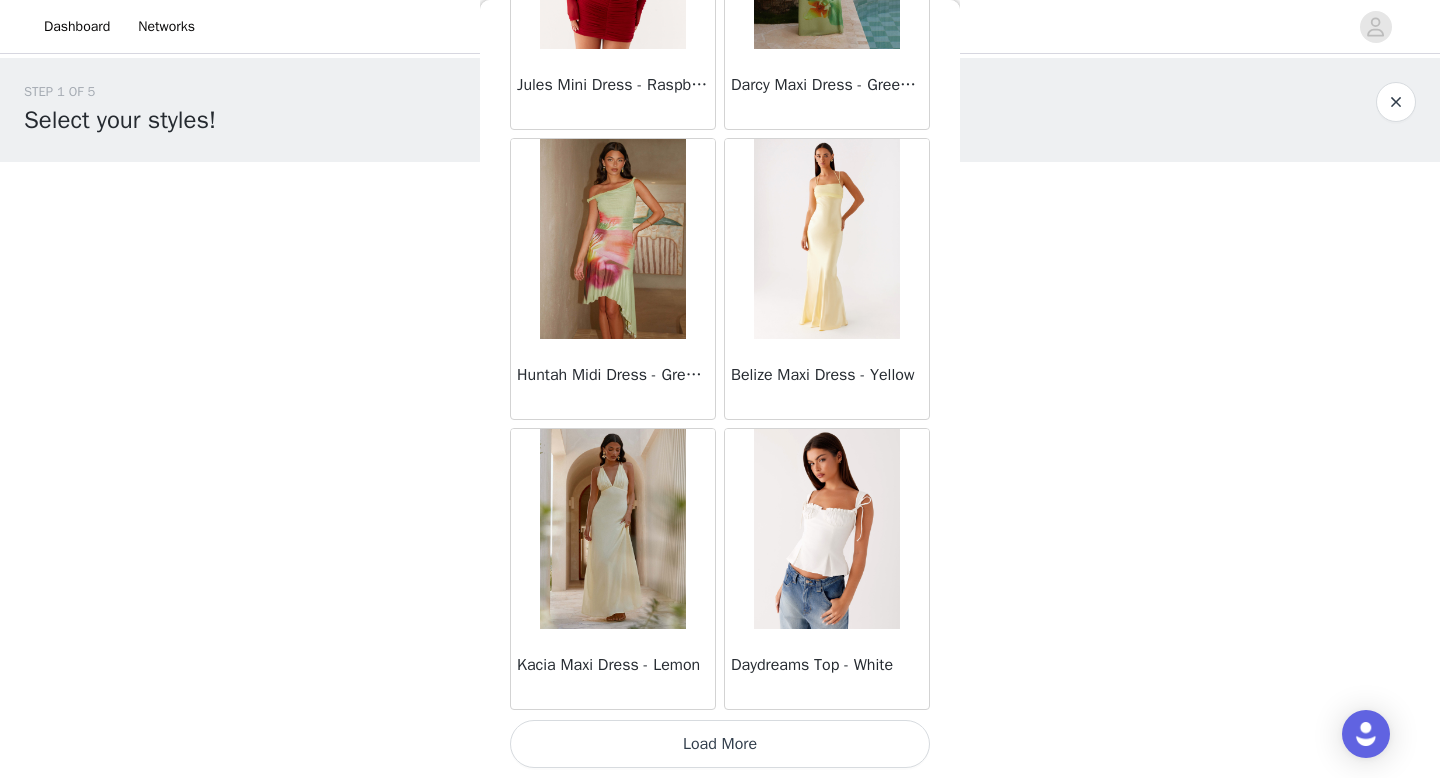 click on "Load More" at bounding box center (720, 744) 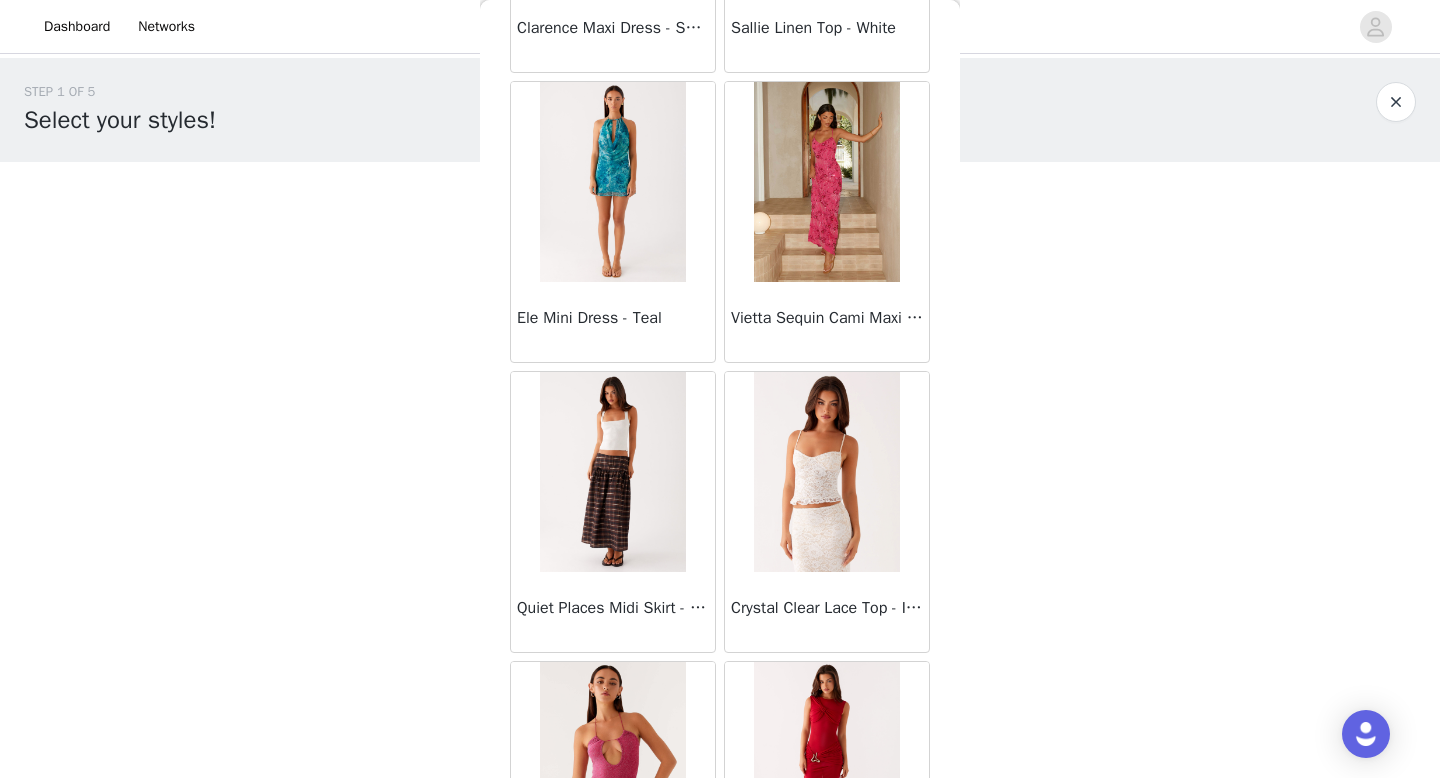 scroll, scrollTop: 42882, scrollLeft: 0, axis: vertical 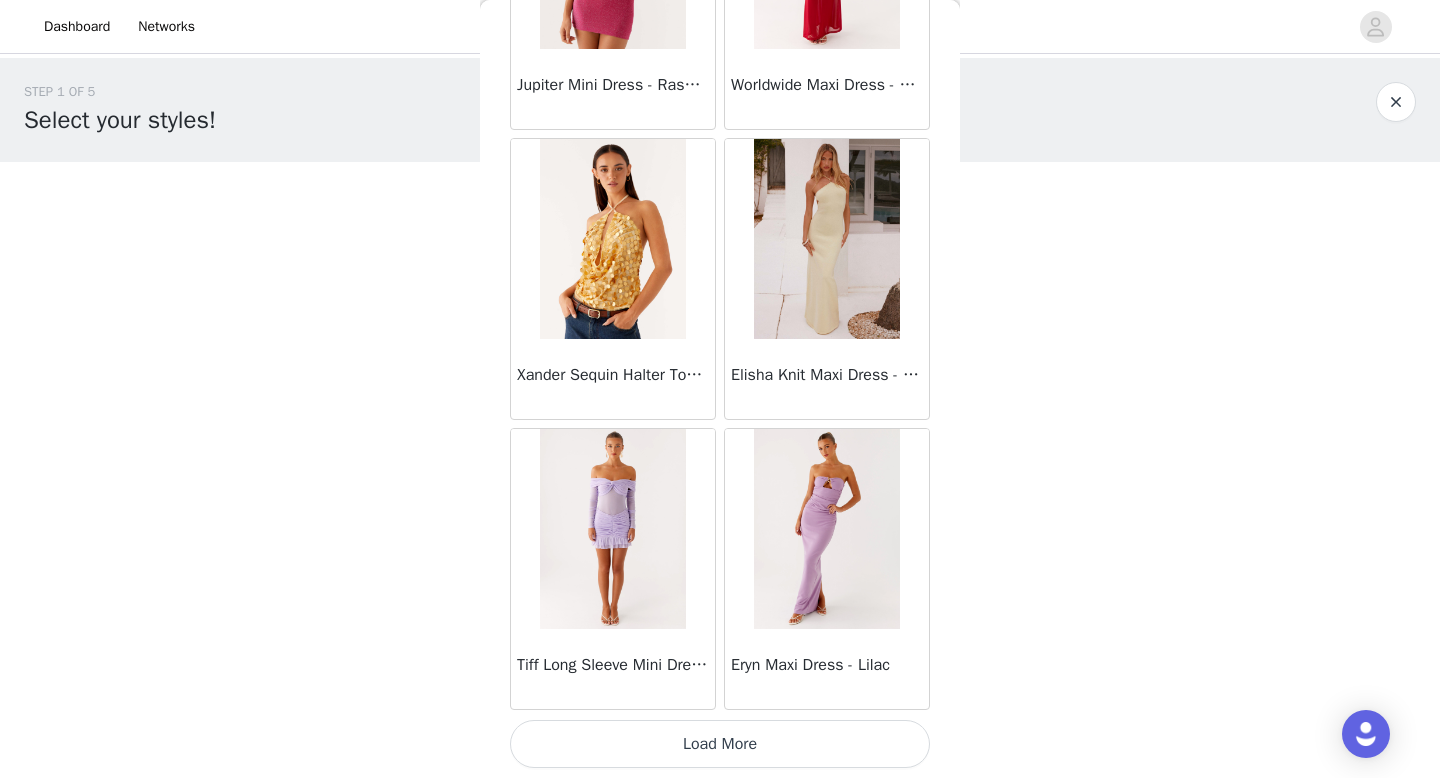 click on "Load More" at bounding box center (720, 744) 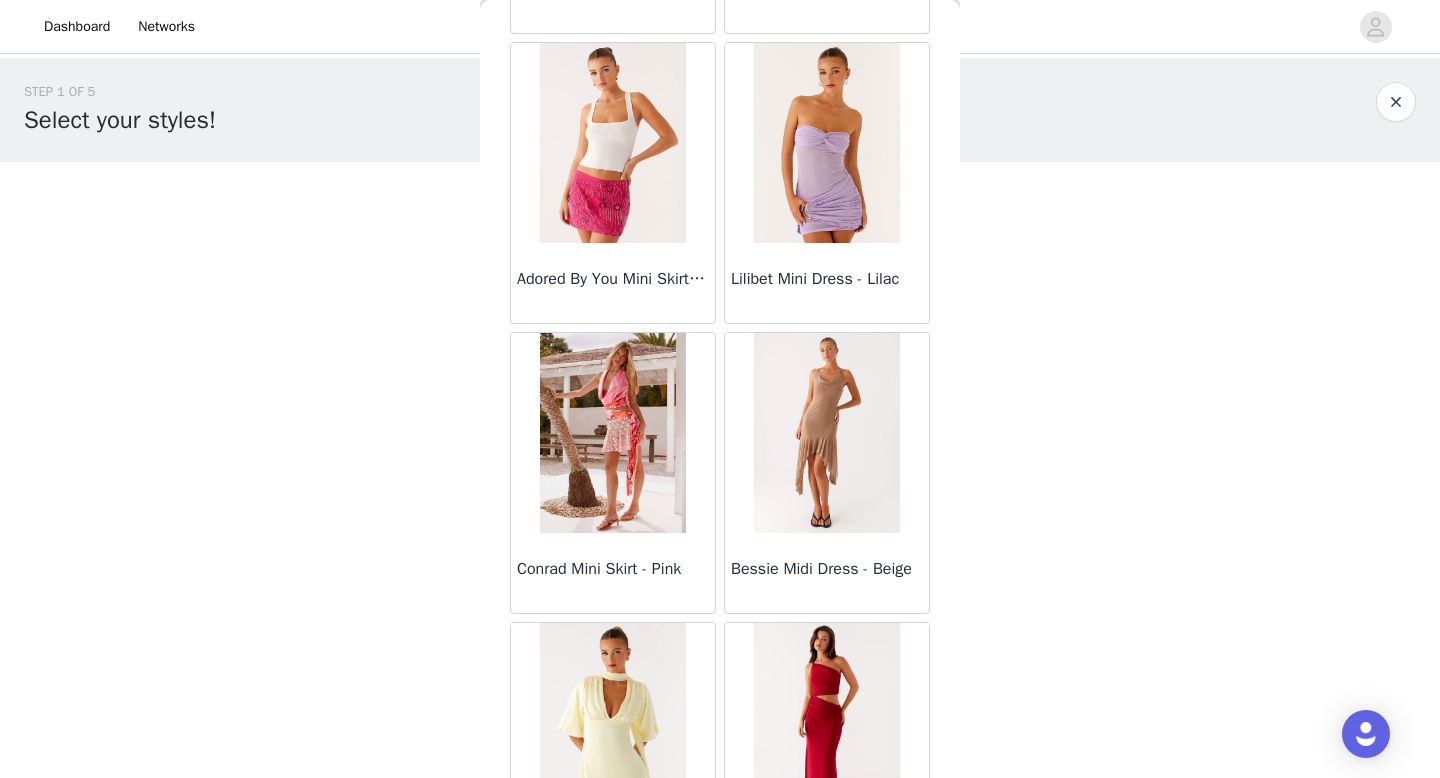 scroll, scrollTop: 45782, scrollLeft: 0, axis: vertical 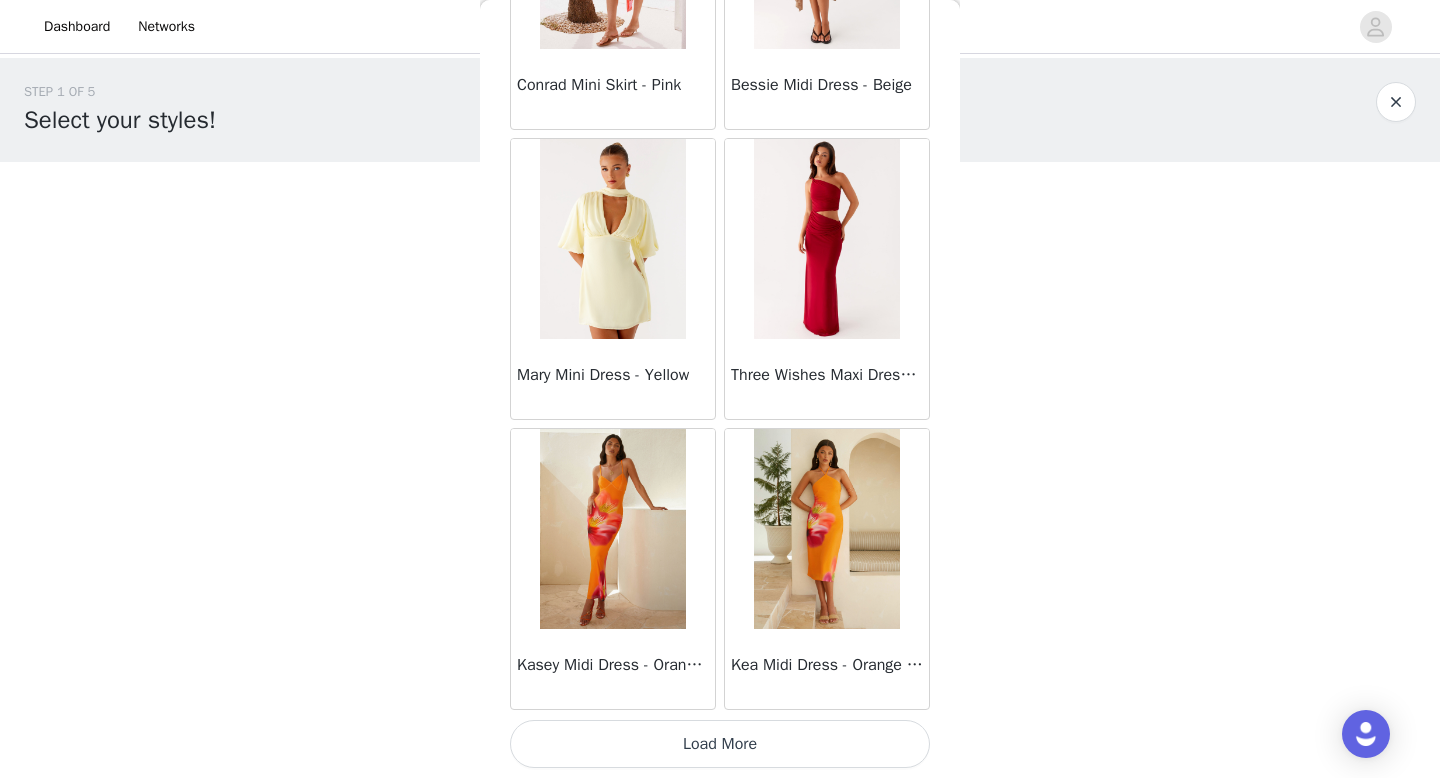 click on "Load More" at bounding box center [720, 744] 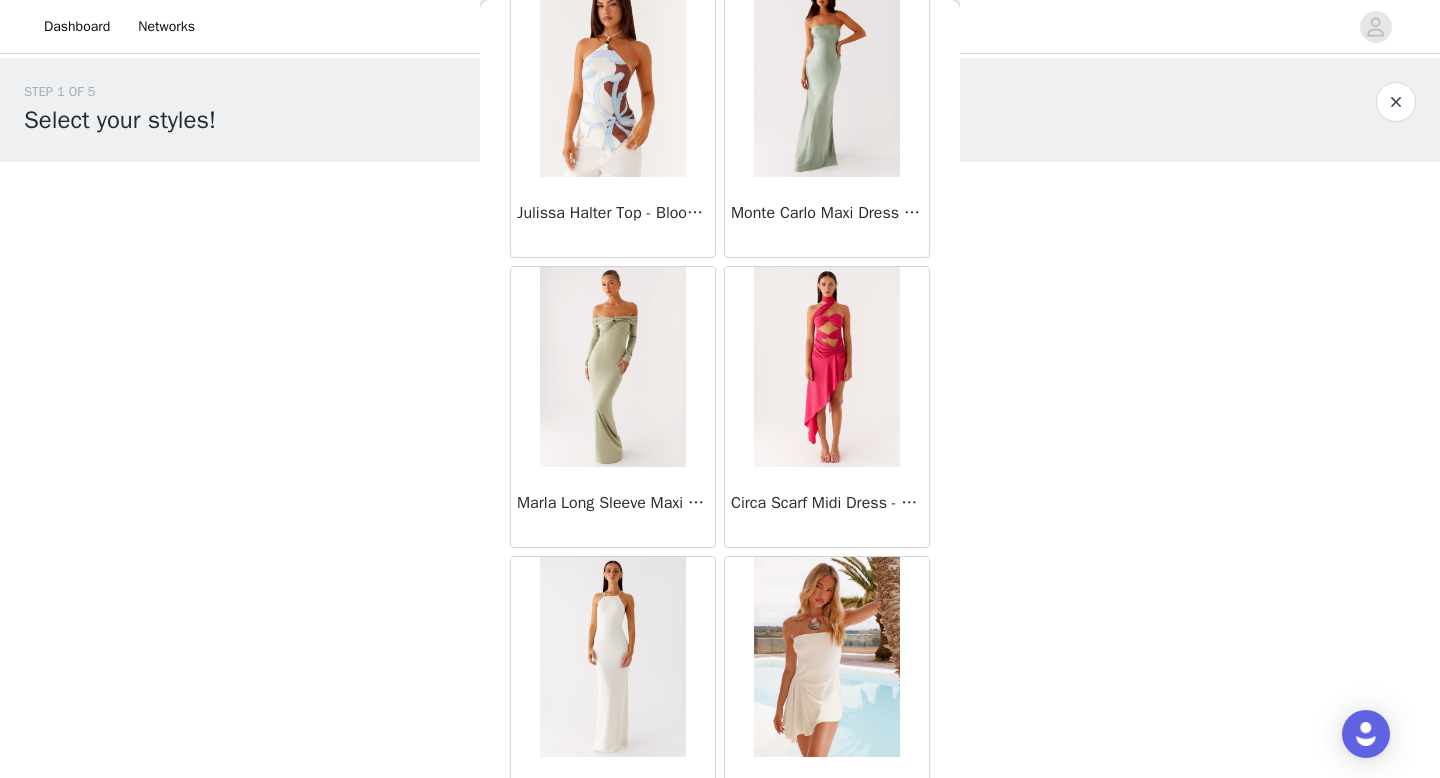 scroll, scrollTop: 48682, scrollLeft: 0, axis: vertical 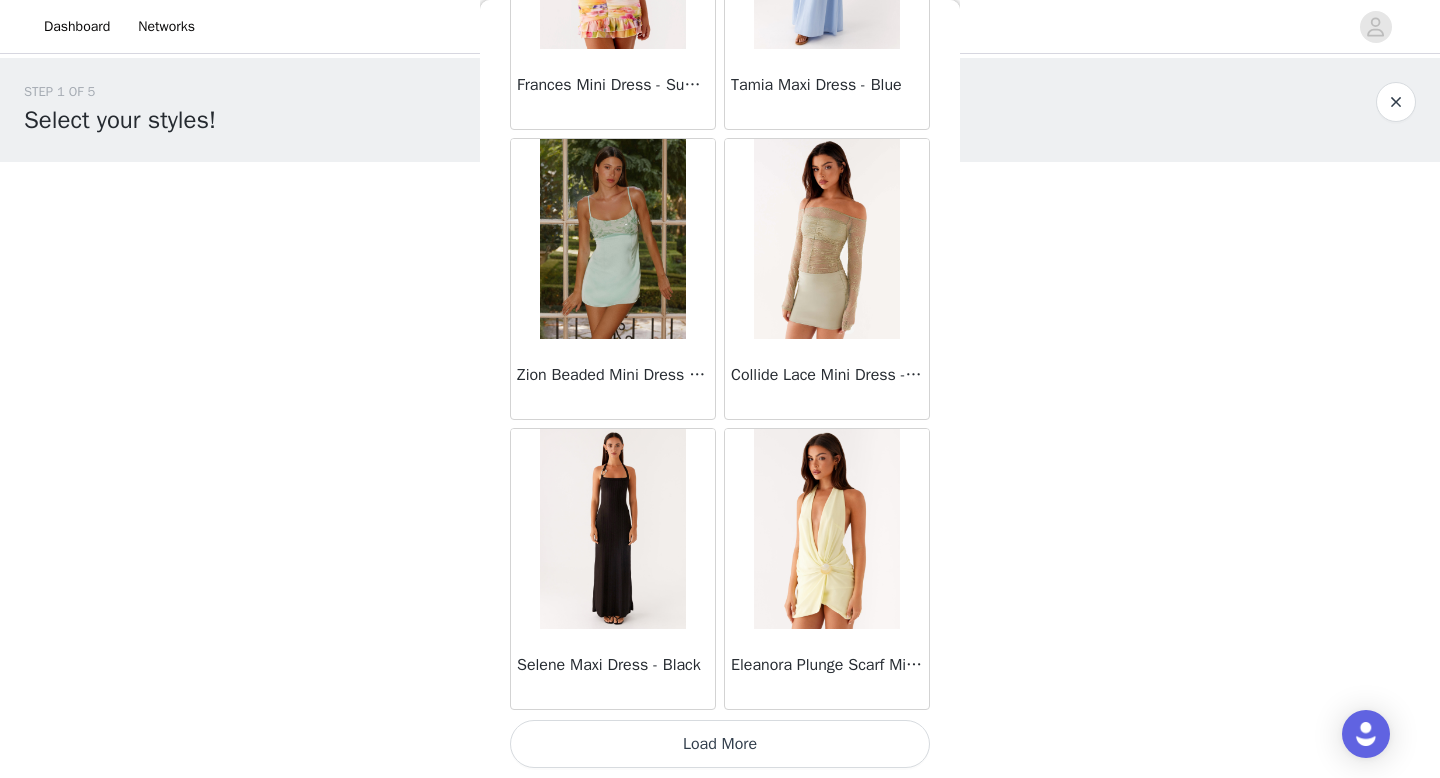 click on "Load More" at bounding box center [720, 744] 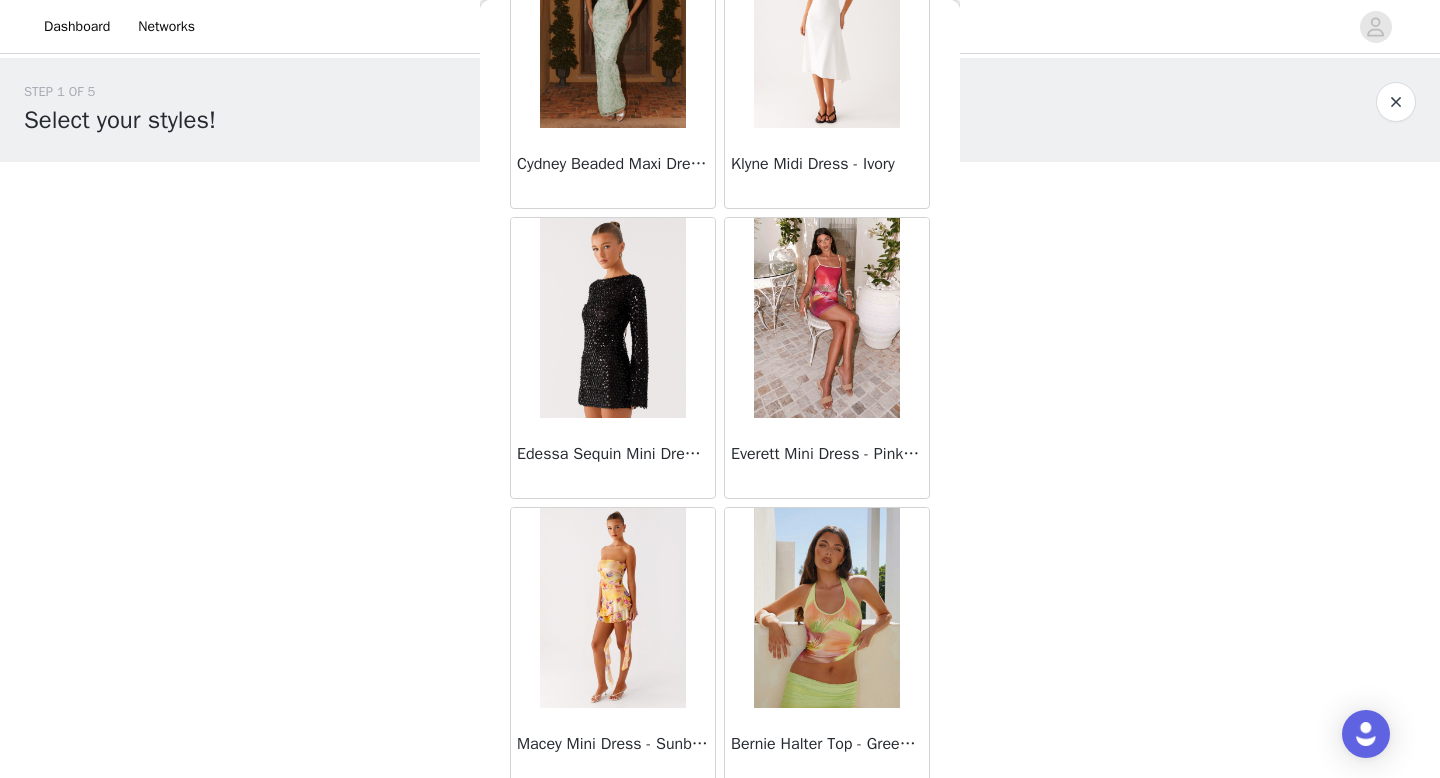 scroll, scrollTop: 51582, scrollLeft: 0, axis: vertical 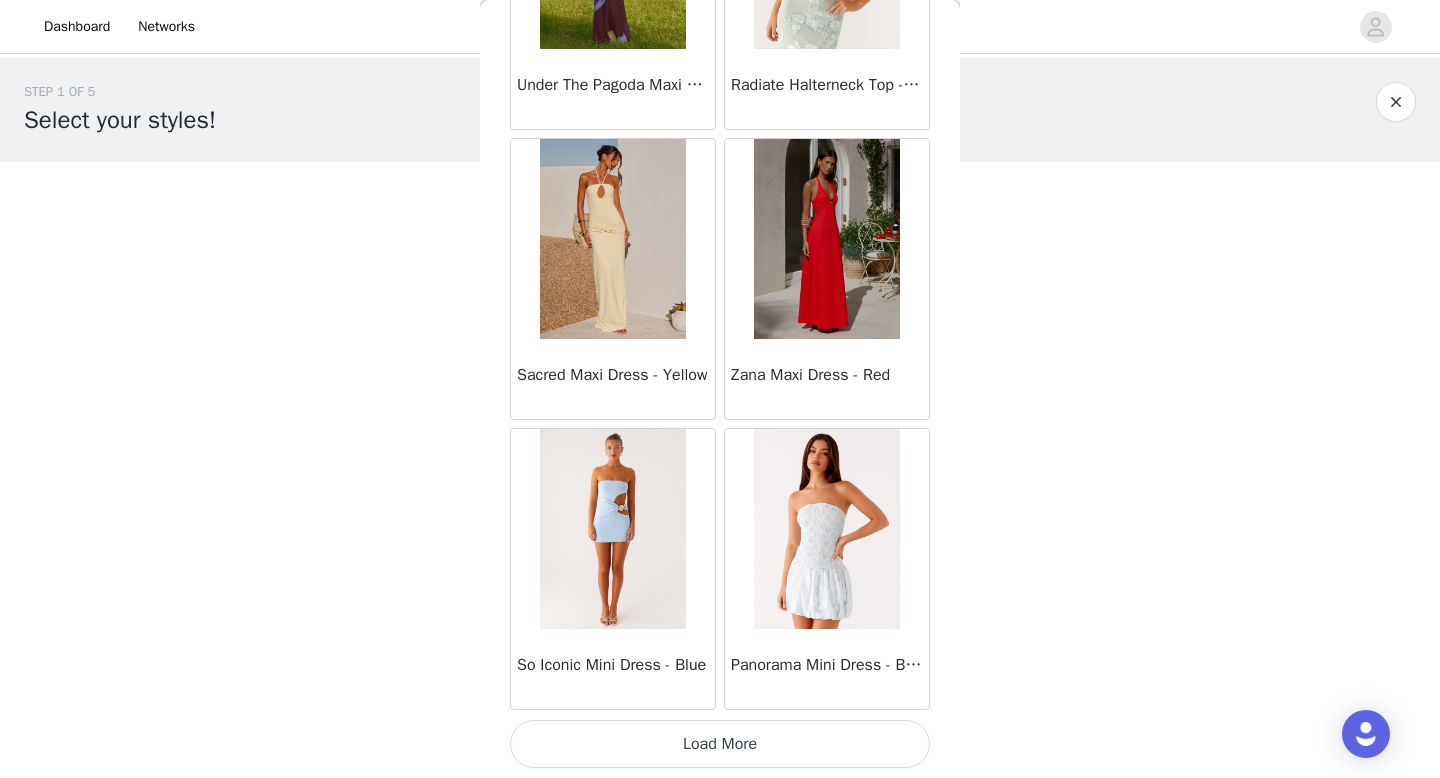 click on "Load More" at bounding box center [720, 744] 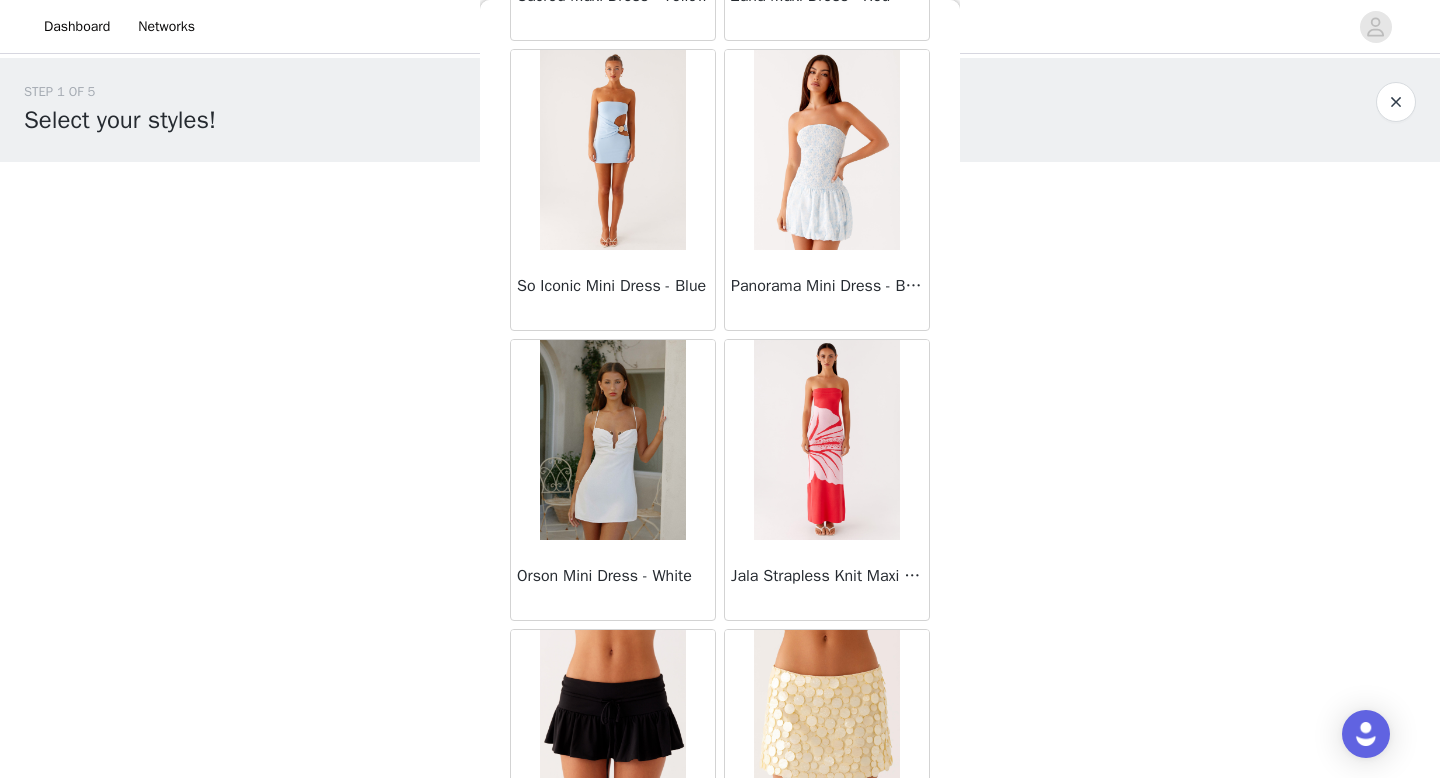 scroll, scrollTop: 54482, scrollLeft: 0, axis: vertical 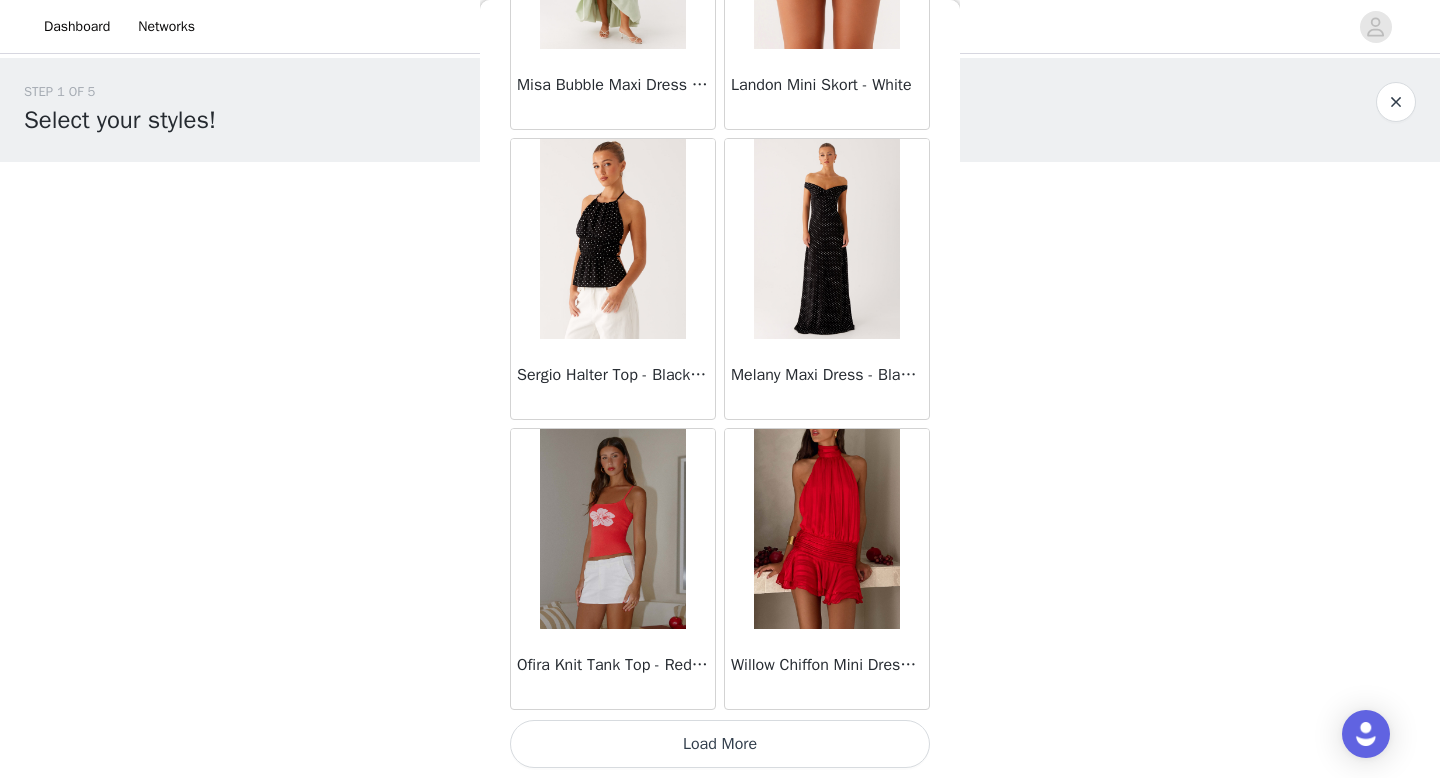 click on "Load More" at bounding box center [720, 744] 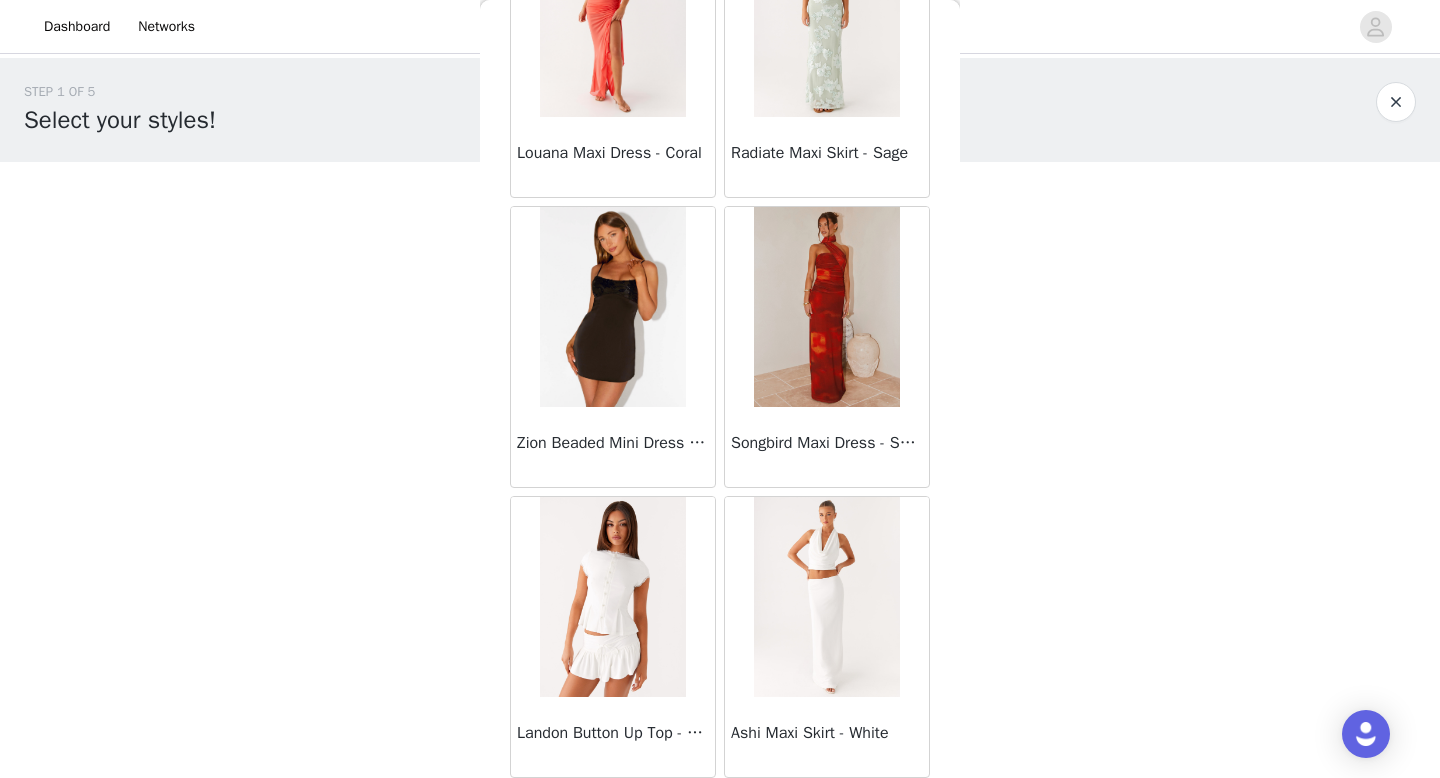 scroll, scrollTop: 57382, scrollLeft: 0, axis: vertical 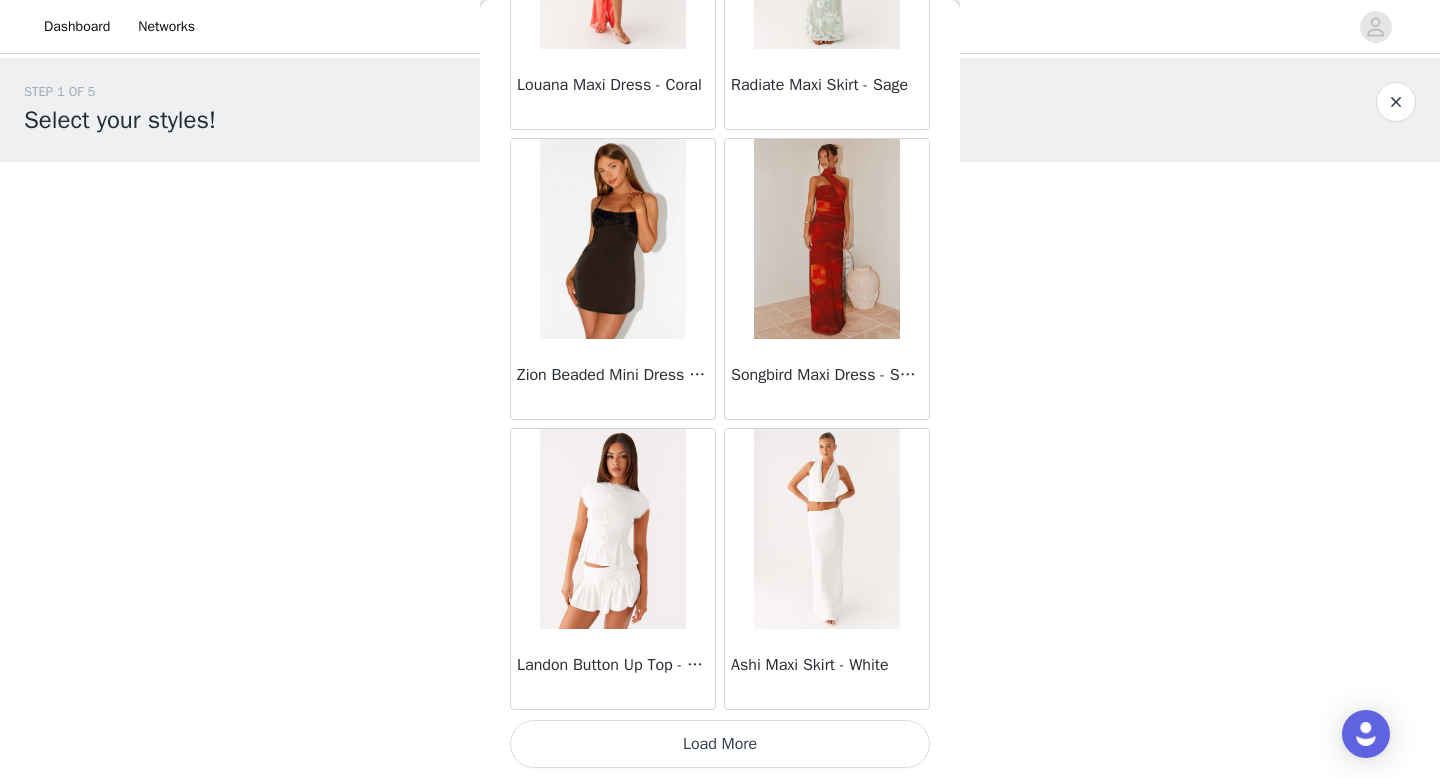 click on "Load More" at bounding box center [720, 744] 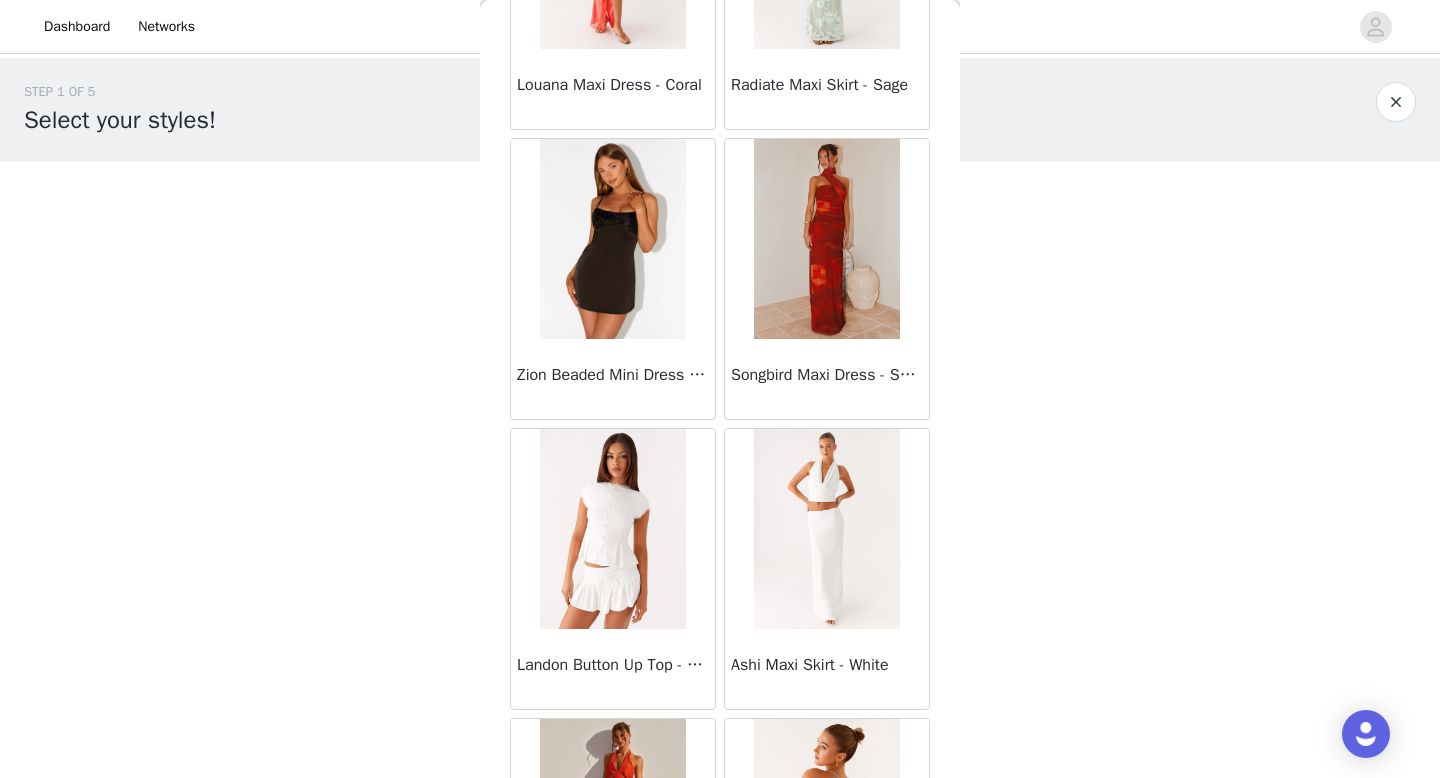 scroll, scrollTop: 60282, scrollLeft: 0, axis: vertical 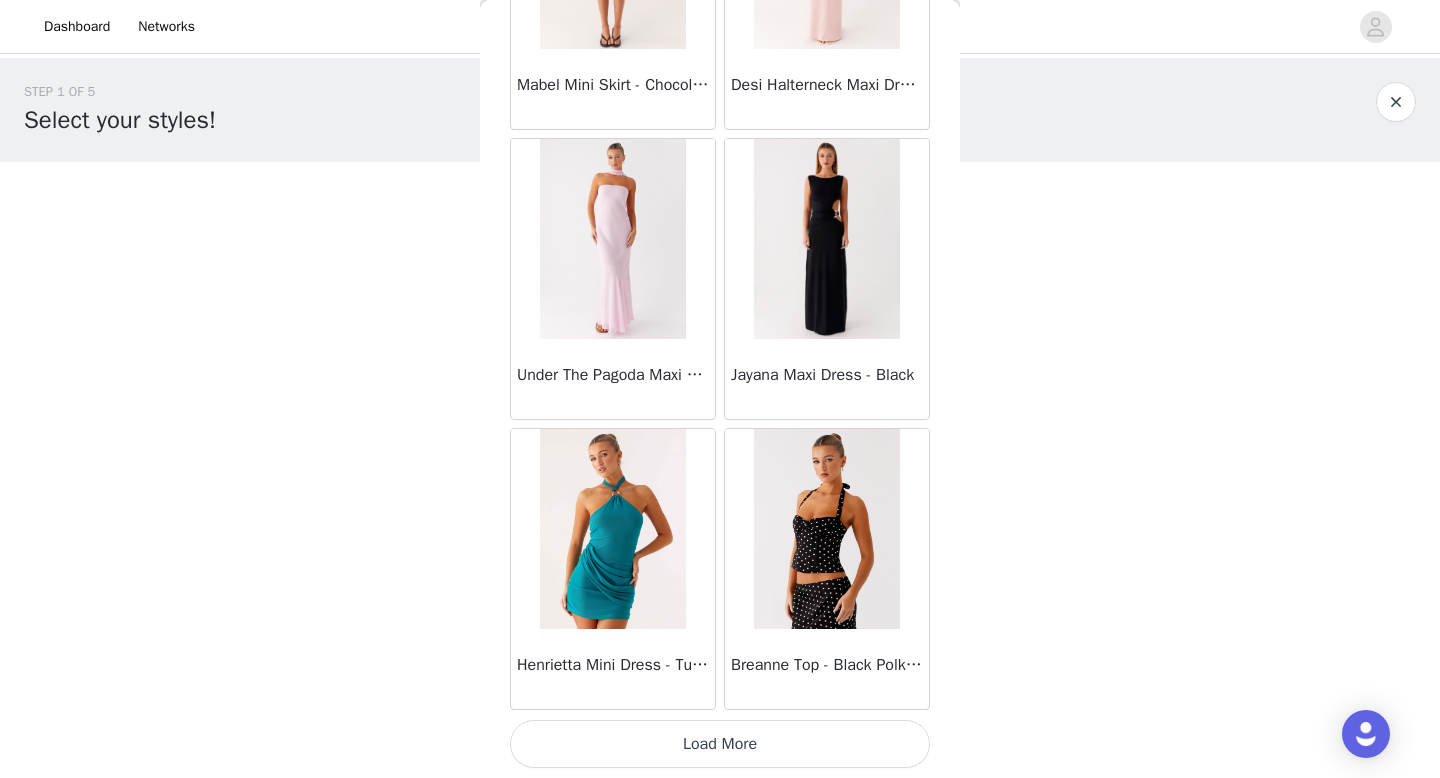 click on "Load More" at bounding box center (720, 744) 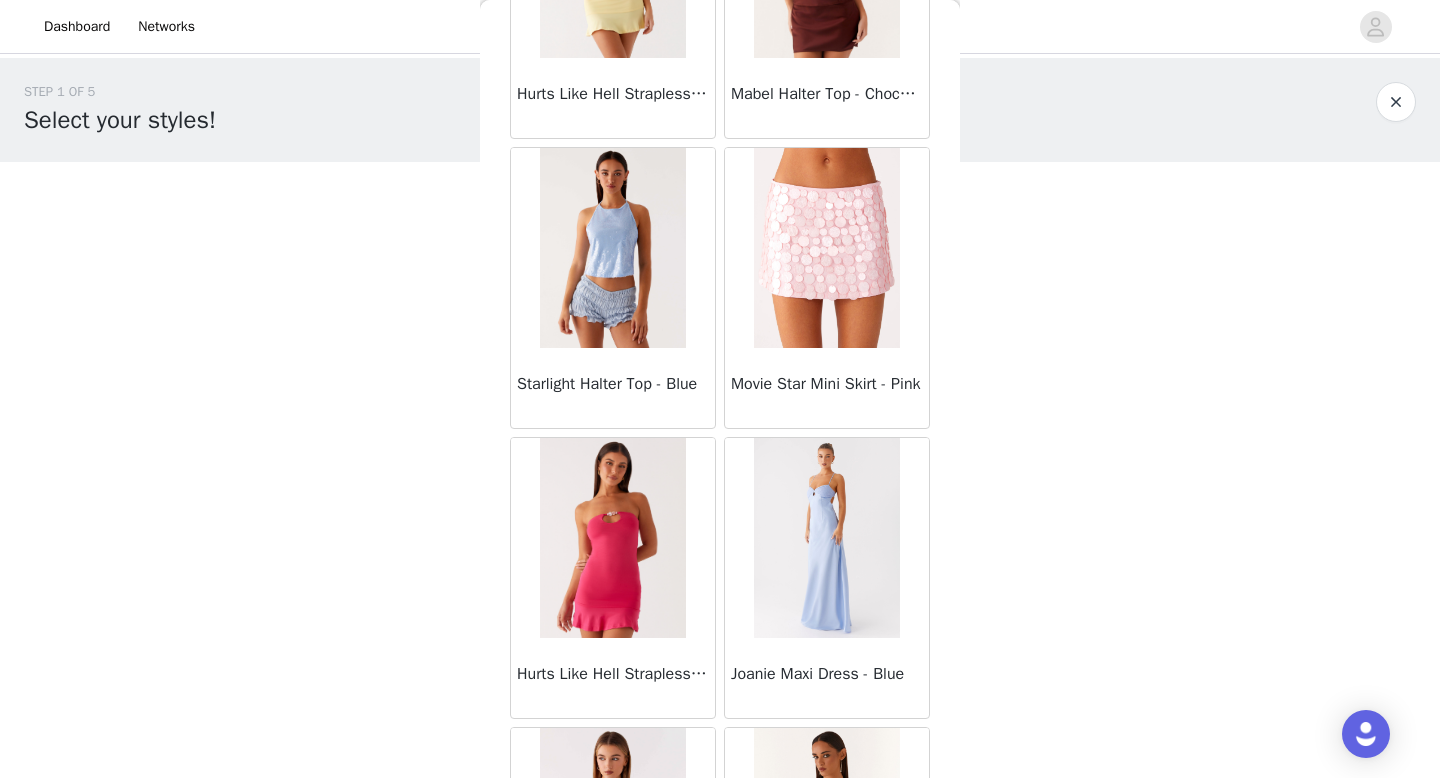 scroll, scrollTop: 63182, scrollLeft: 0, axis: vertical 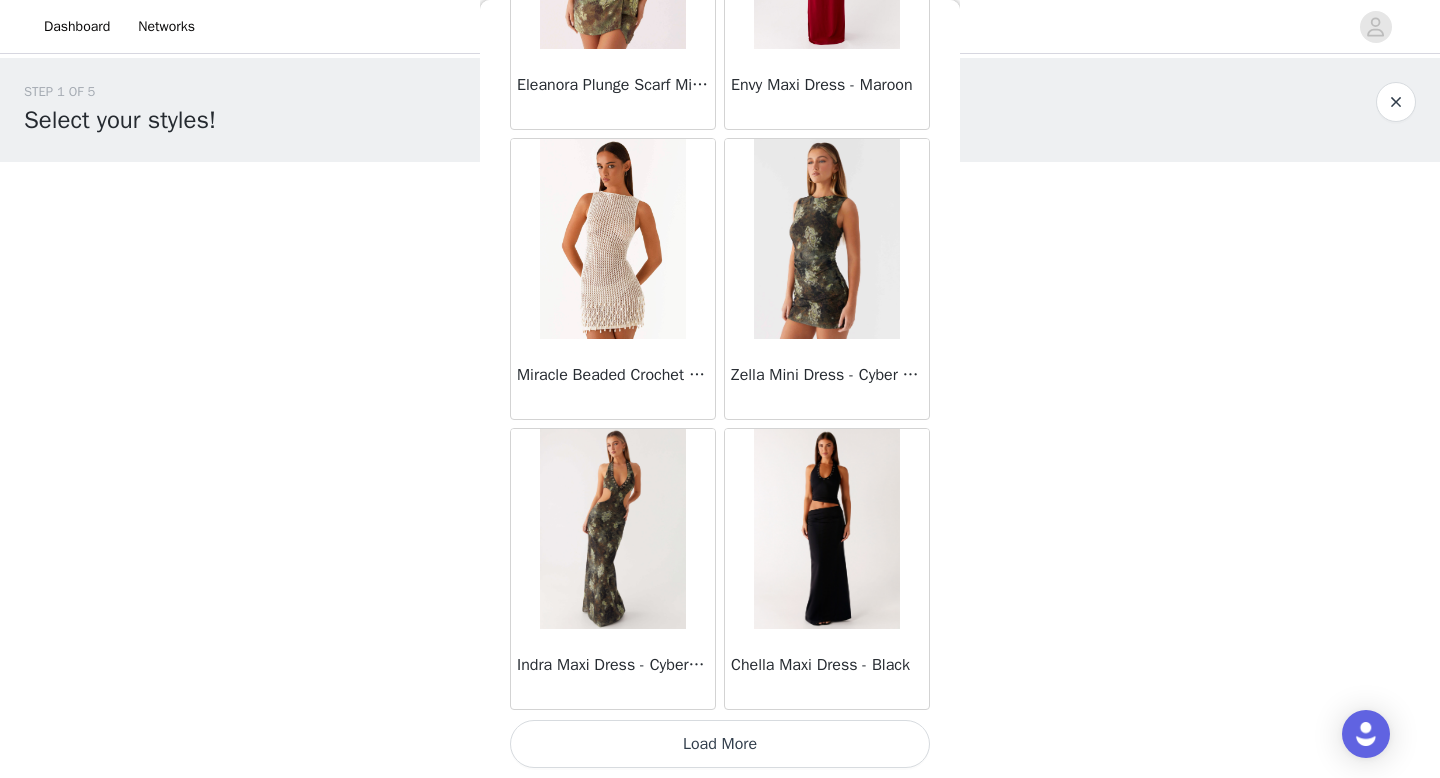 click on "Load More" at bounding box center (720, 744) 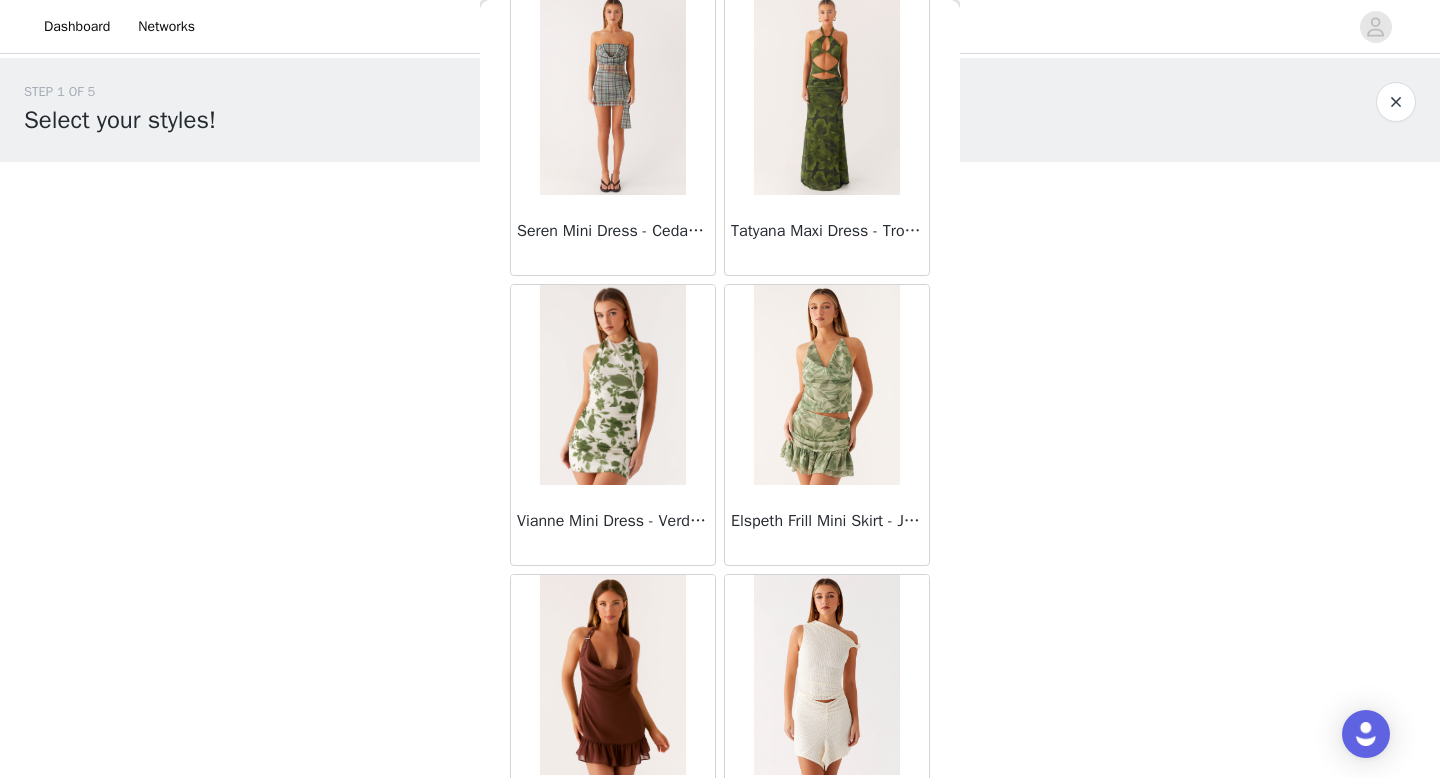 scroll, scrollTop: 66082, scrollLeft: 0, axis: vertical 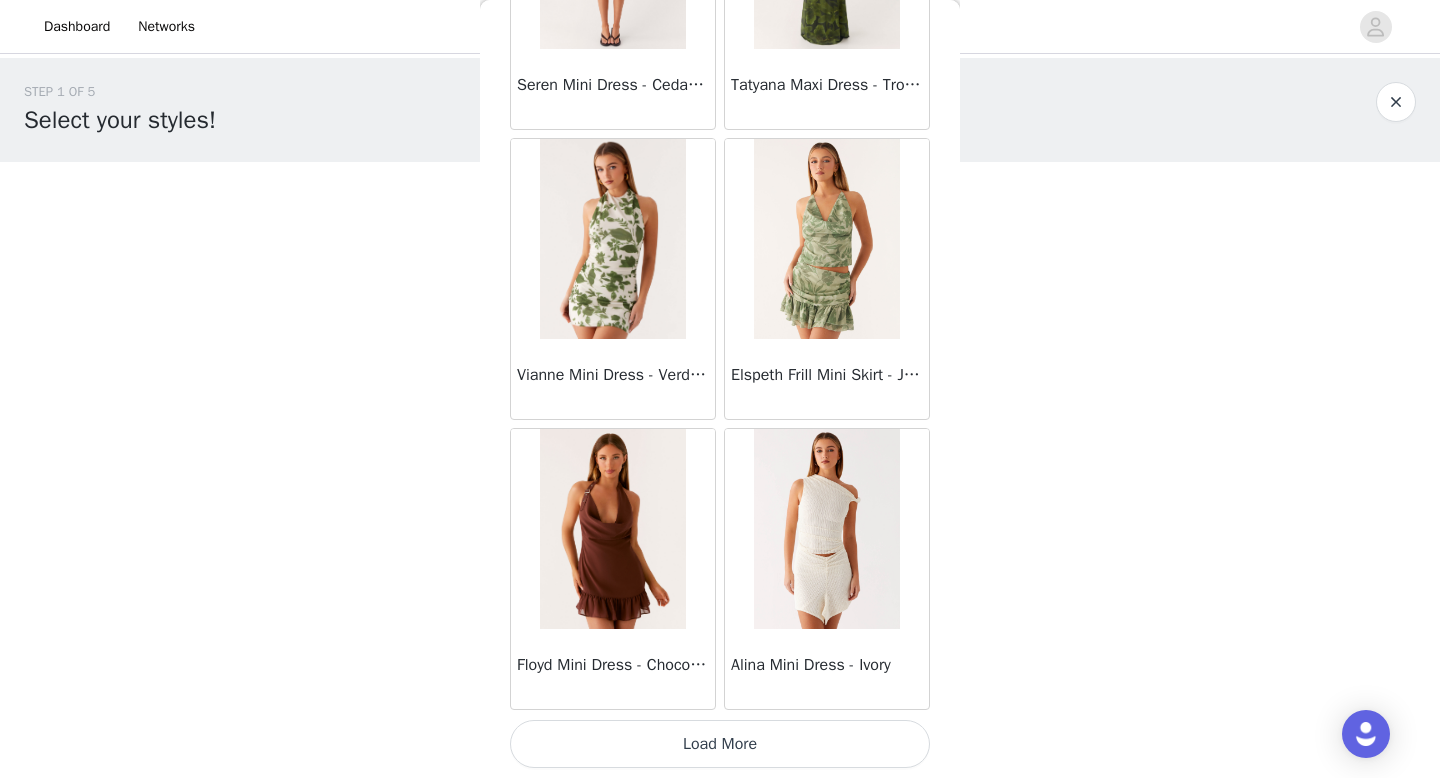click on "Load More" at bounding box center [720, 744] 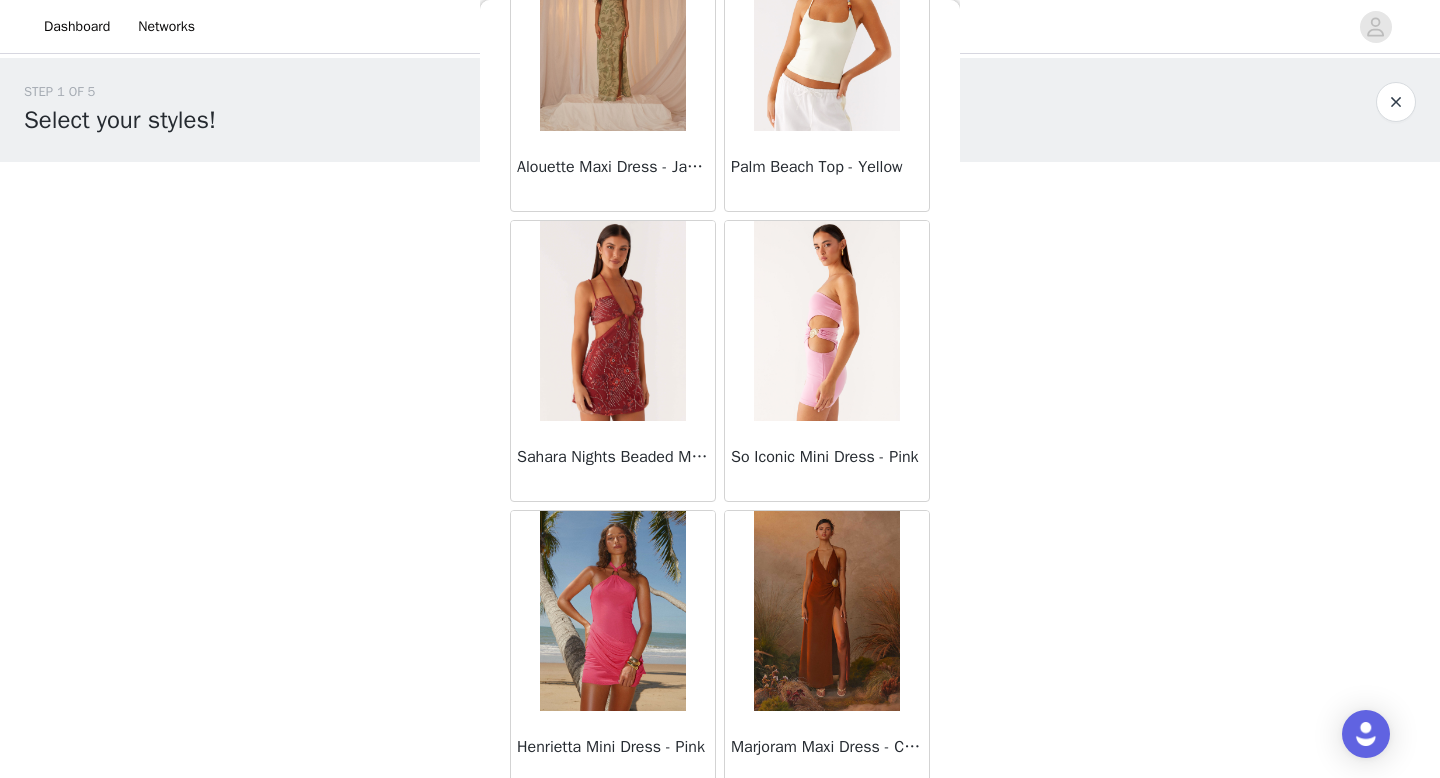 scroll, scrollTop: 68982, scrollLeft: 0, axis: vertical 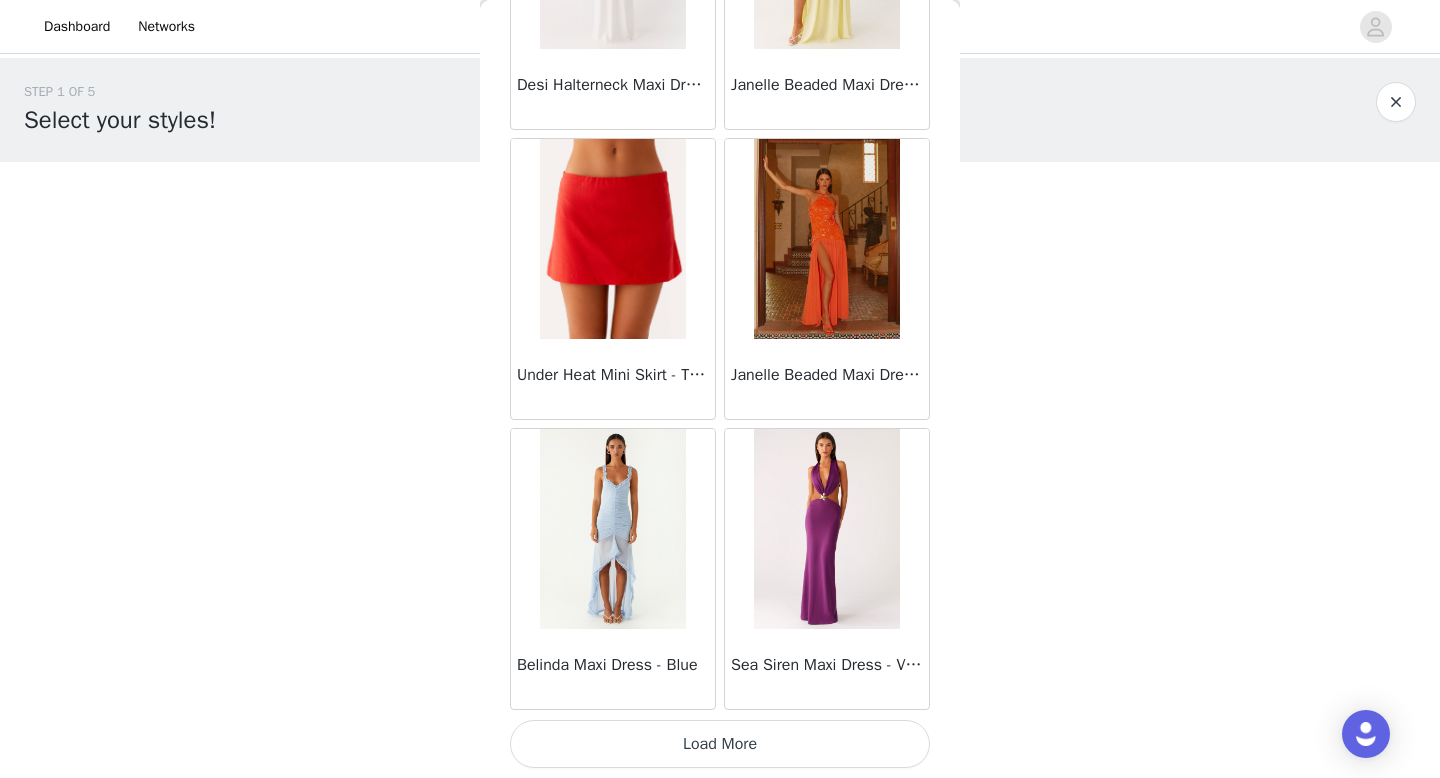 click on "Load More" at bounding box center (720, 744) 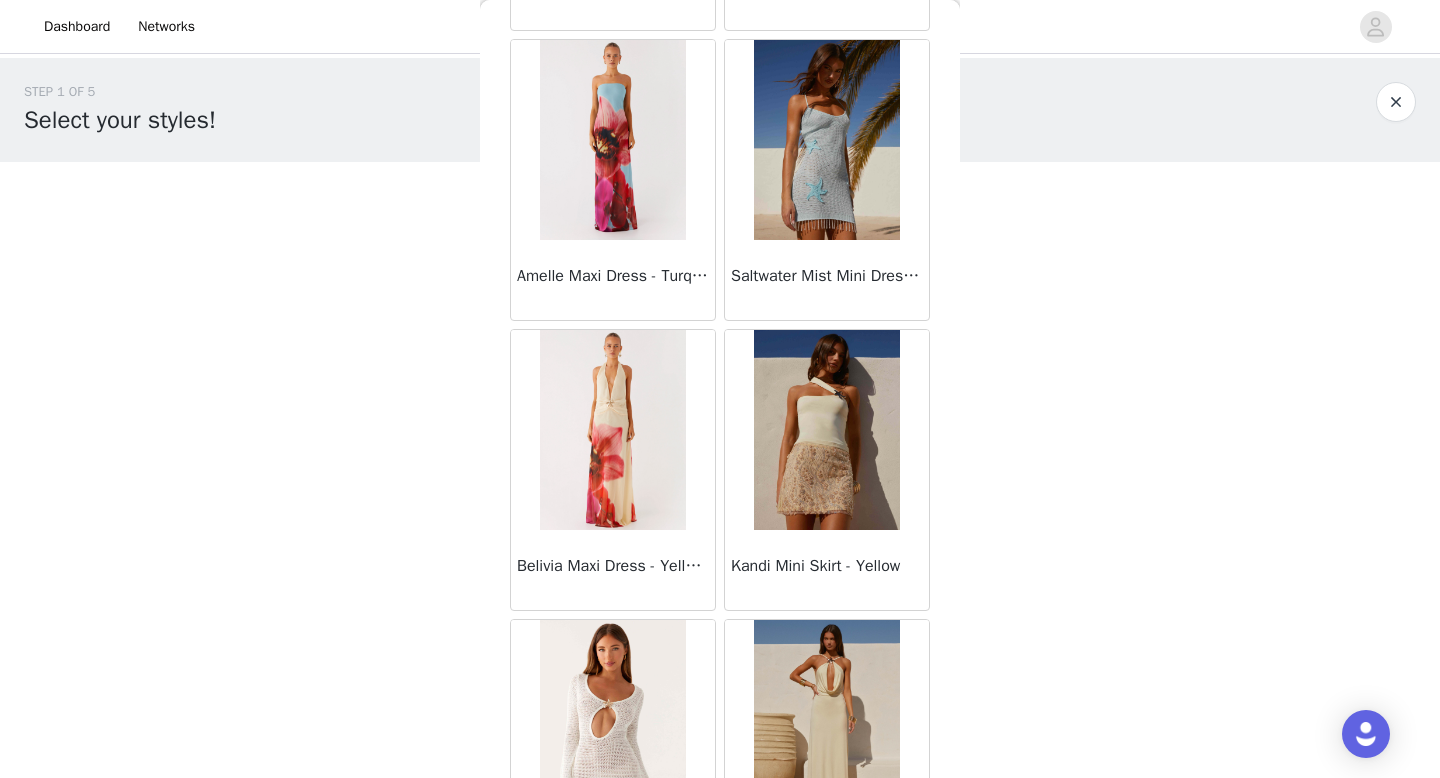 scroll, scrollTop: 71882, scrollLeft: 0, axis: vertical 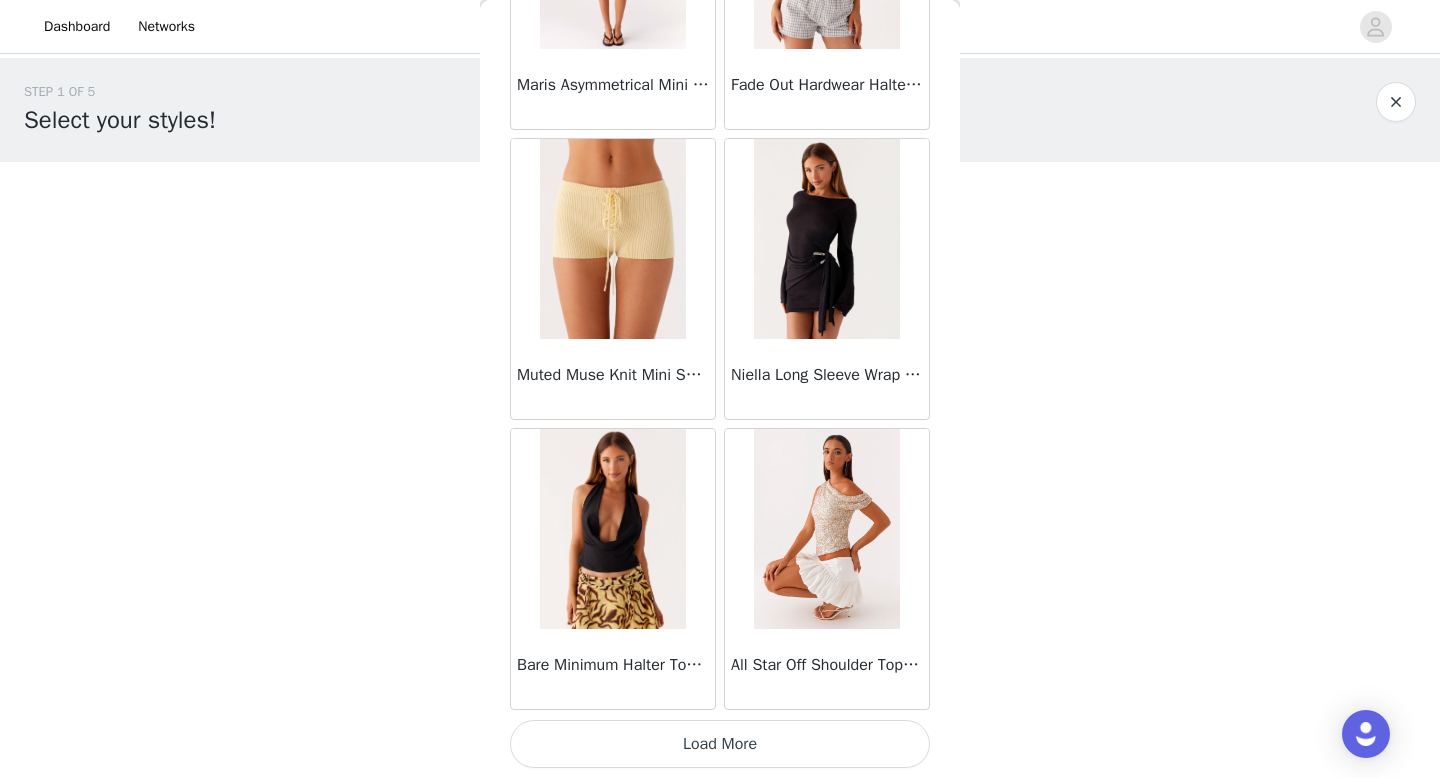 click on "Load More" at bounding box center [720, 744] 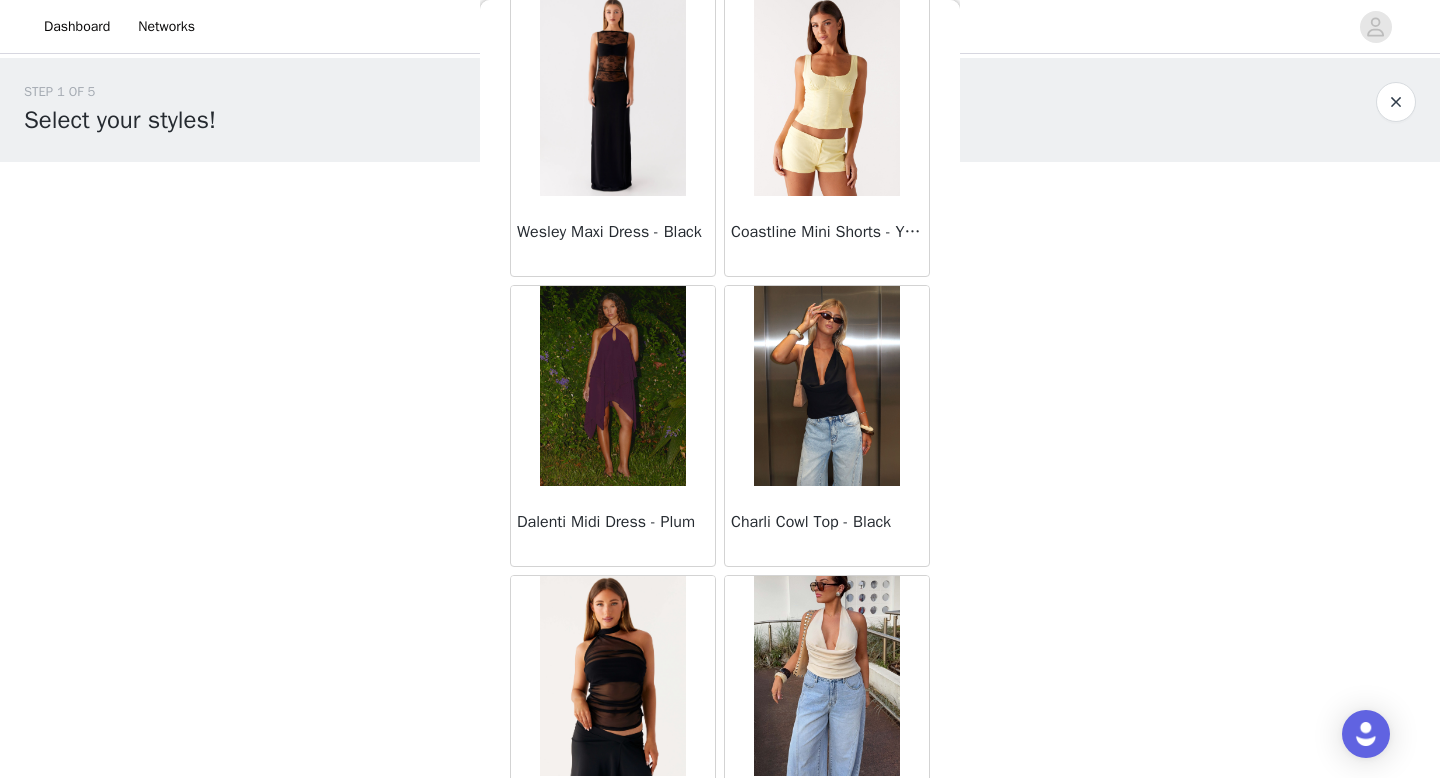 scroll, scrollTop: 74782, scrollLeft: 0, axis: vertical 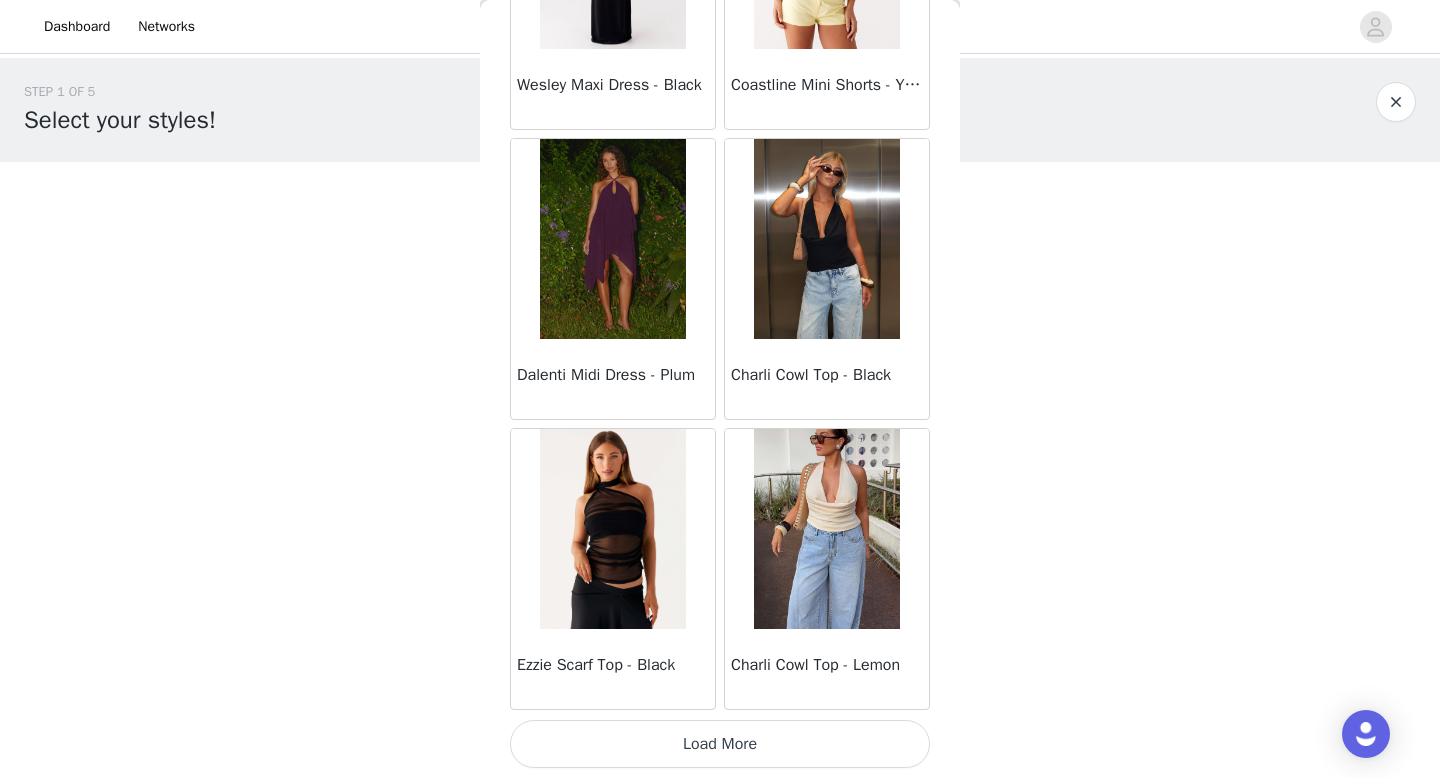 click on "Load More" at bounding box center (720, 744) 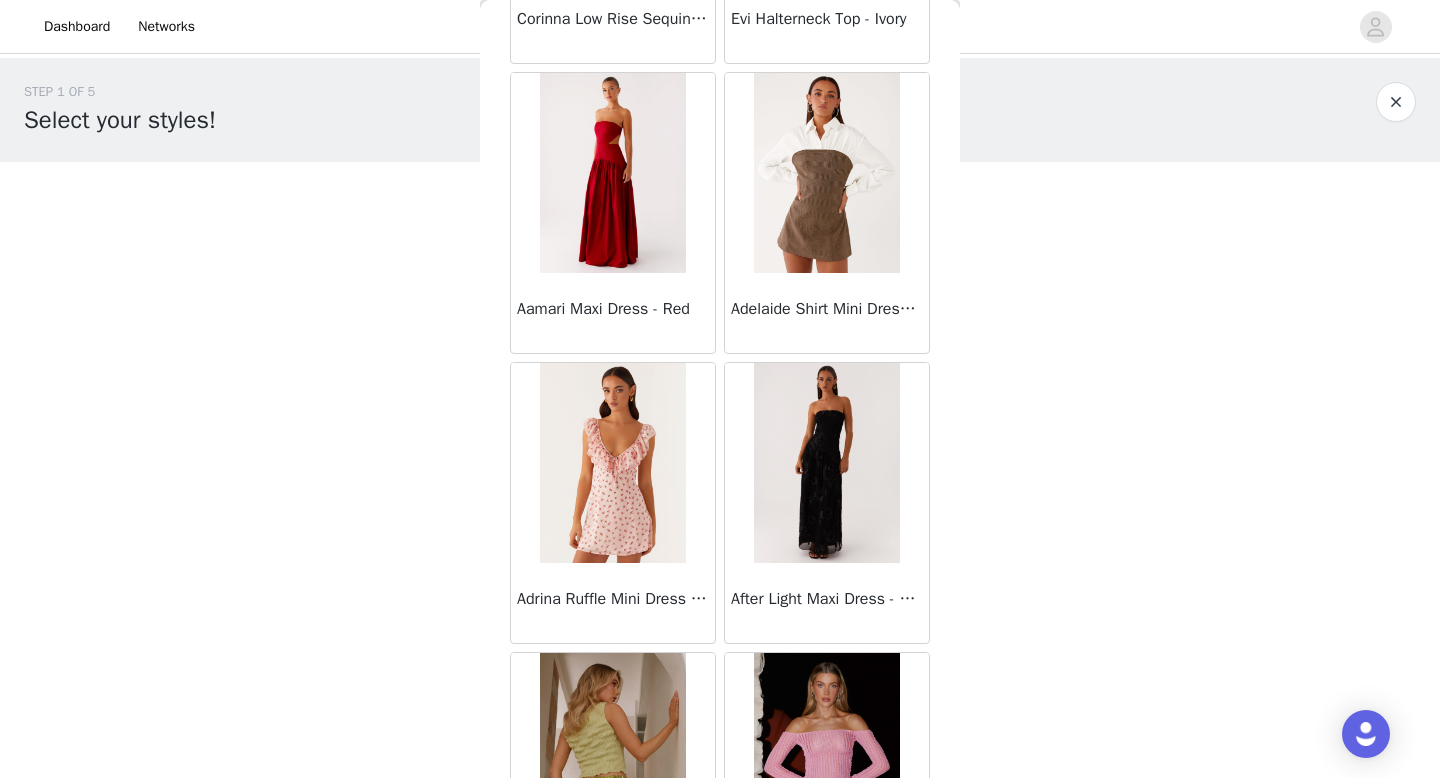 scroll, scrollTop: 77682, scrollLeft: 0, axis: vertical 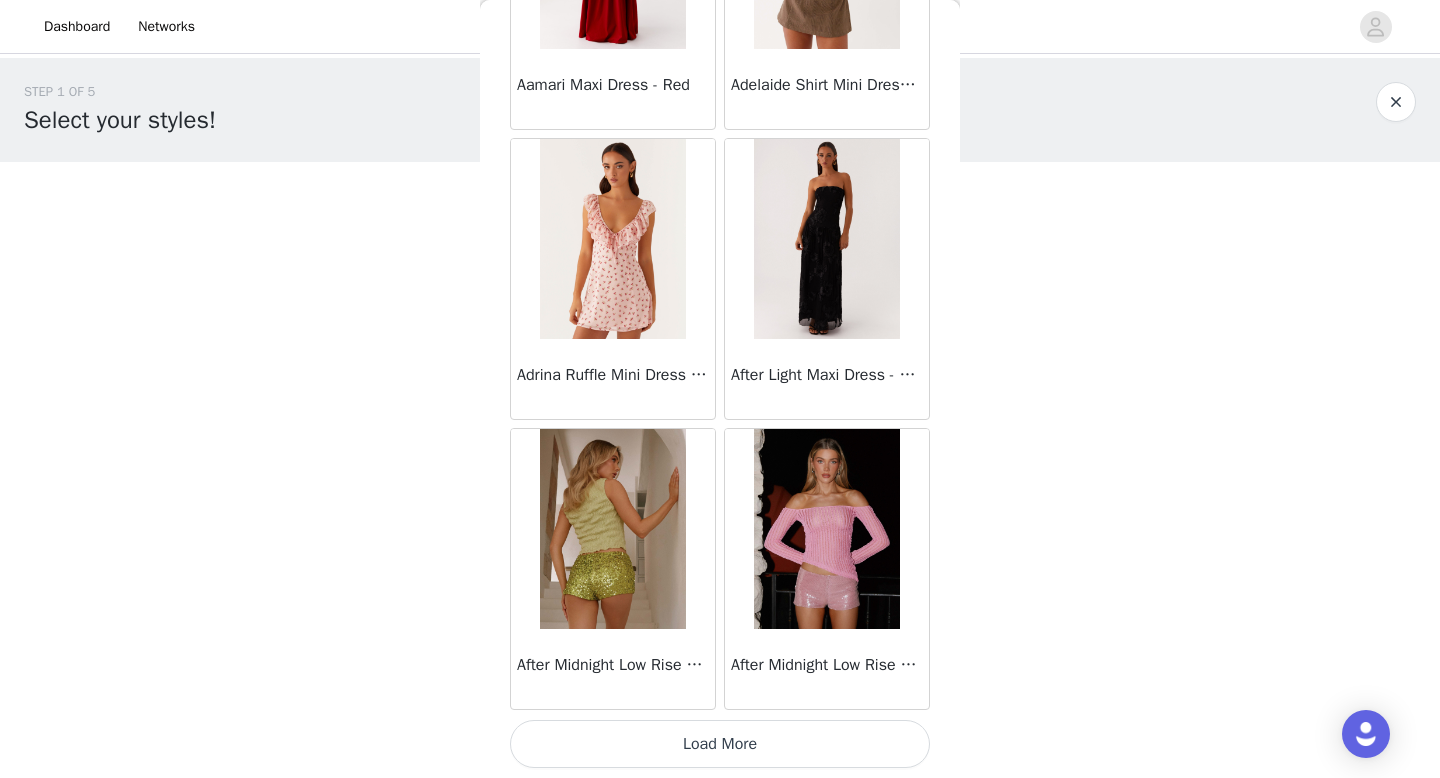 click on "Load More" at bounding box center [720, 744] 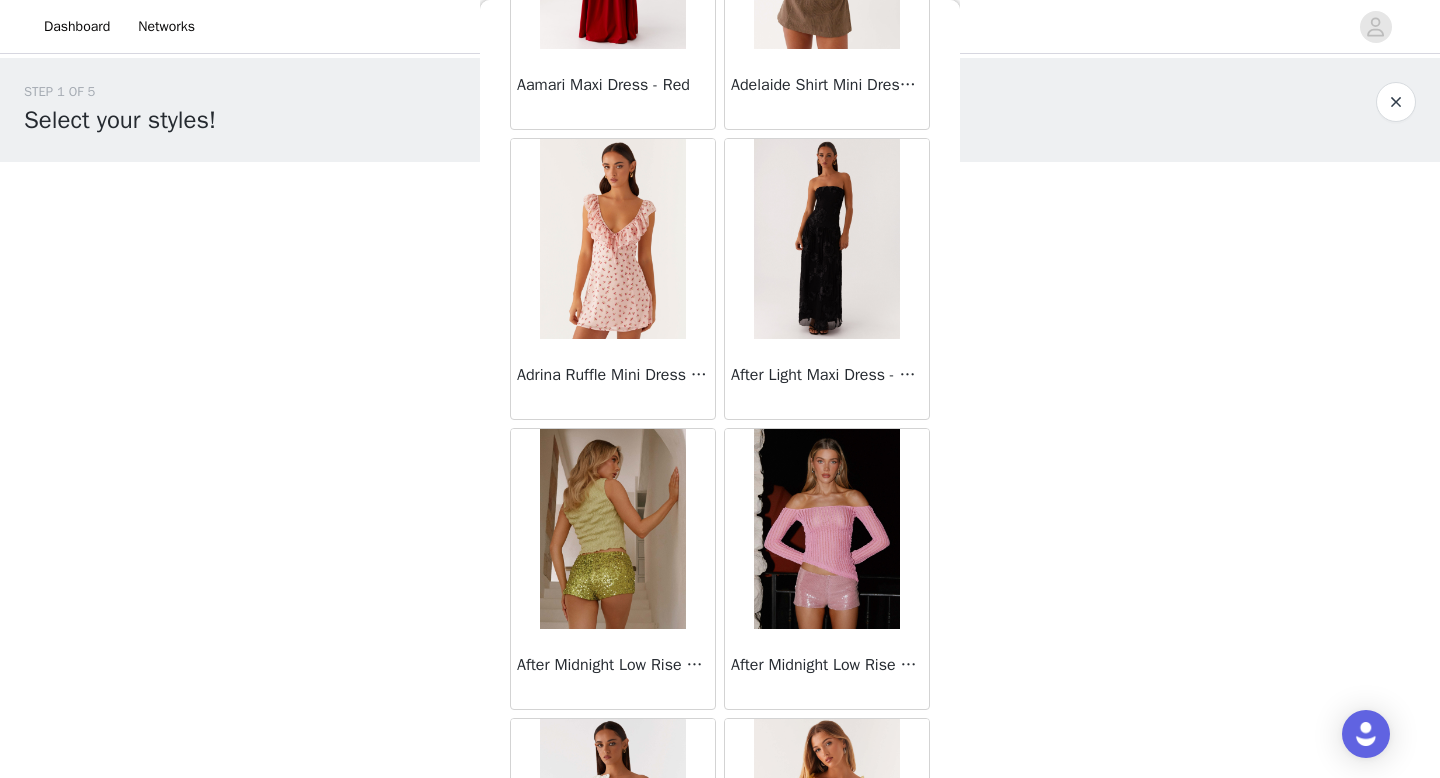 scroll, scrollTop: 80582, scrollLeft: 0, axis: vertical 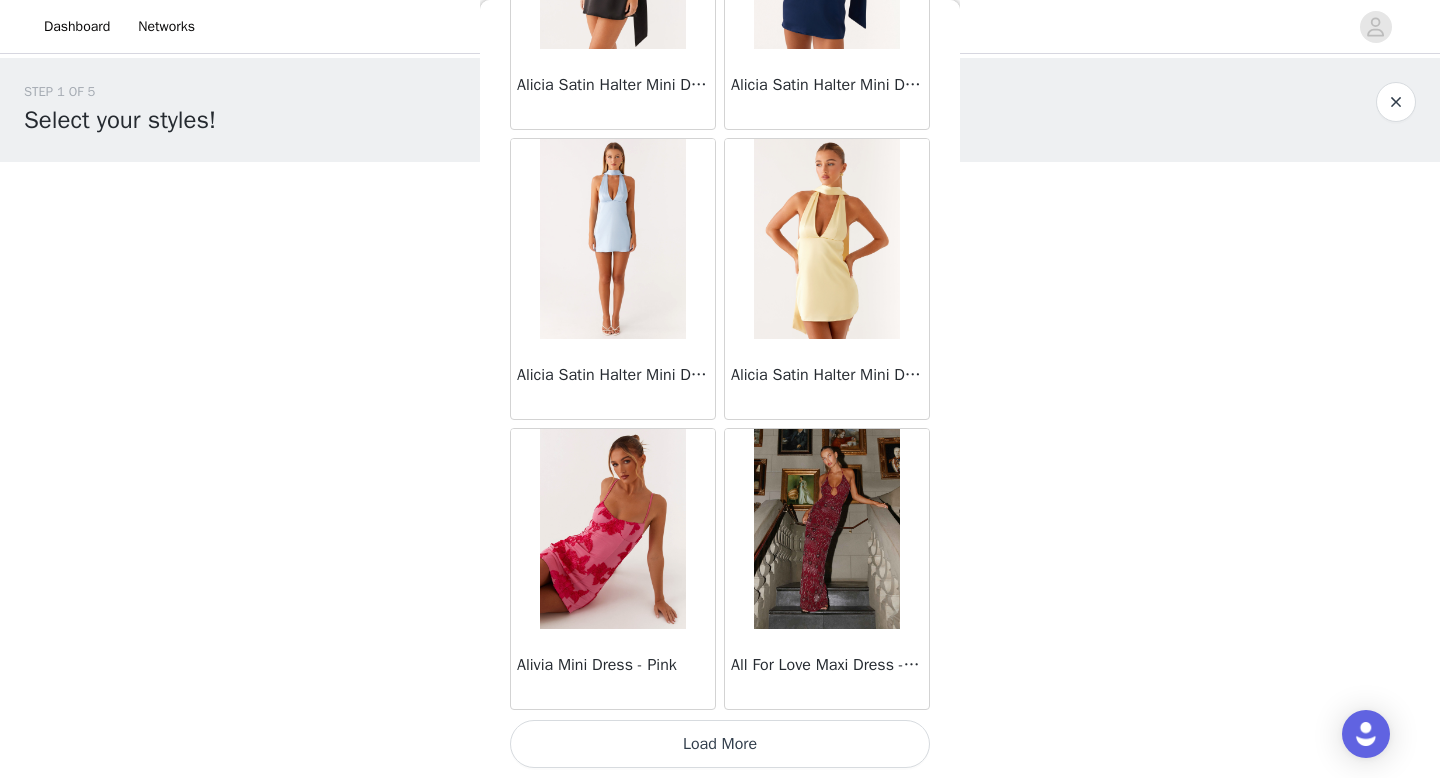 click on "Load More" at bounding box center [720, 744] 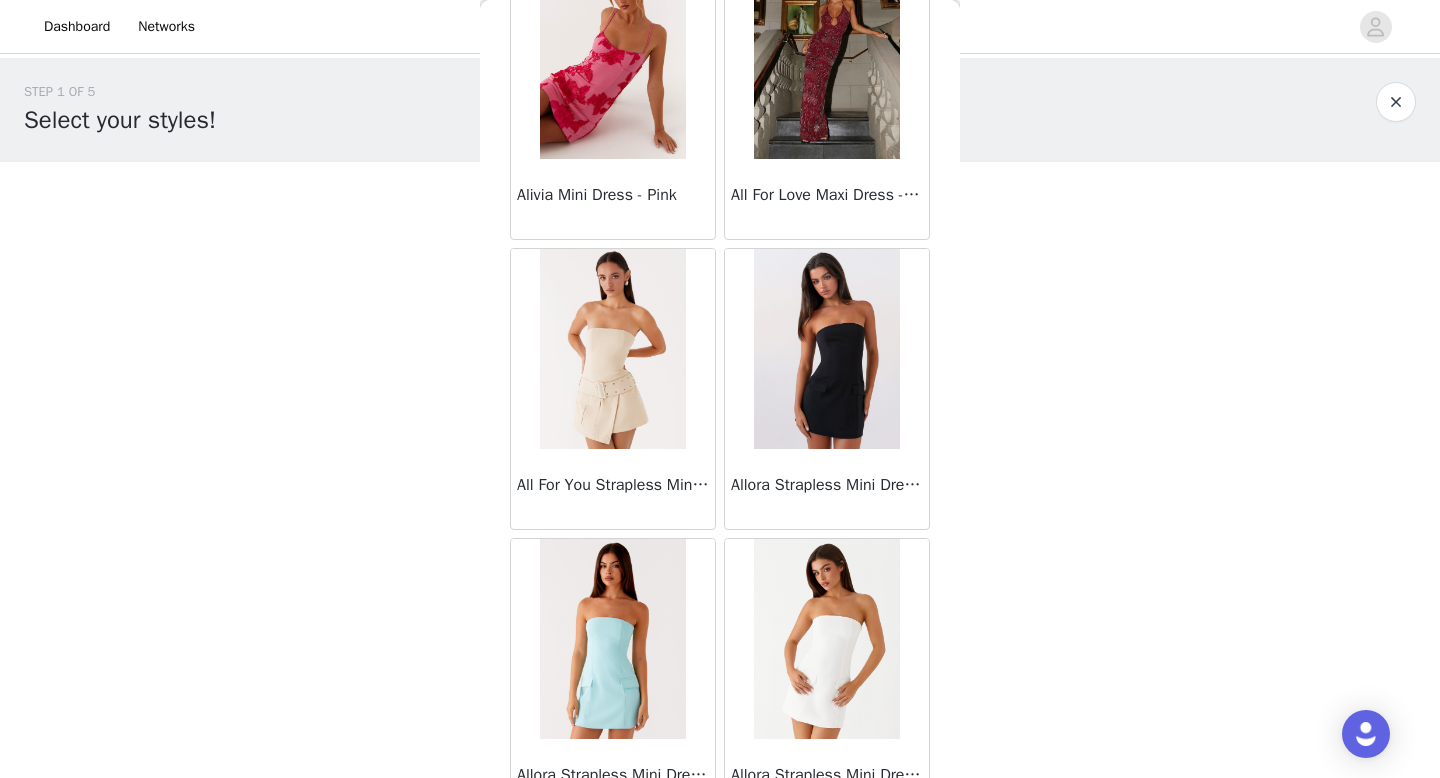 scroll, scrollTop: 83482, scrollLeft: 0, axis: vertical 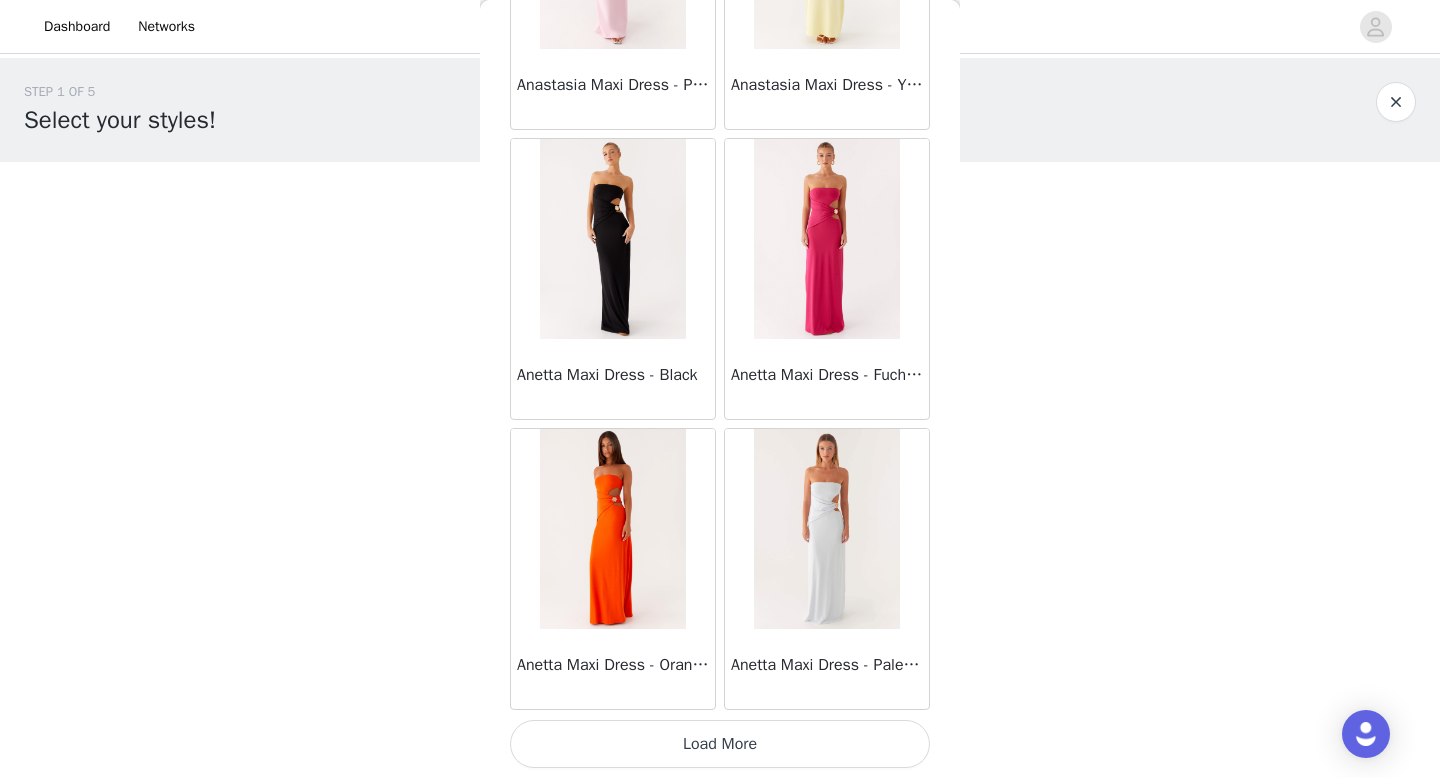 click on "Load More" at bounding box center [720, 744] 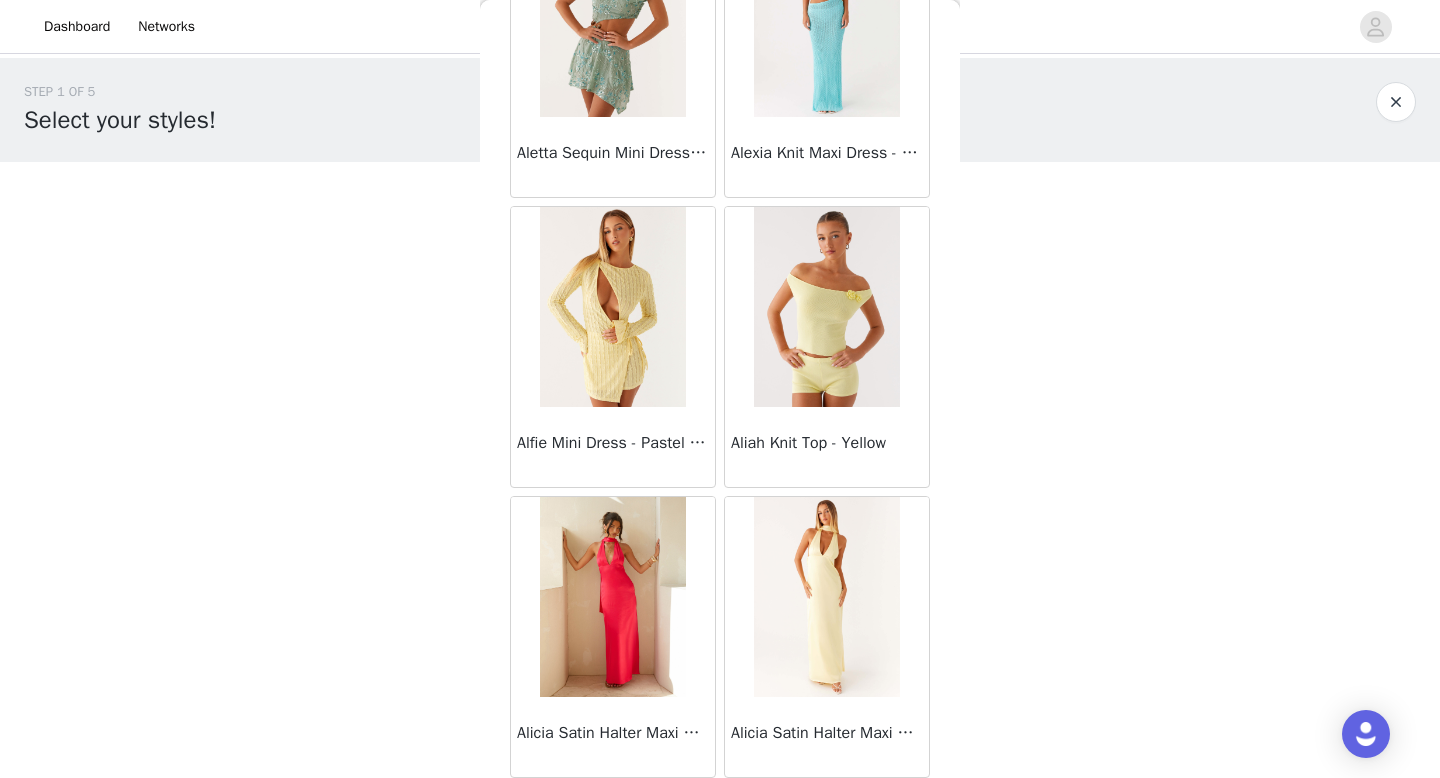 scroll, scrollTop: 79642, scrollLeft: 0, axis: vertical 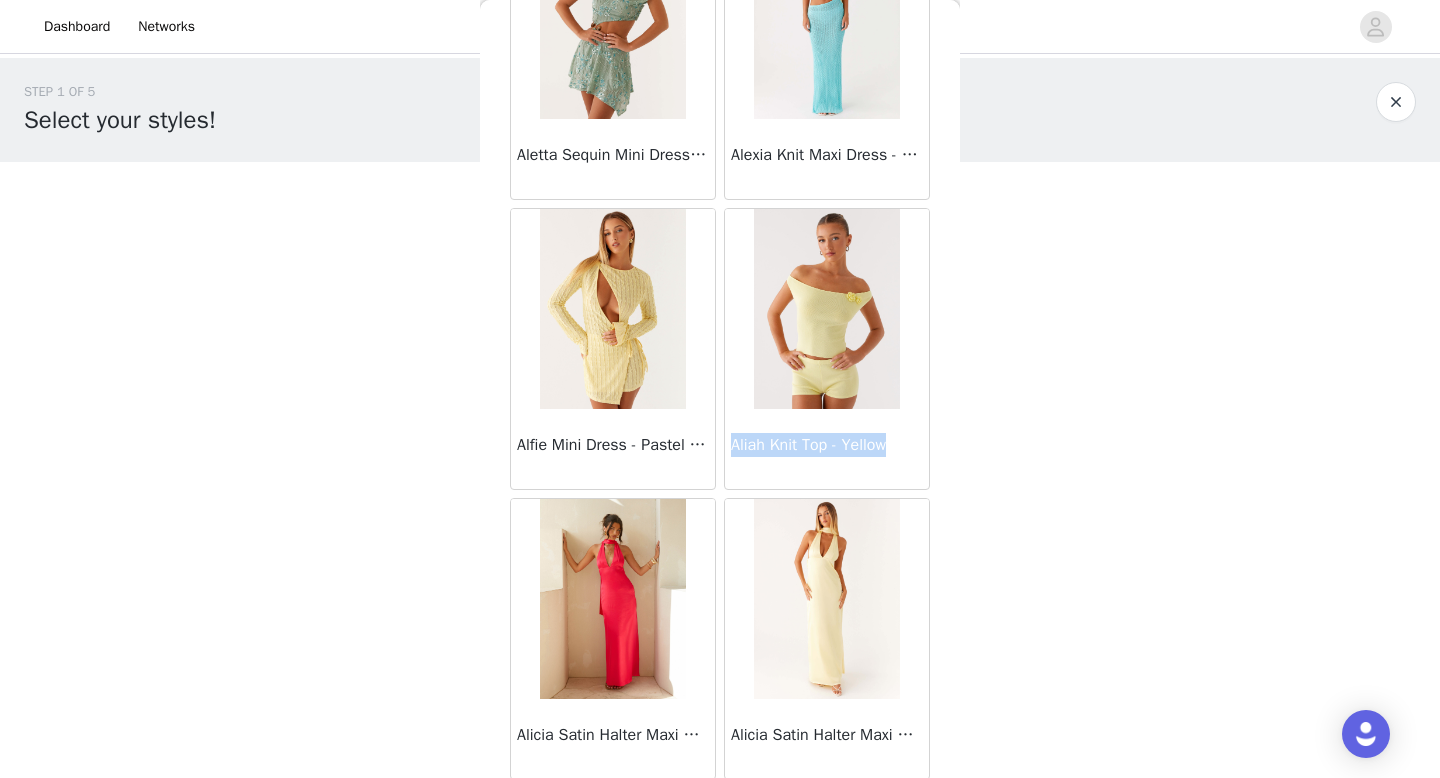 drag, startPoint x: 734, startPoint y: 445, endPoint x: 896, endPoint y: 447, distance: 162.01234 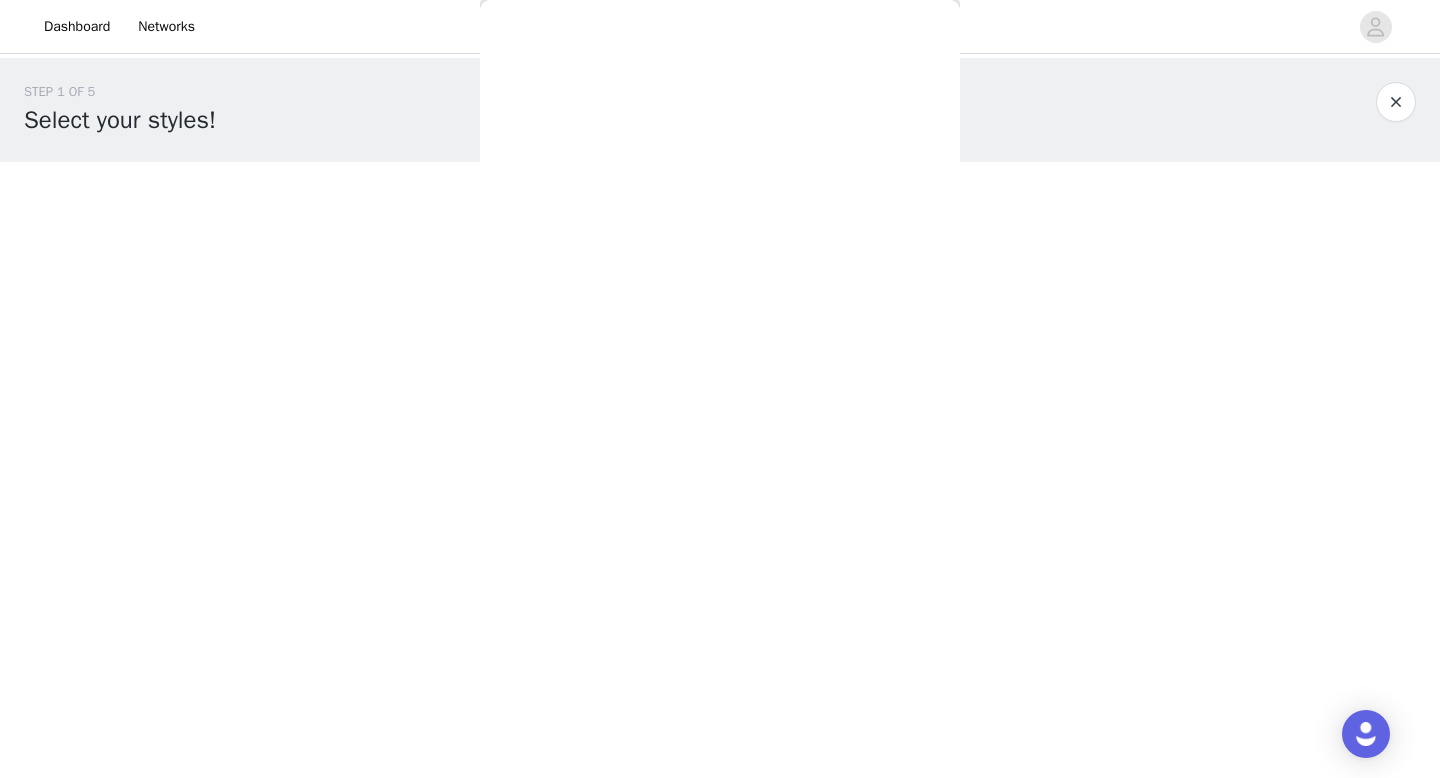scroll, scrollTop: 0, scrollLeft: 0, axis: both 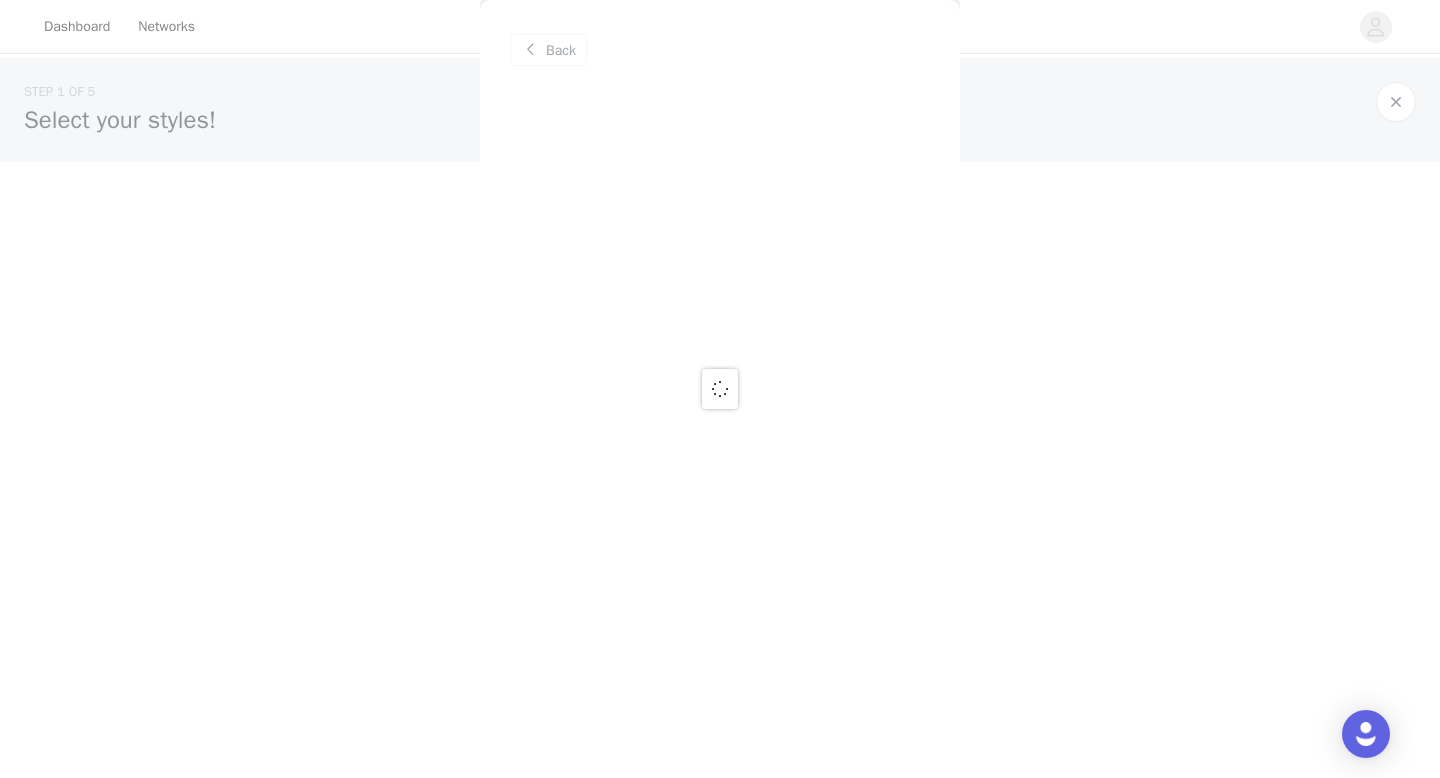 copy on "Aliah Knit Top - Yellow" 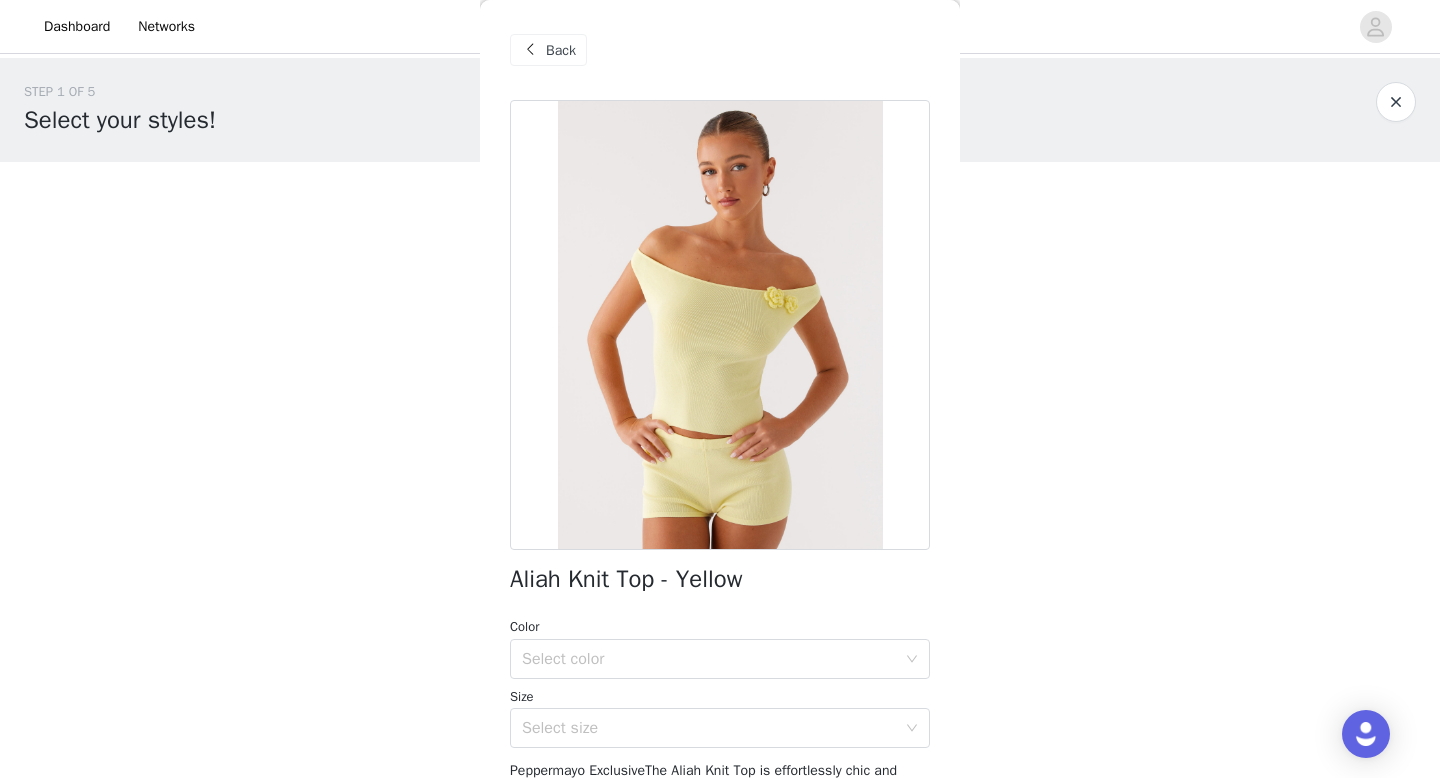 click on "Back" at bounding box center (548, 50) 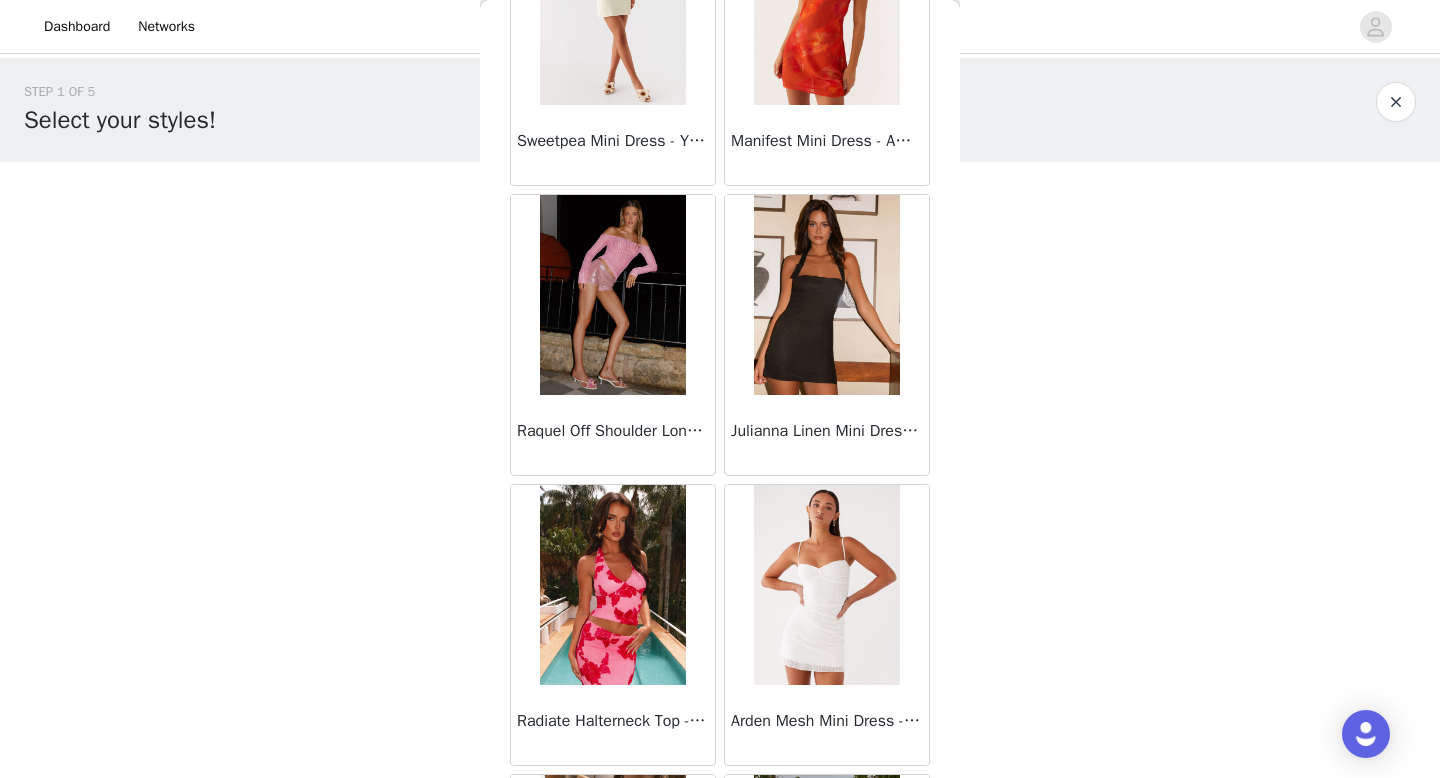 scroll, scrollTop: 226, scrollLeft: 0, axis: vertical 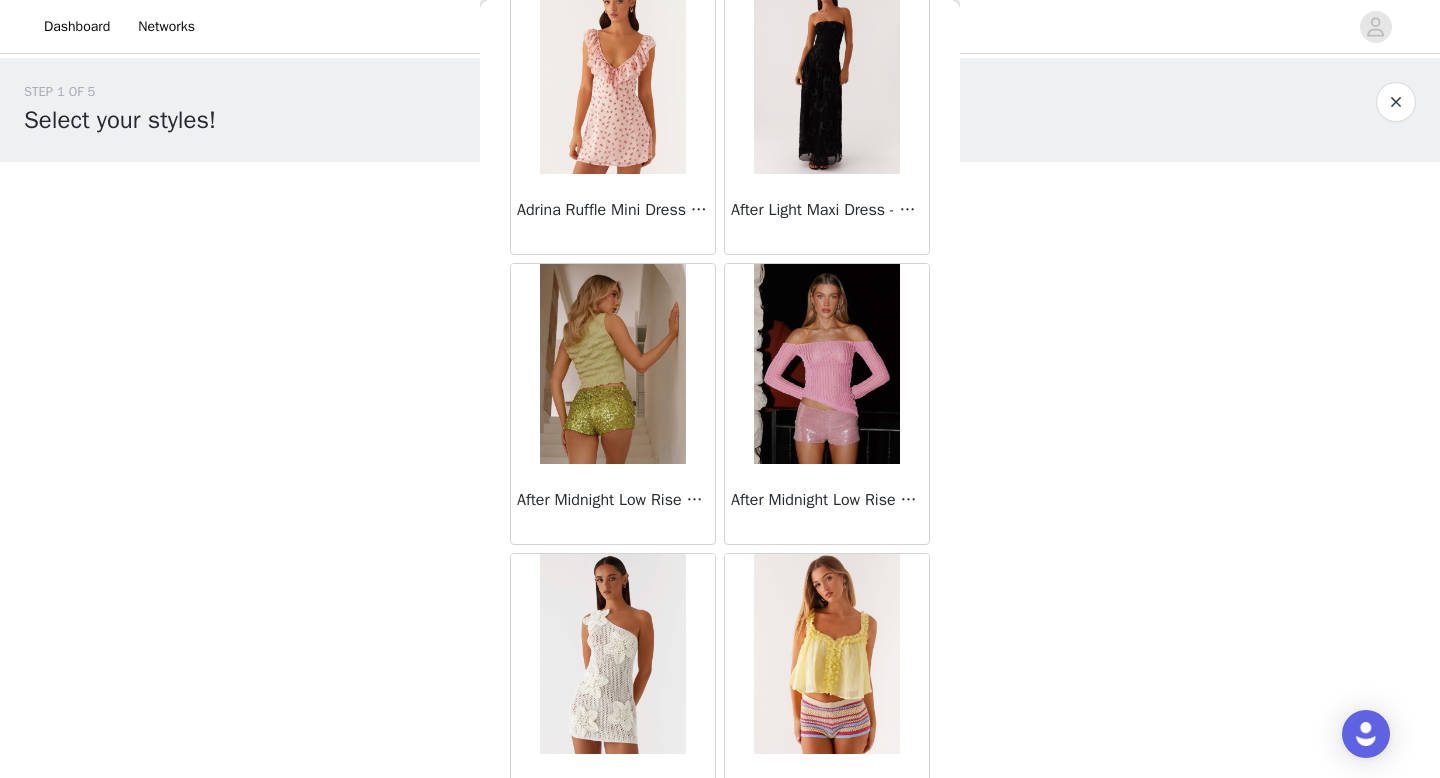 click at bounding box center [826, 654] 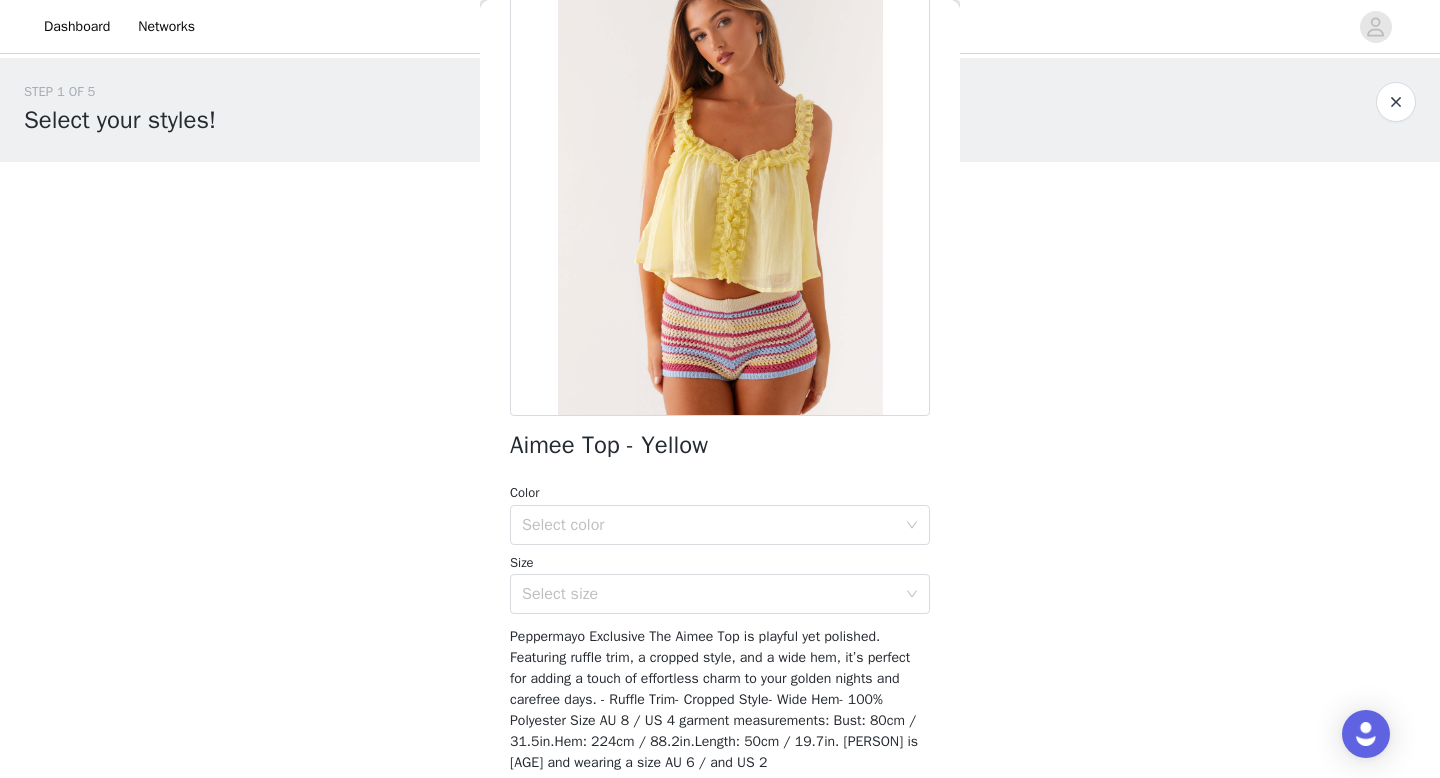 scroll, scrollTop: 0, scrollLeft: 0, axis: both 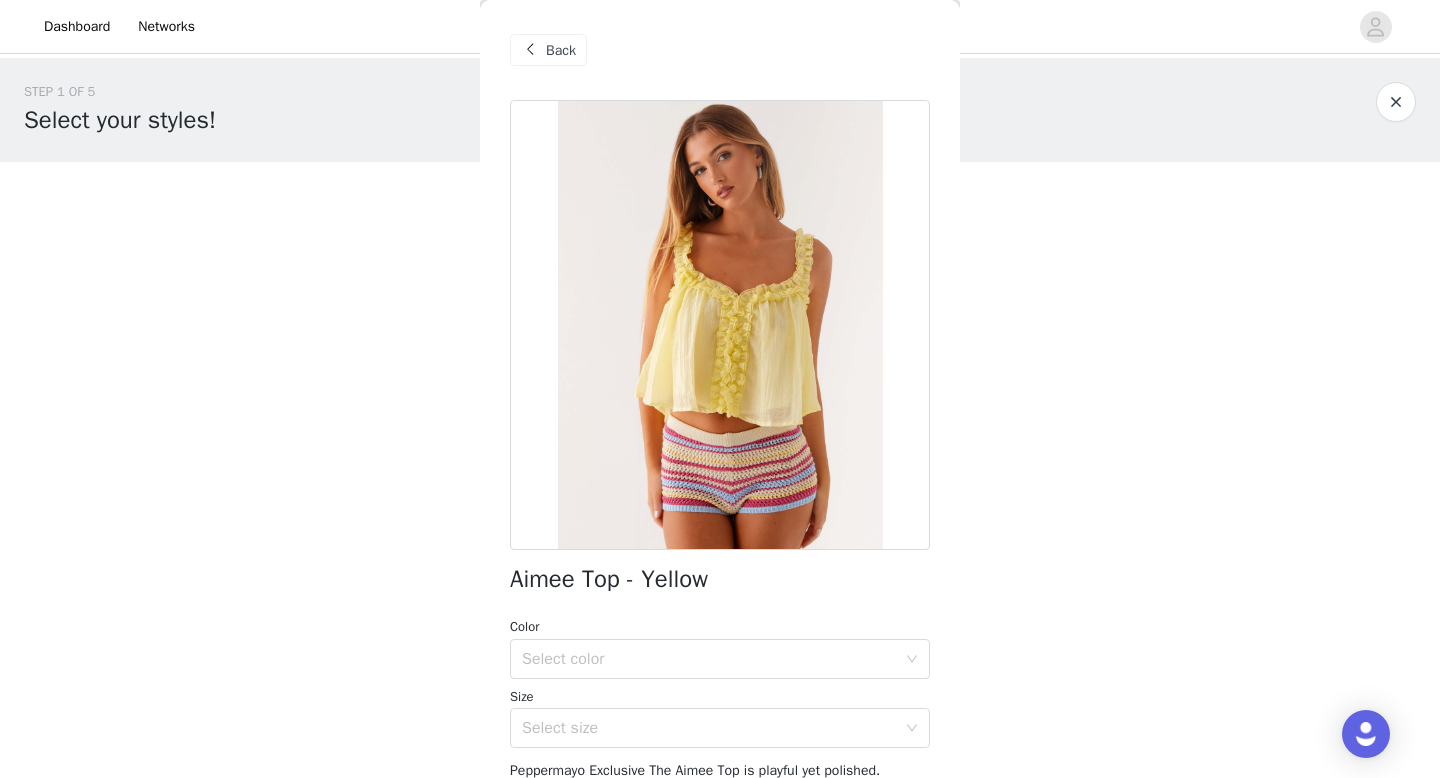 click at bounding box center (530, 50) 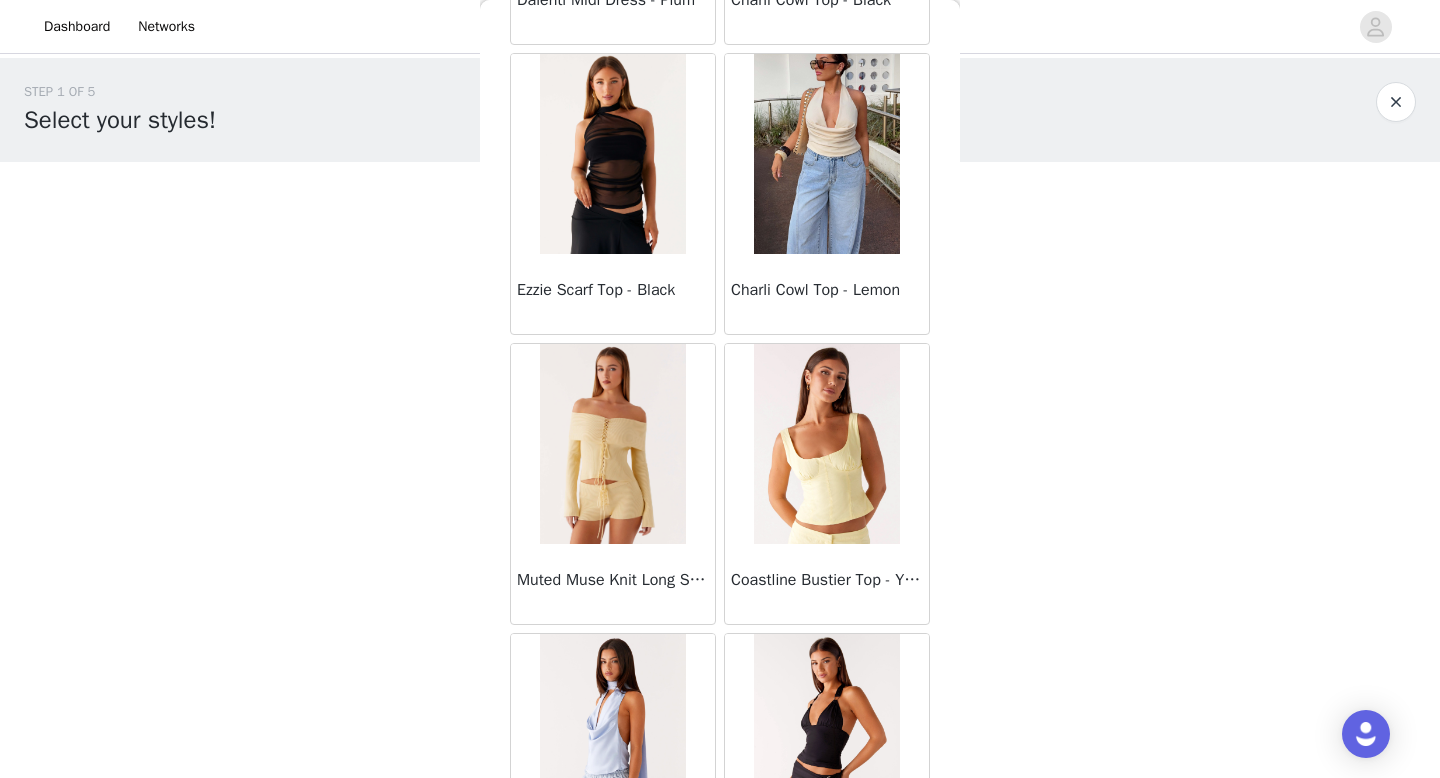 scroll, scrollTop: 75150, scrollLeft: 0, axis: vertical 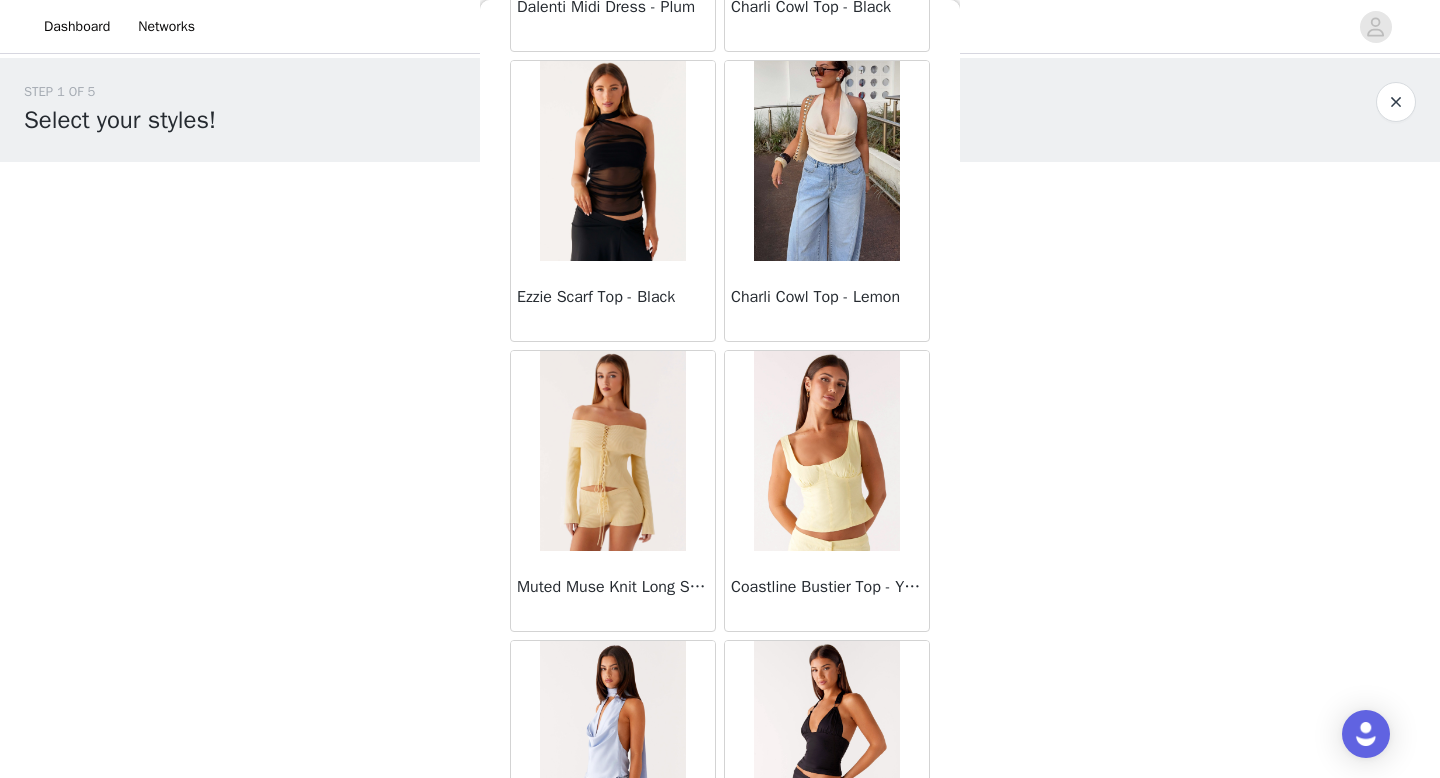 click at bounding box center (612, 451) 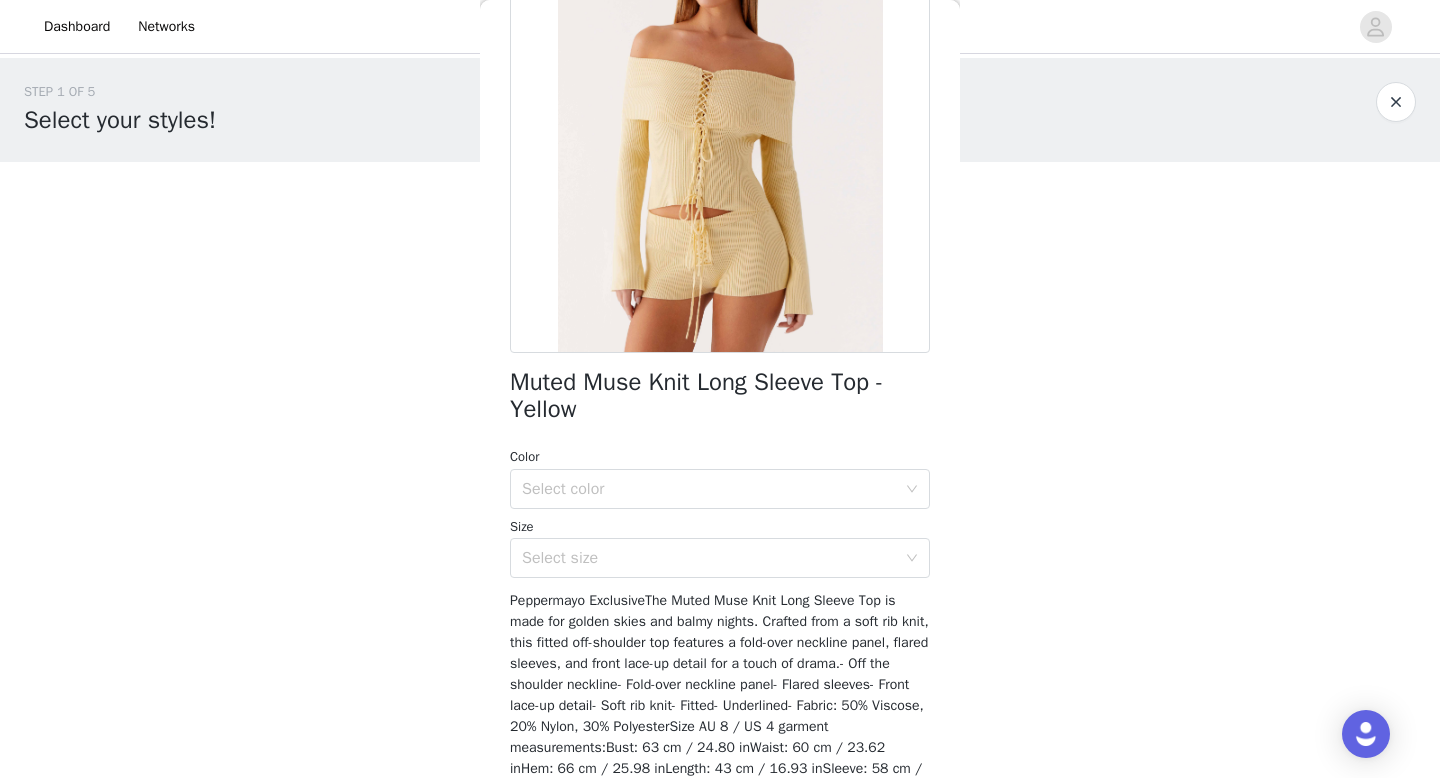 scroll, scrollTop: 200, scrollLeft: 0, axis: vertical 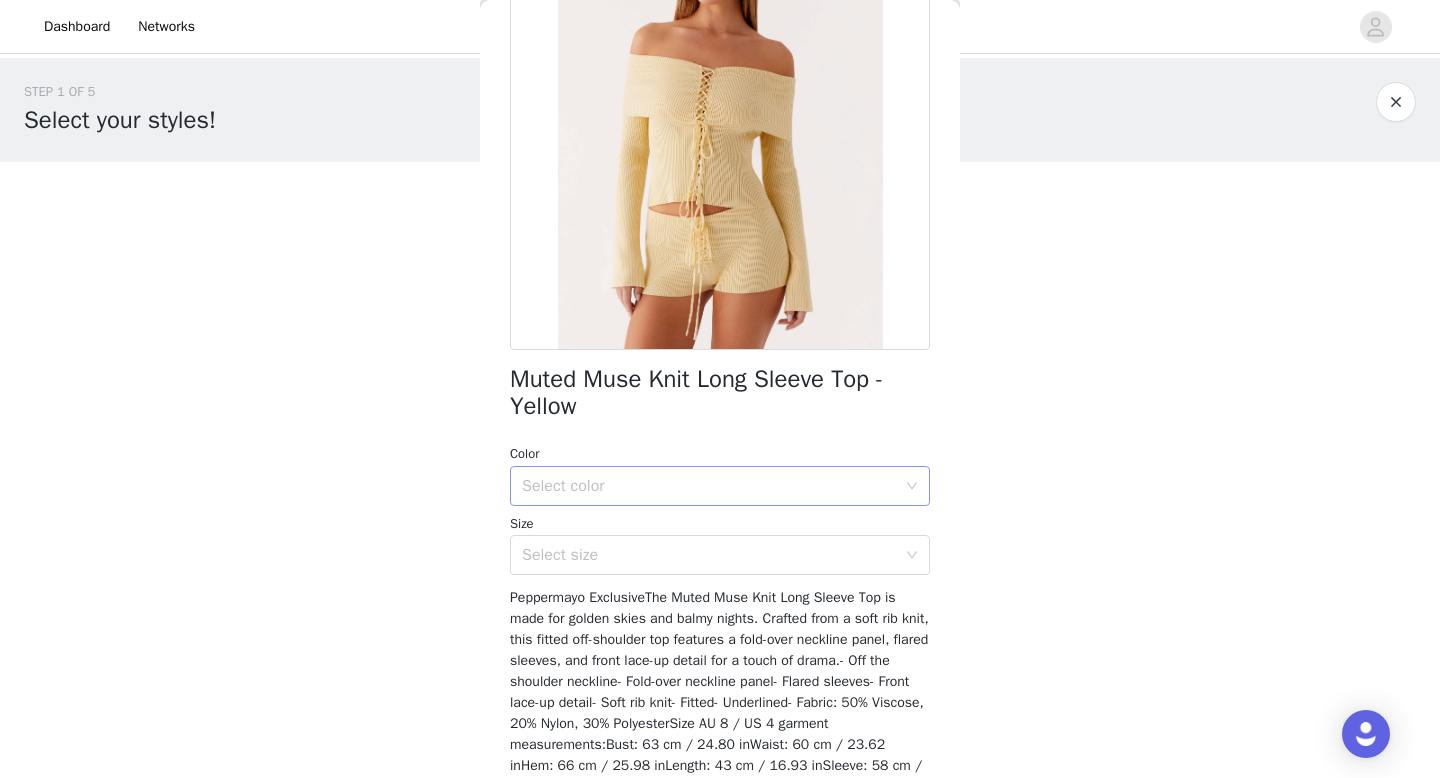 click on "Select color" at bounding box center [709, 486] 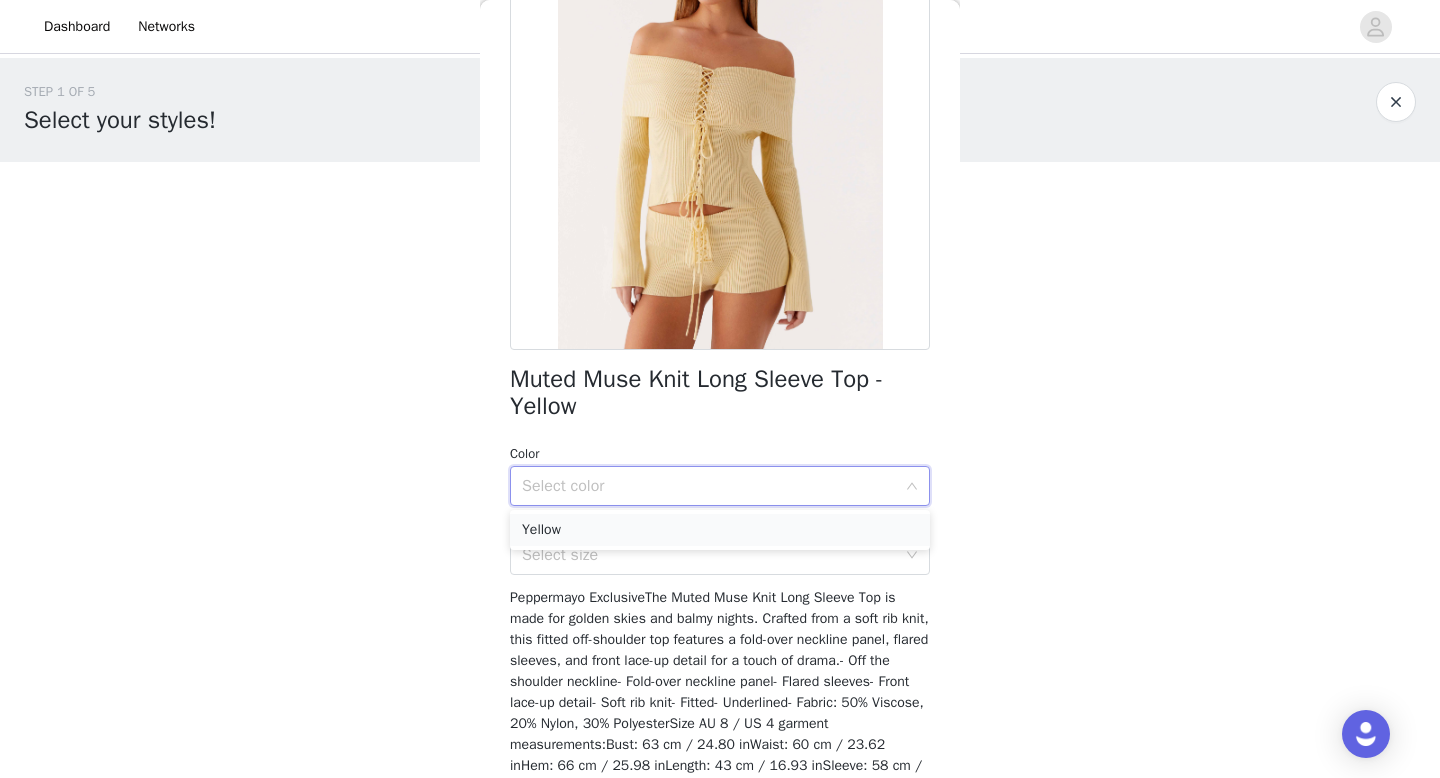 click on "Yellow" at bounding box center (720, 530) 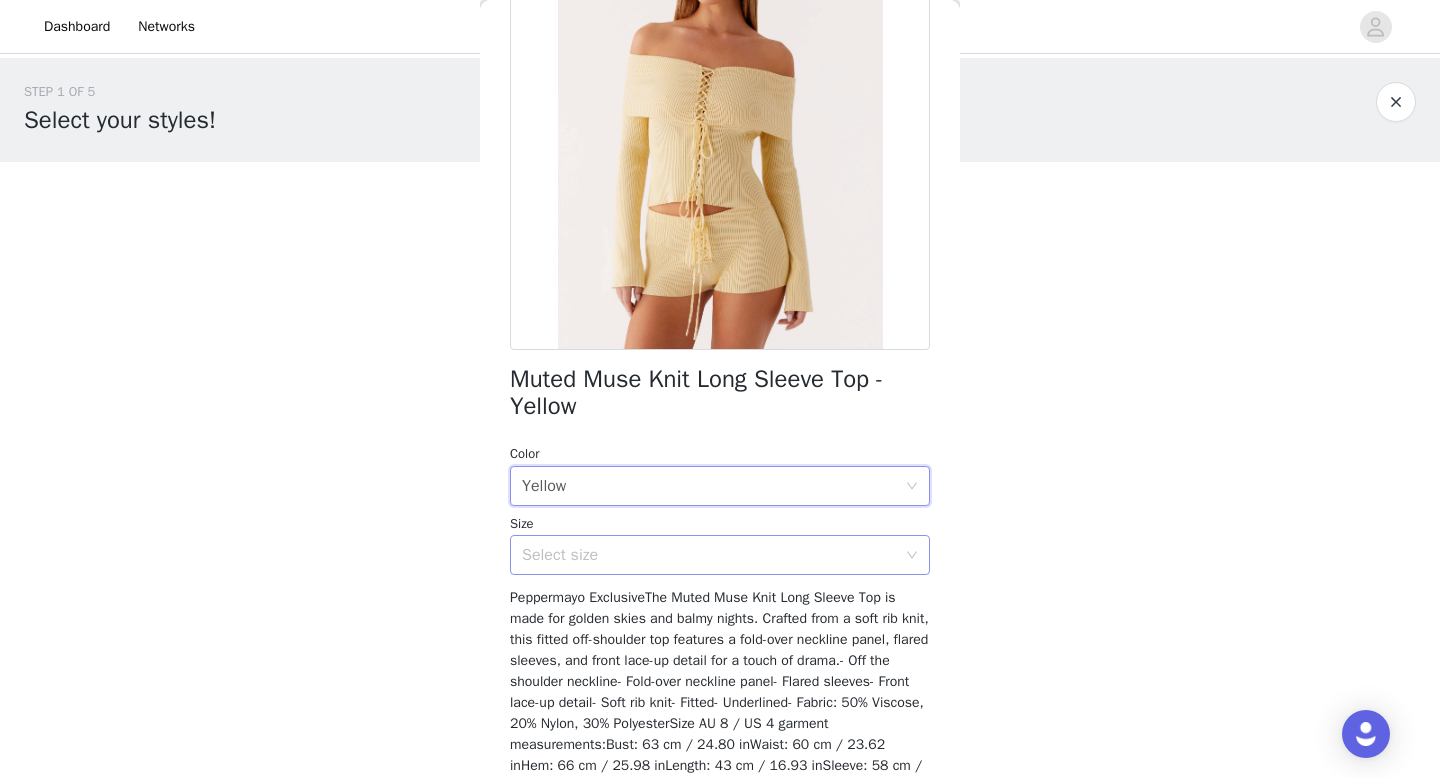 click on "Select size" at bounding box center (709, 555) 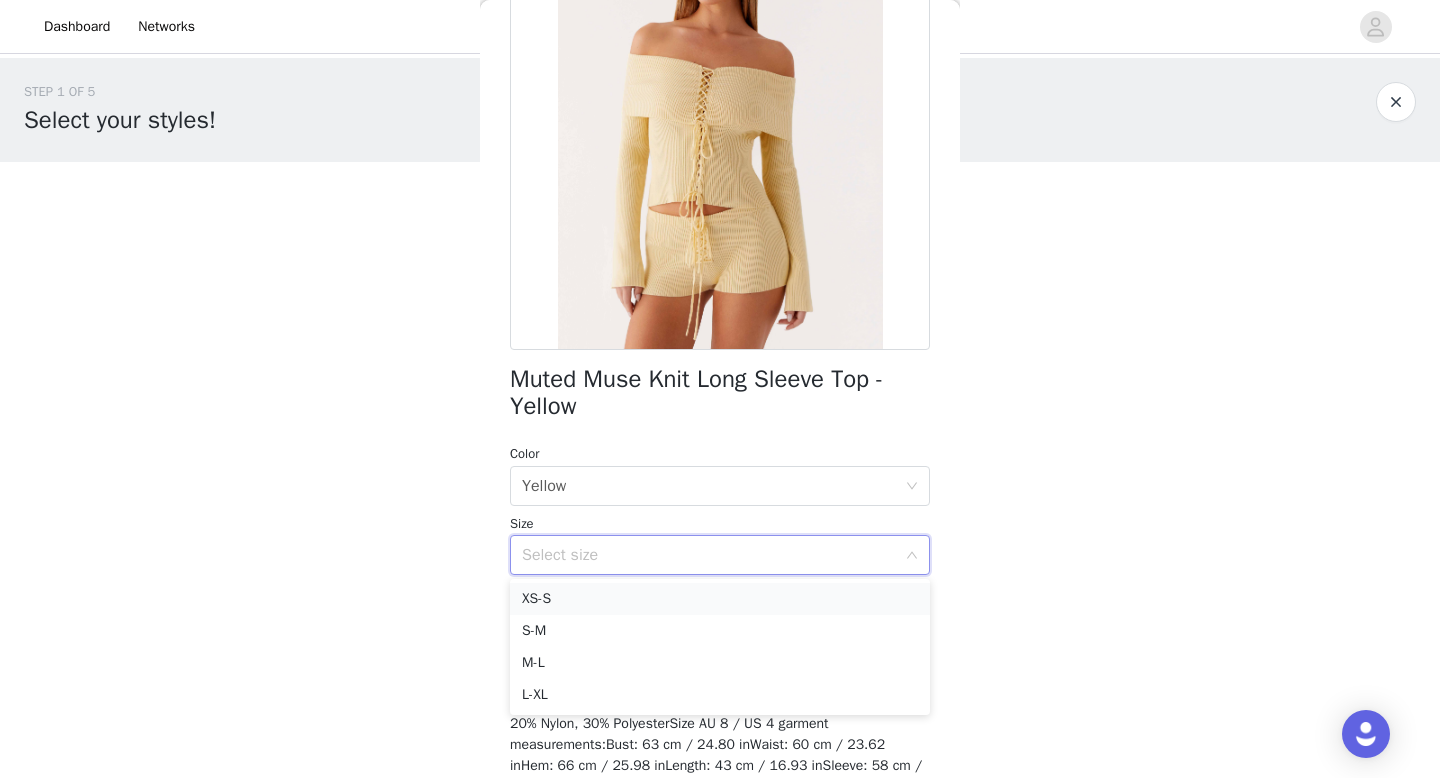 click on "XS-S" at bounding box center [720, 599] 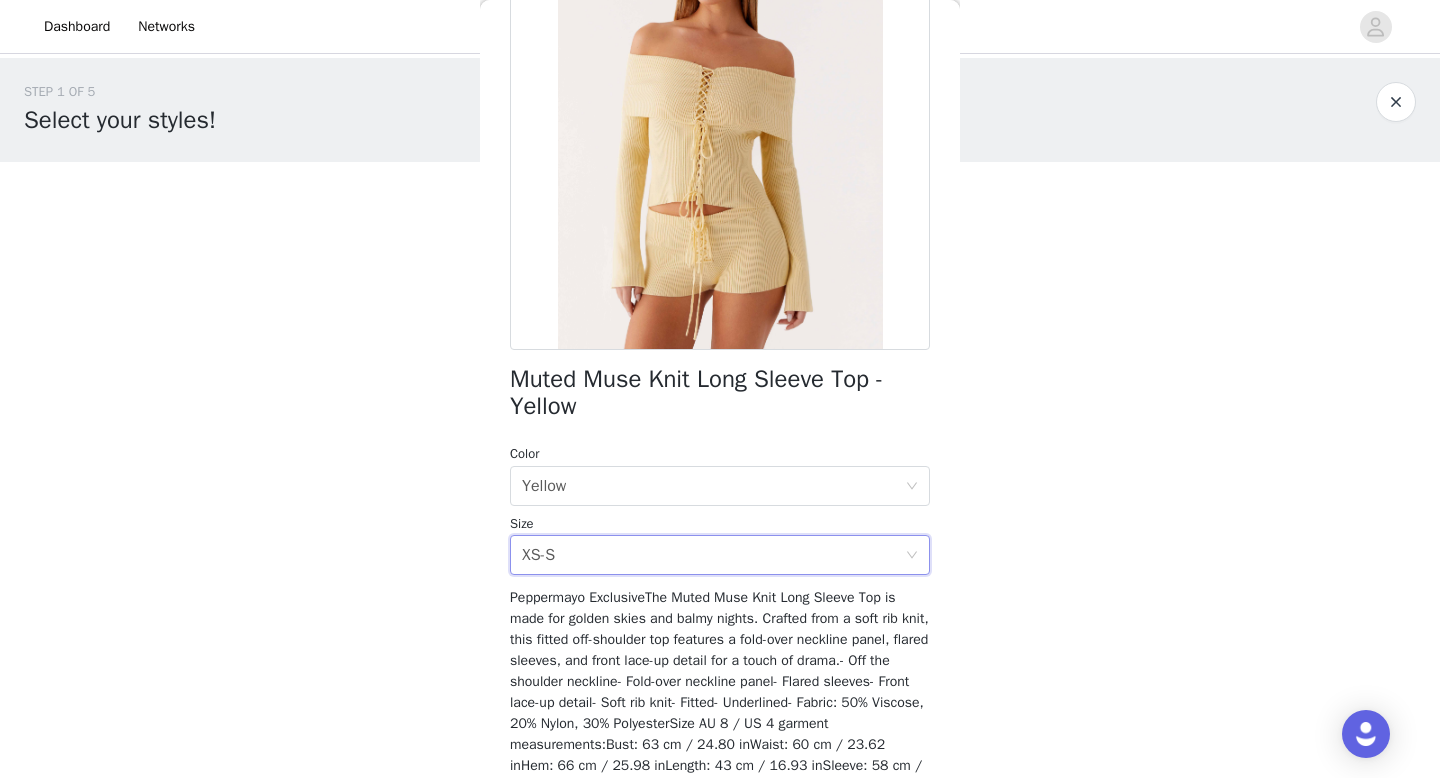 scroll, scrollTop: 324, scrollLeft: 0, axis: vertical 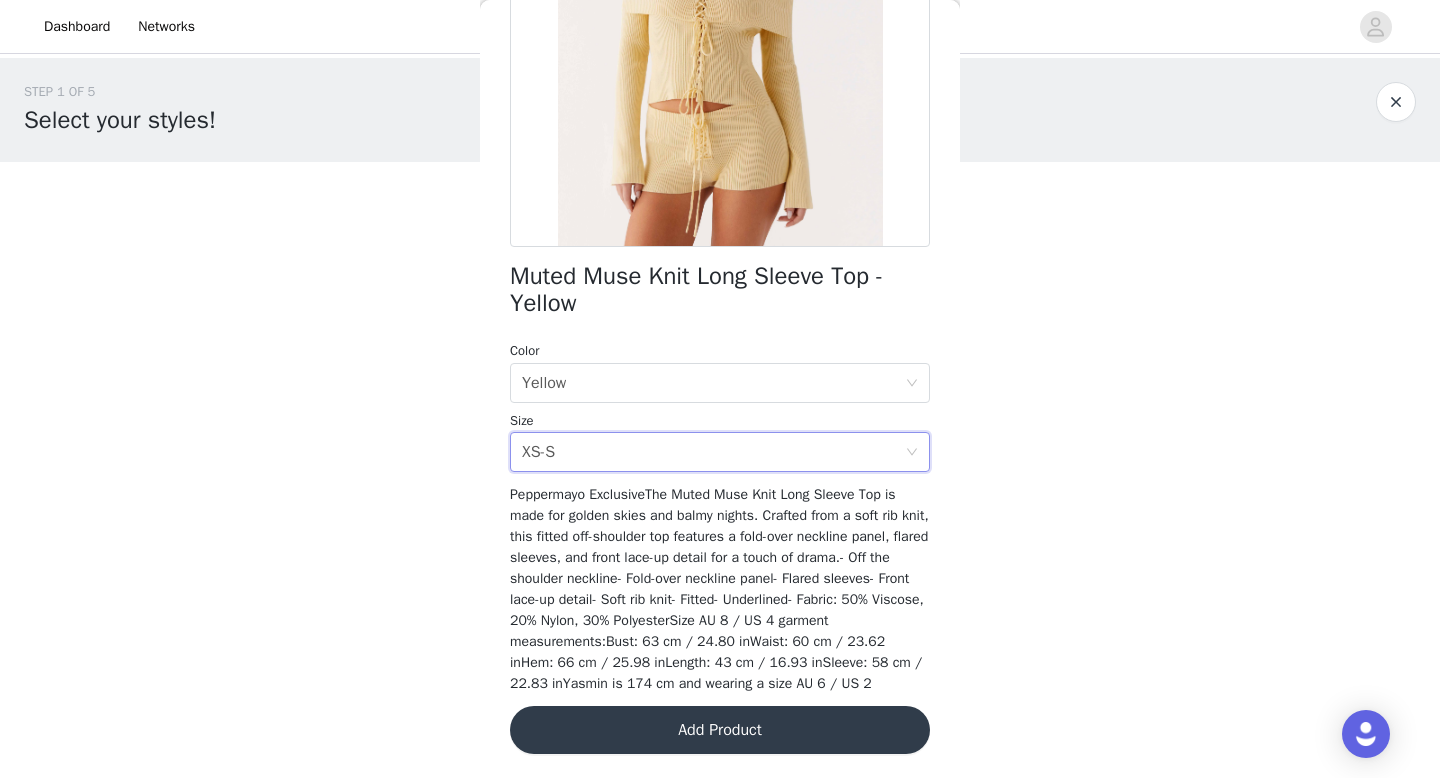 click on "Add Product" at bounding box center (720, 730) 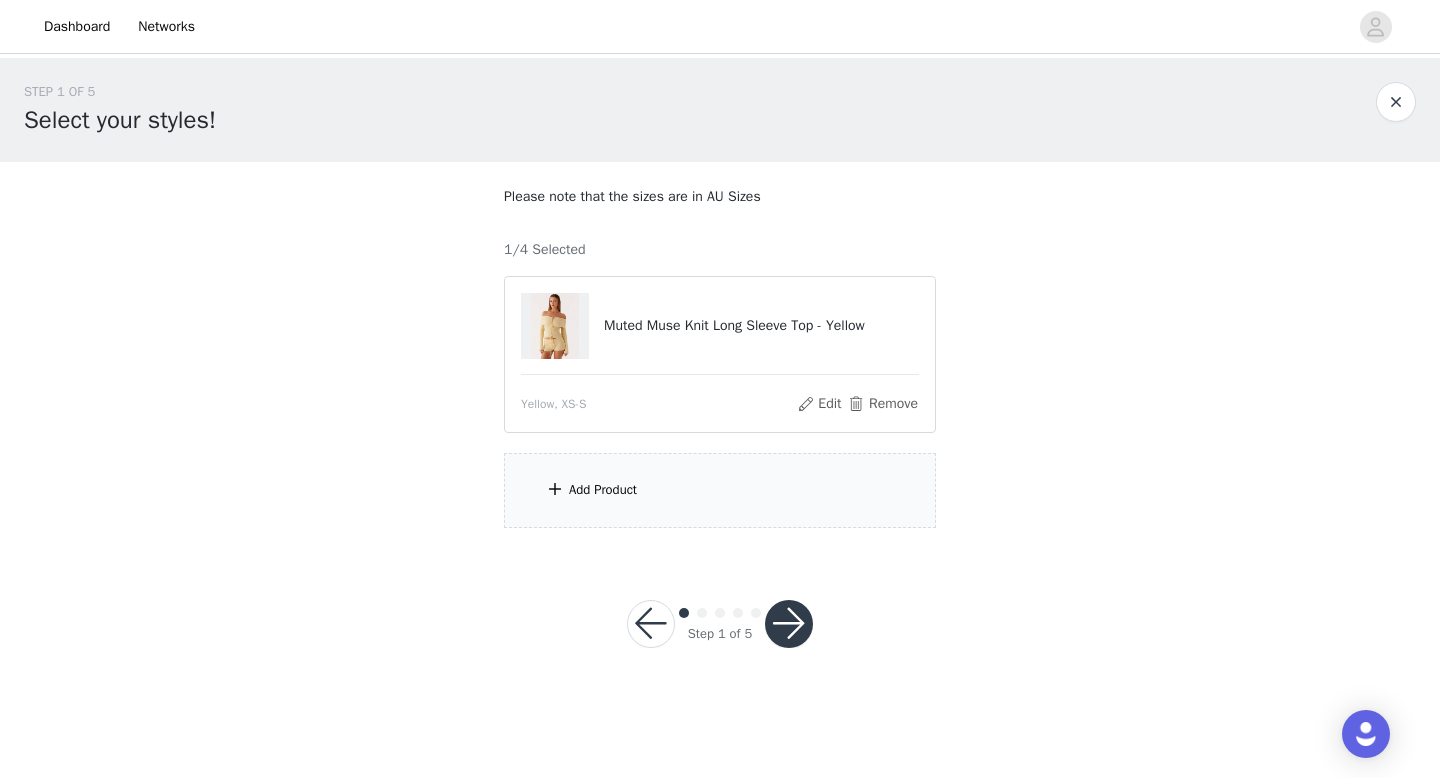 click on "Add Product" at bounding box center [603, 490] 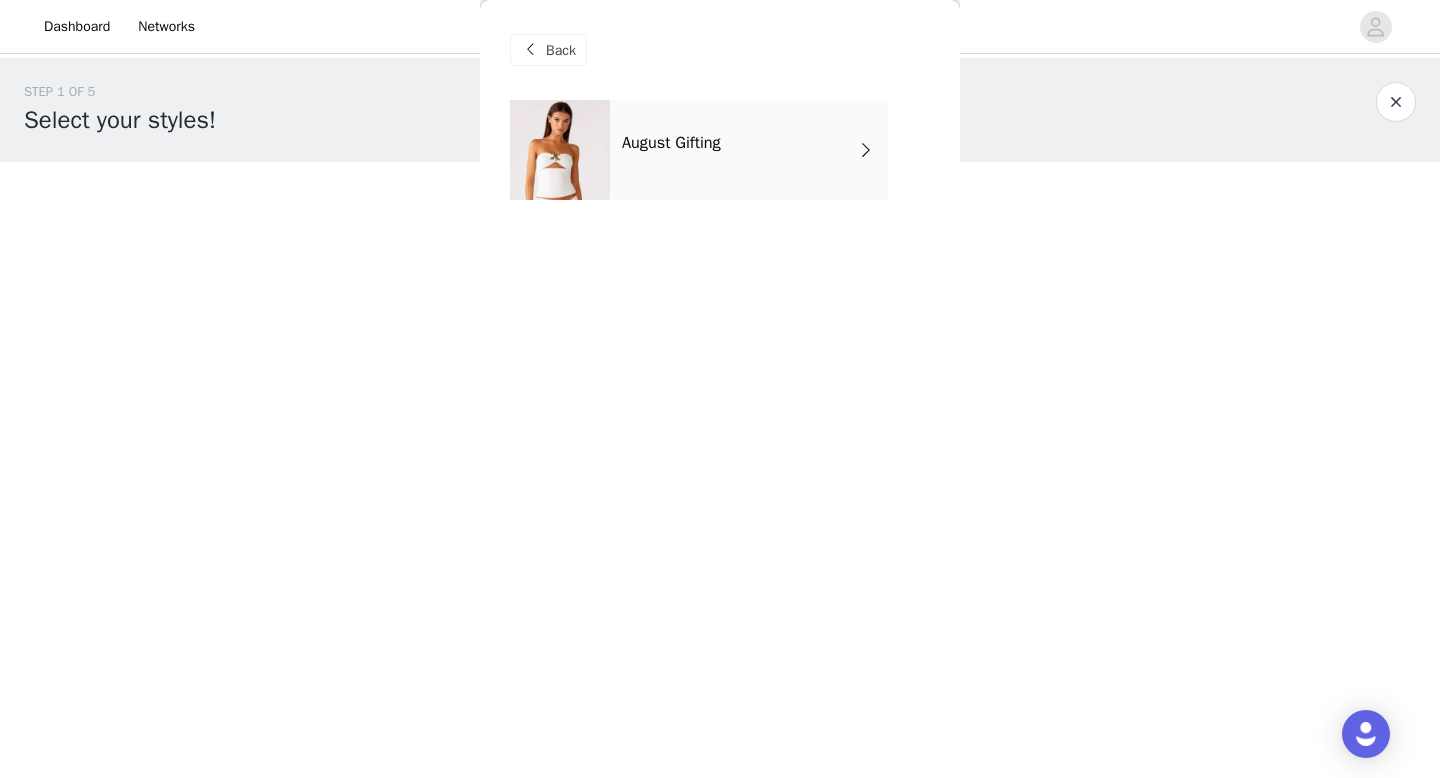 click on "August Gifting" at bounding box center [749, 150] 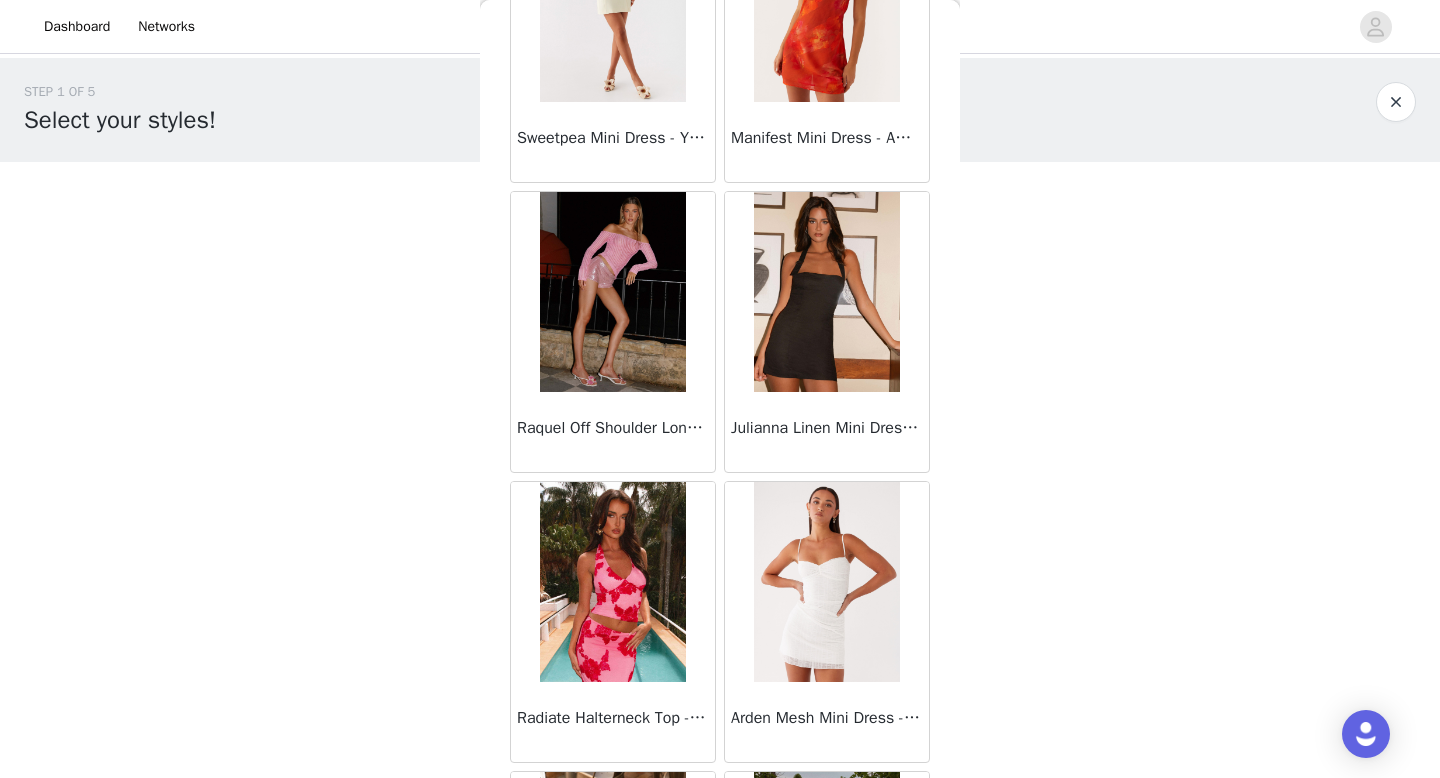 scroll, scrollTop: 200, scrollLeft: 0, axis: vertical 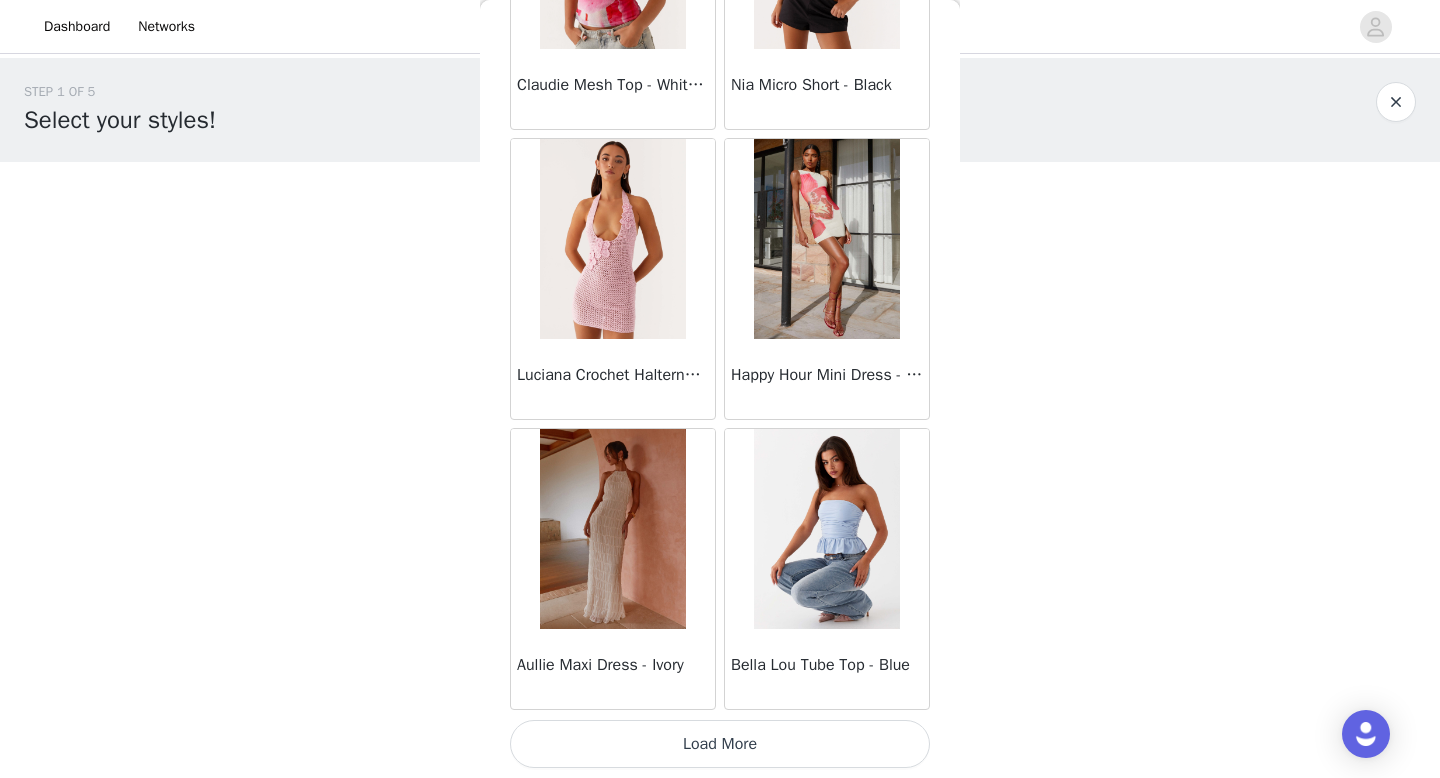 click on "Load More" at bounding box center (720, 744) 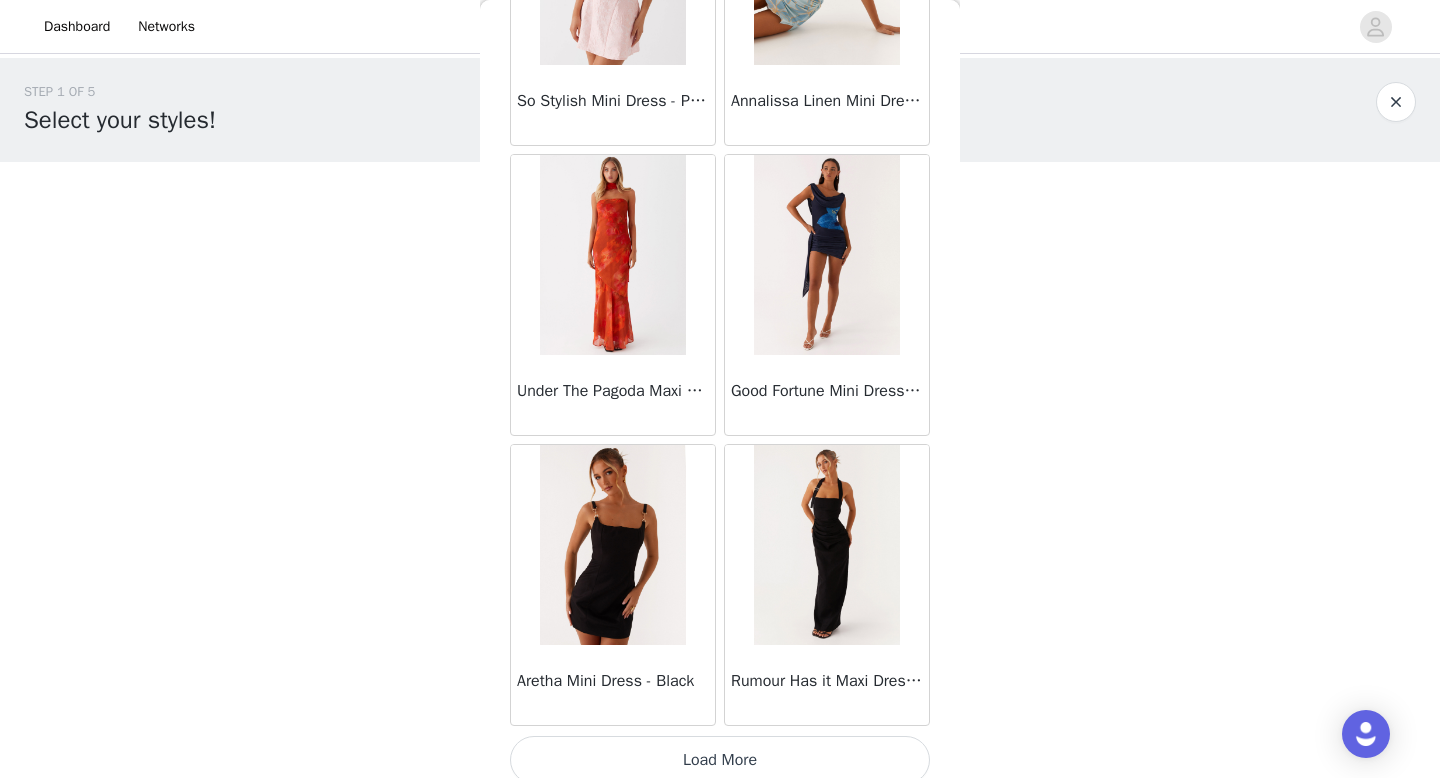 scroll, scrollTop: 5182, scrollLeft: 0, axis: vertical 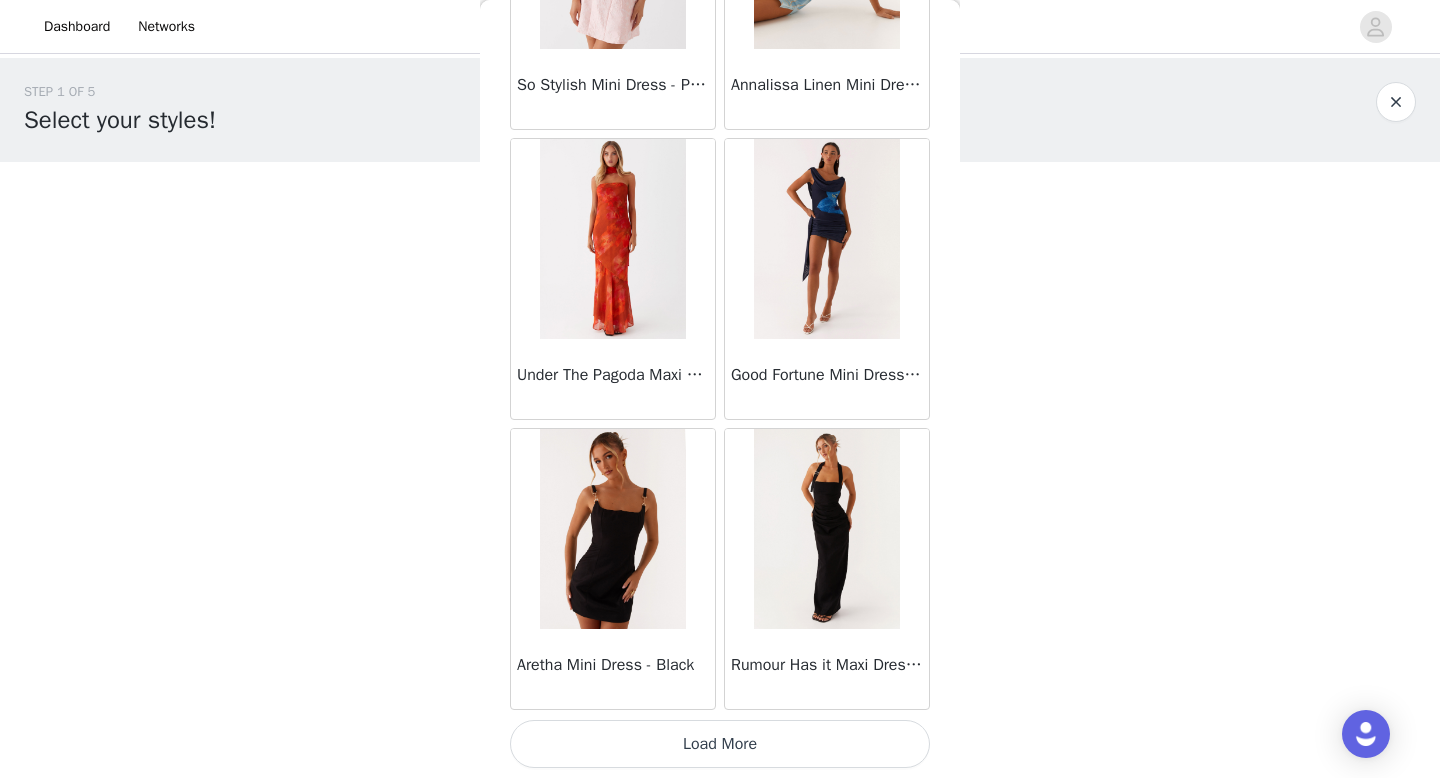 click on "Load More" at bounding box center [720, 744] 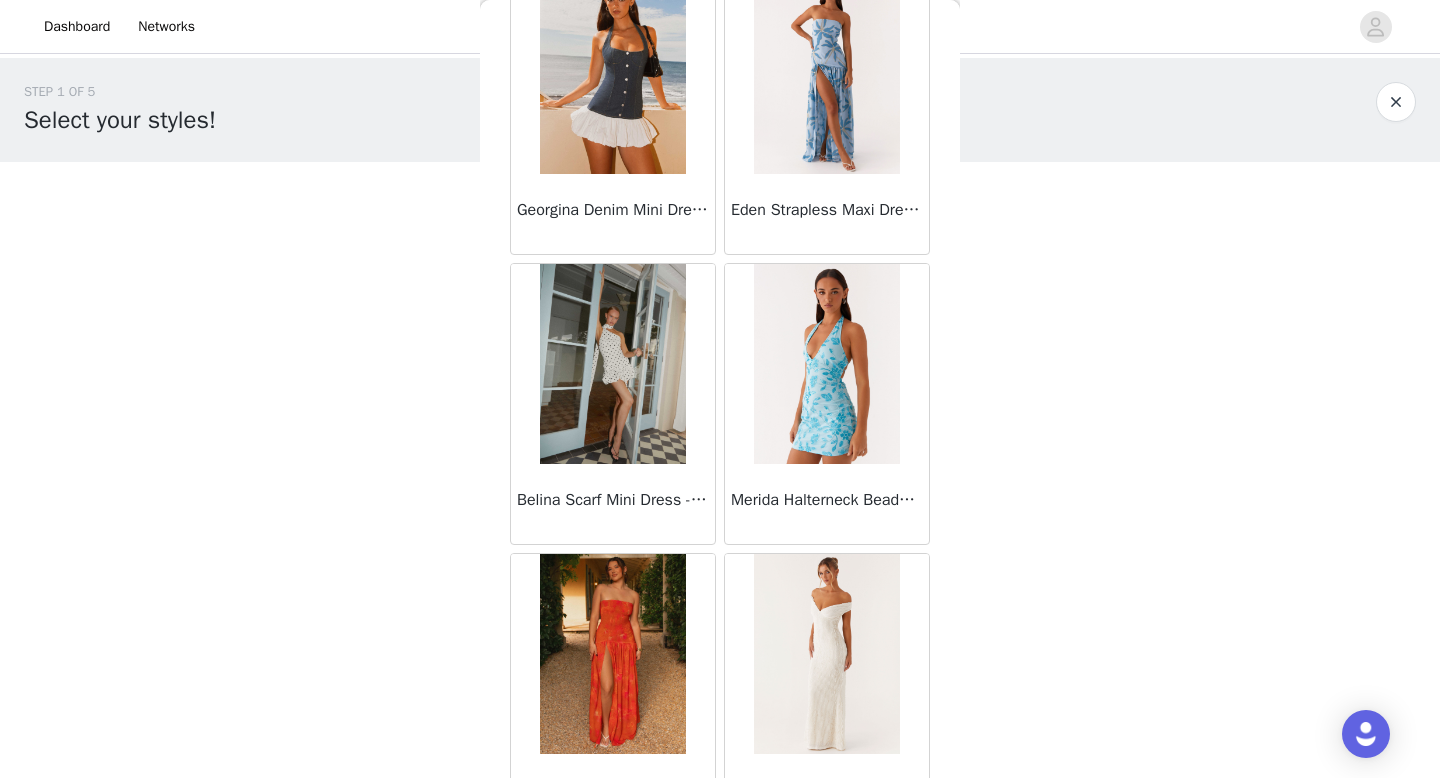 scroll, scrollTop: 8082, scrollLeft: 0, axis: vertical 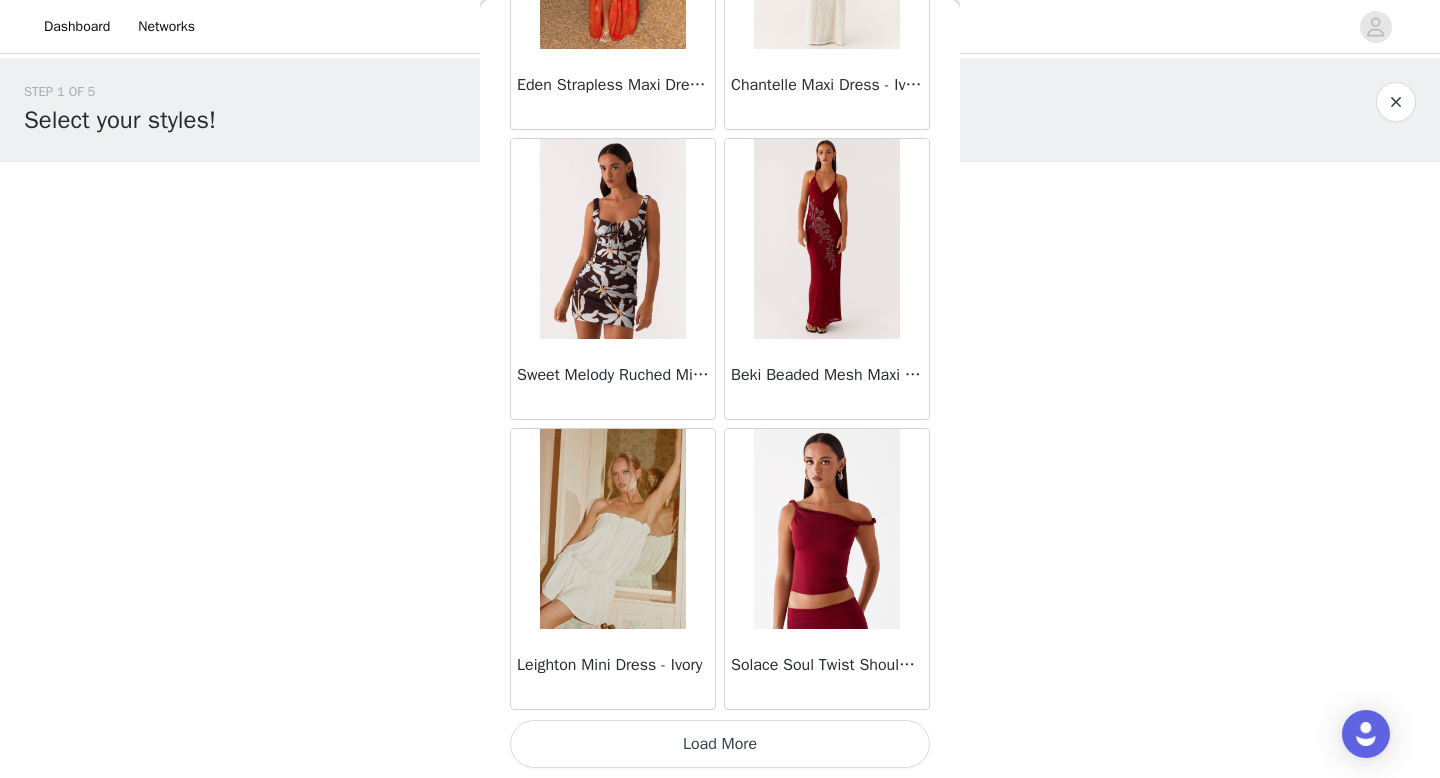 click on "Load More" at bounding box center (720, 744) 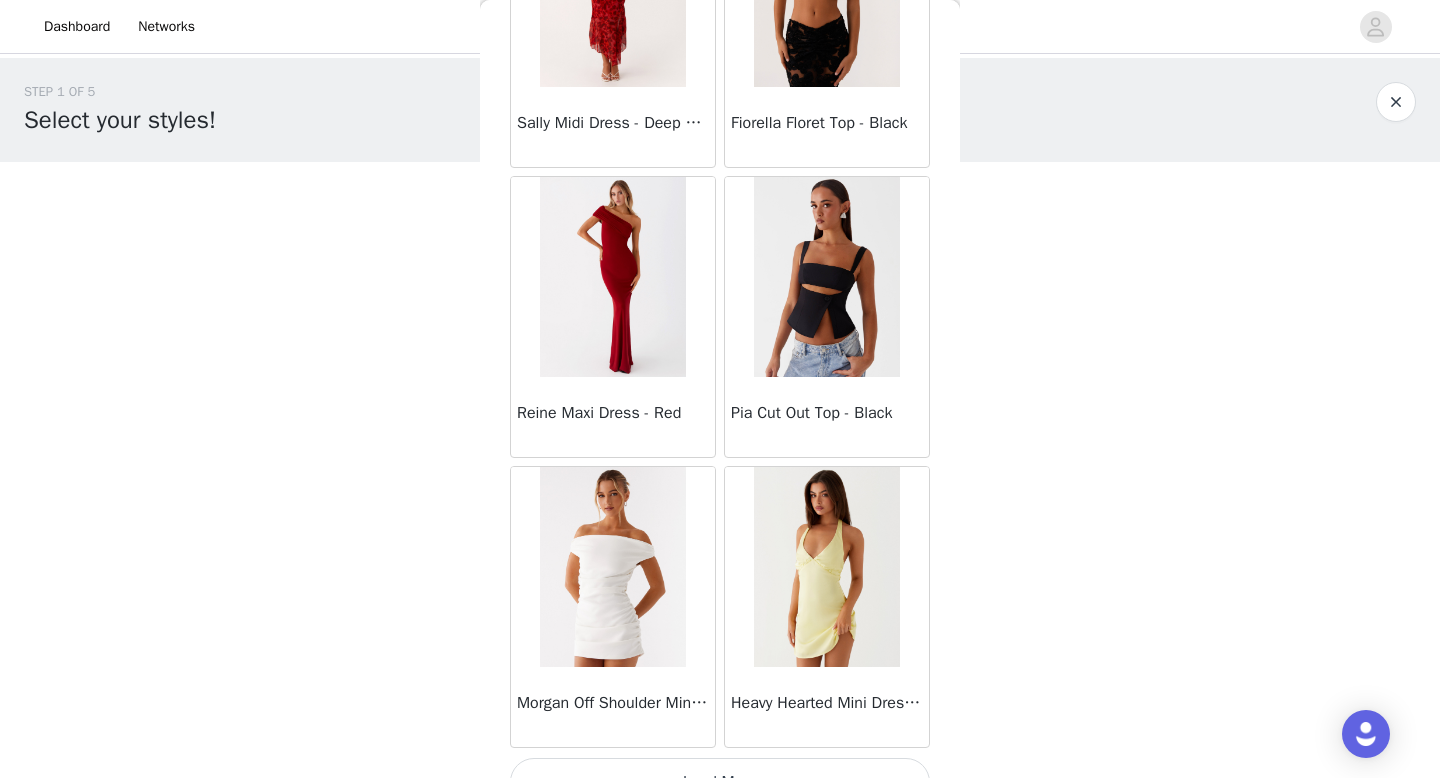 scroll, scrollTop: 10982, scrollLeft: 0, axis: vertical 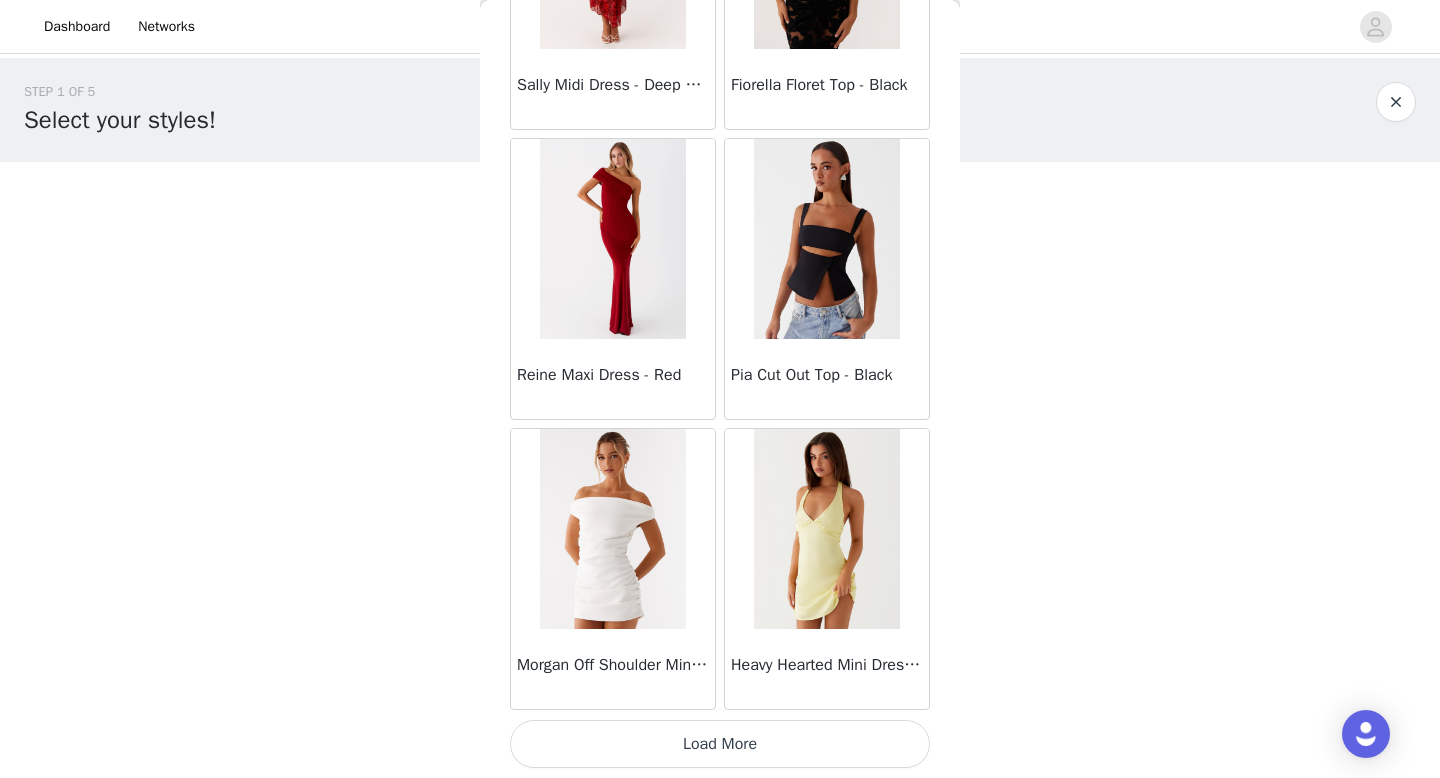 click on "Load More" at bounding box center (720, 744) 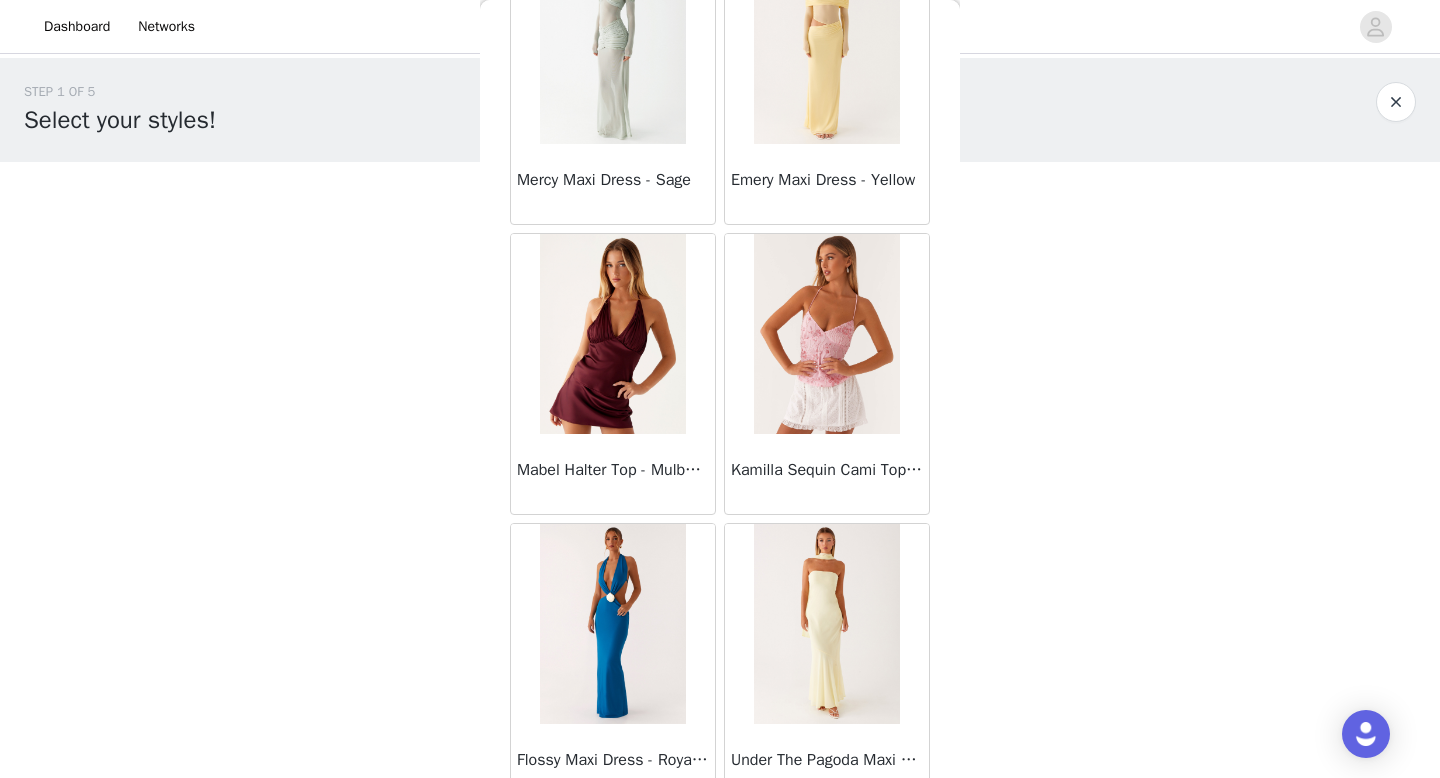 scroll, scrollTop: 13882, scrollLeft: 0, axis: vertical 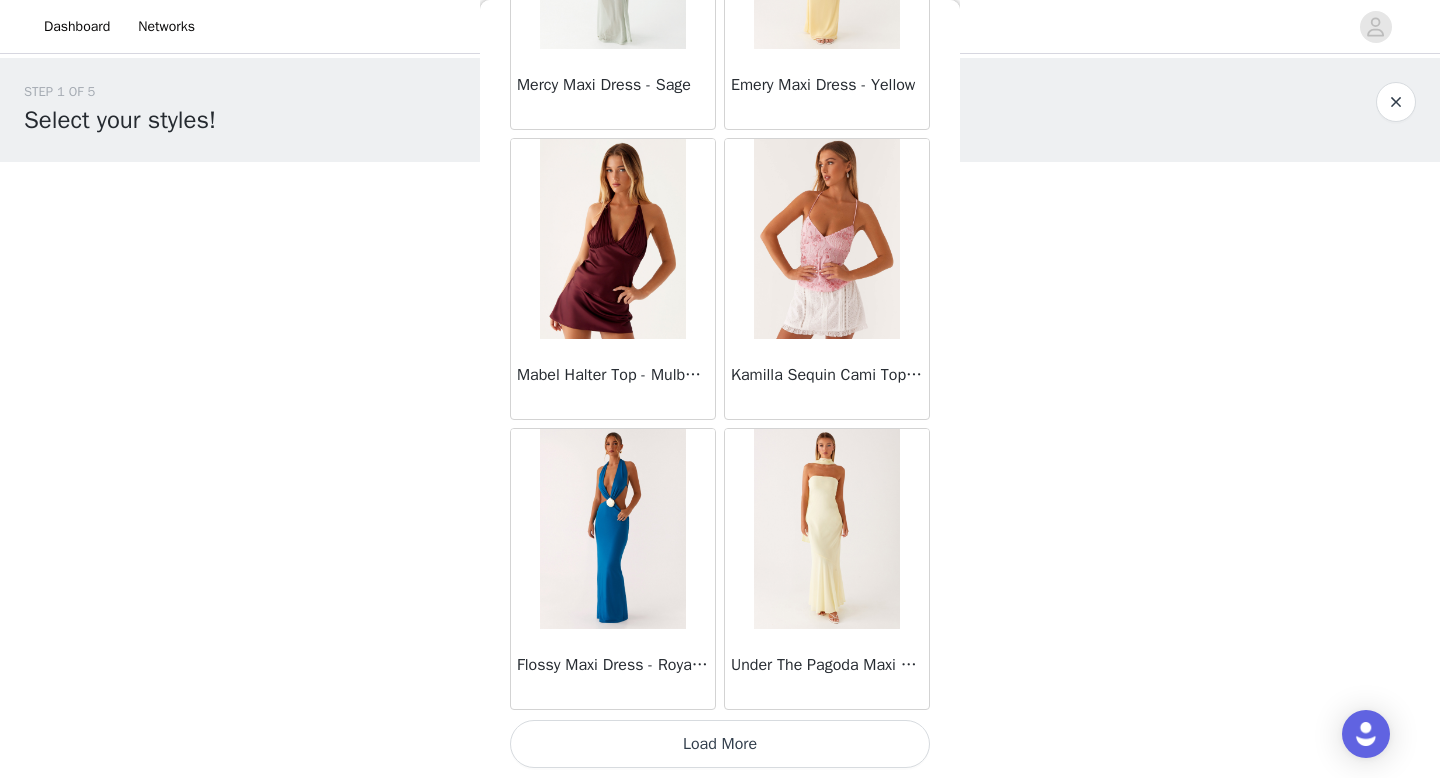 click on "Load More" at bounding box center [720, 744] 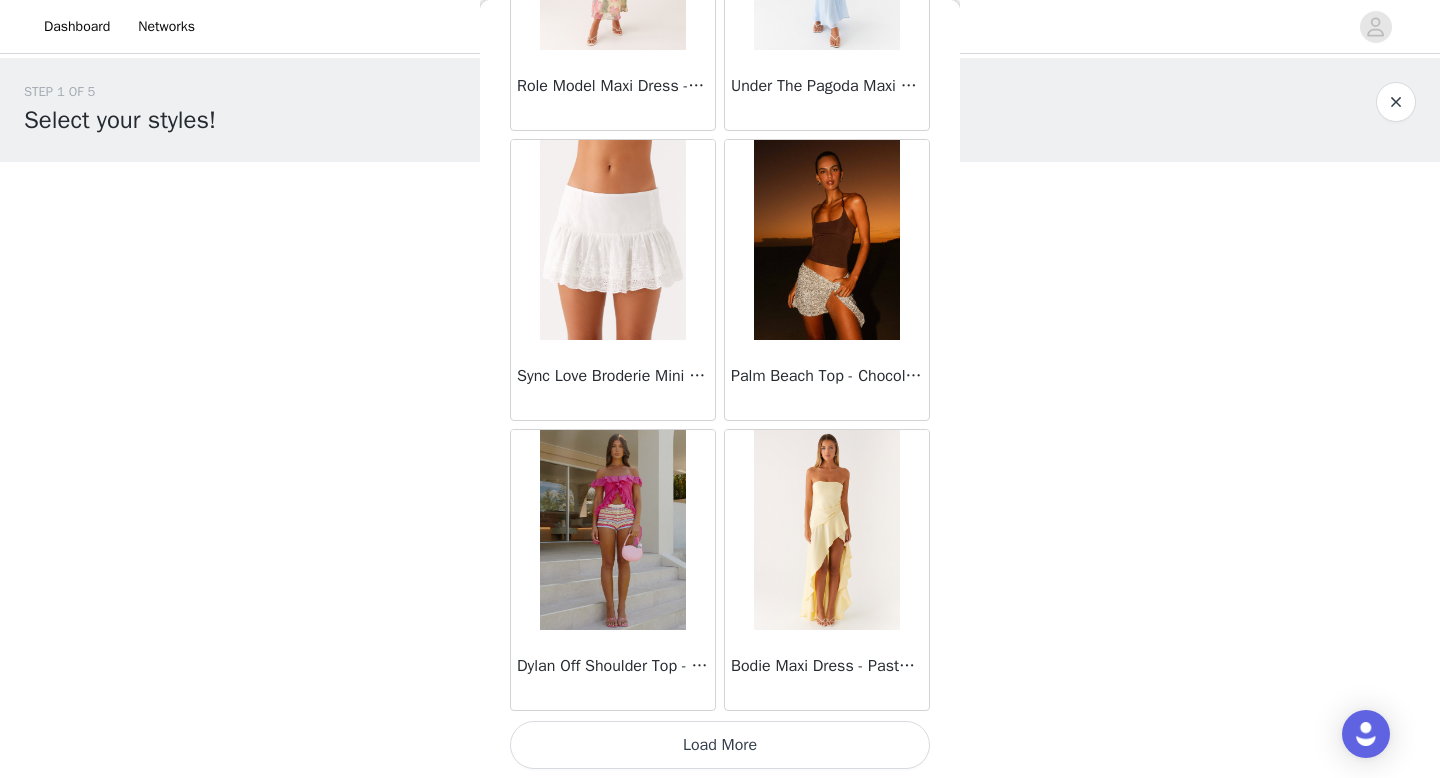scroll, scrollTop: 16782, scrollLeft: 0, axis: vertical 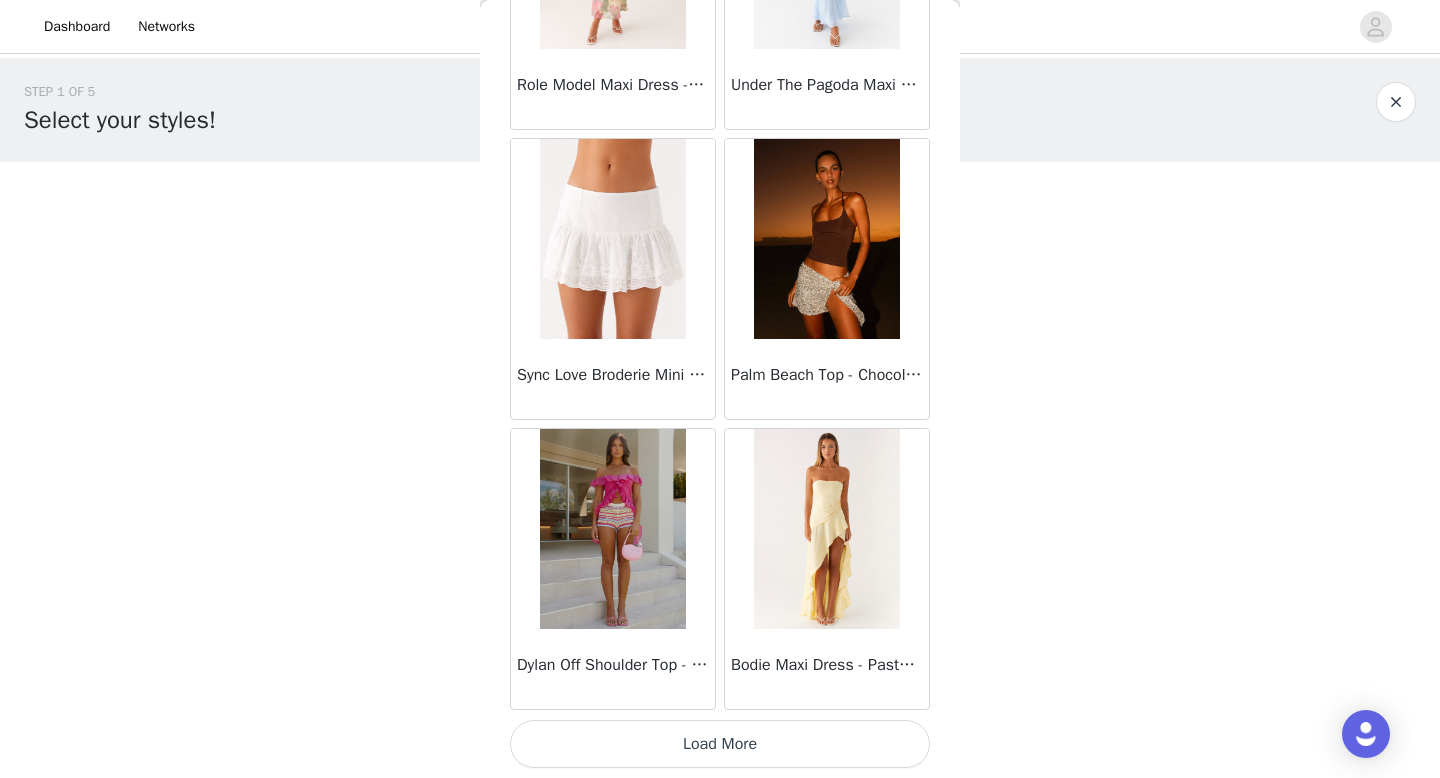 click on "Load More" at bounding box center [720, 744] 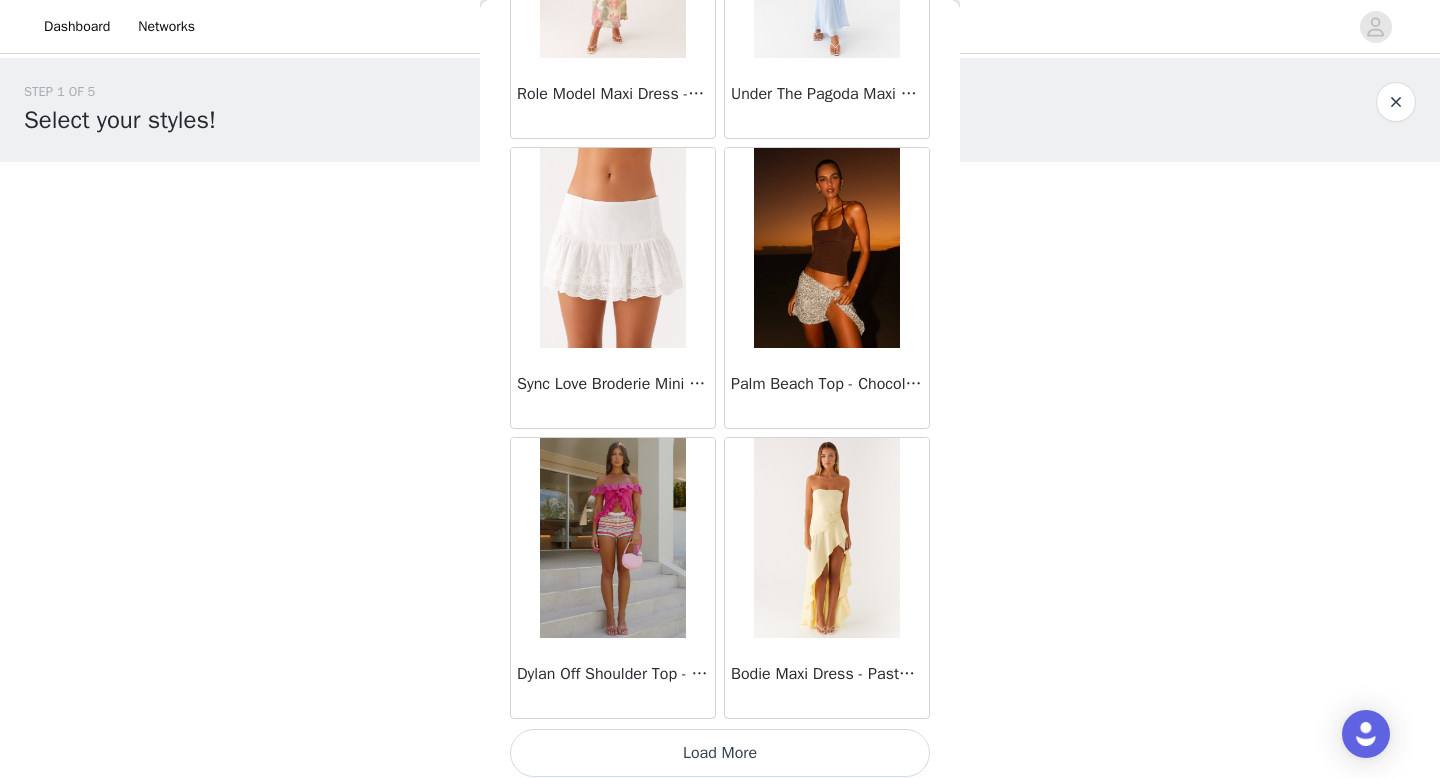 scroll, scrollTop: 16782, scrollLeft: 0, axis: vertical 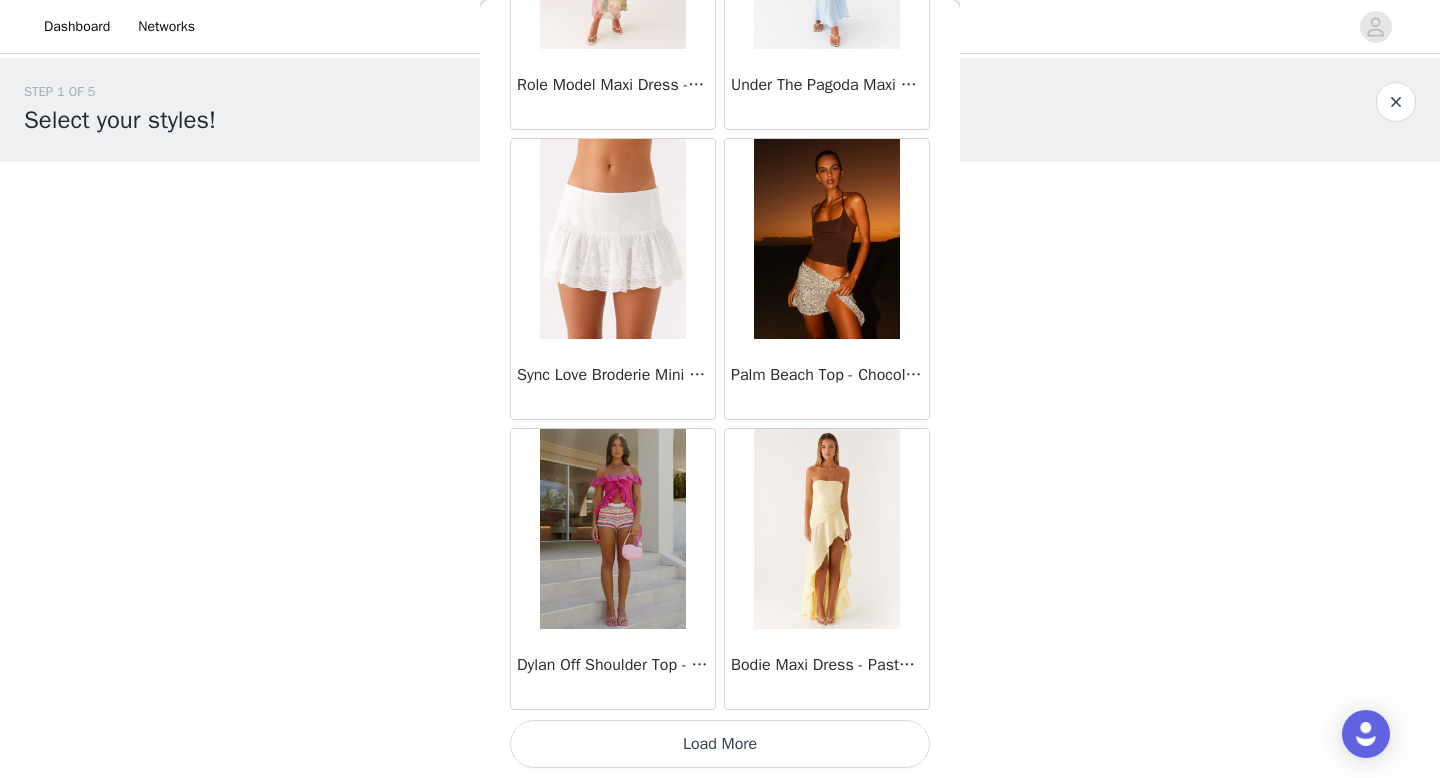 click on "Load More" at bounding box center [720, 744] 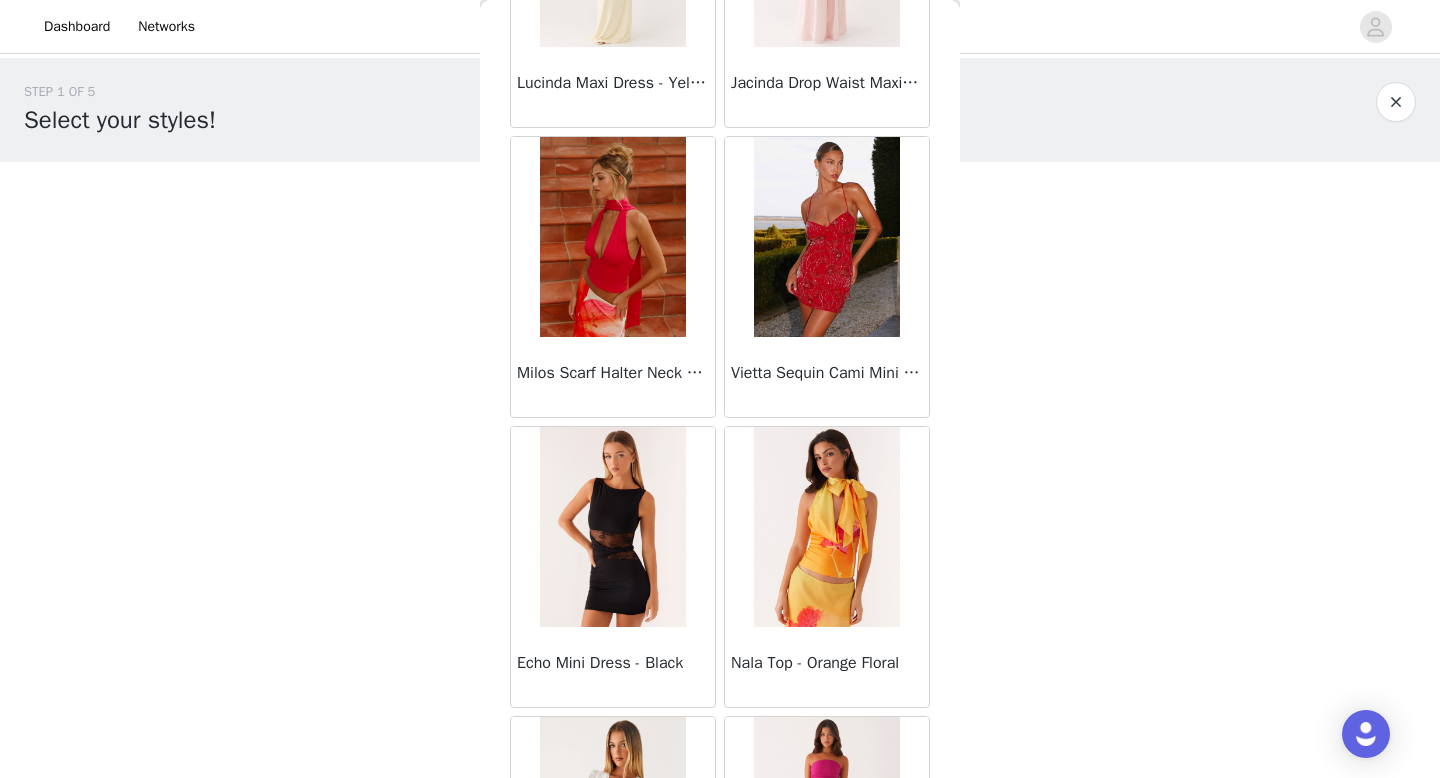 scroll, scrollTop: 19682, scrollLeft: 0, axis: vertical 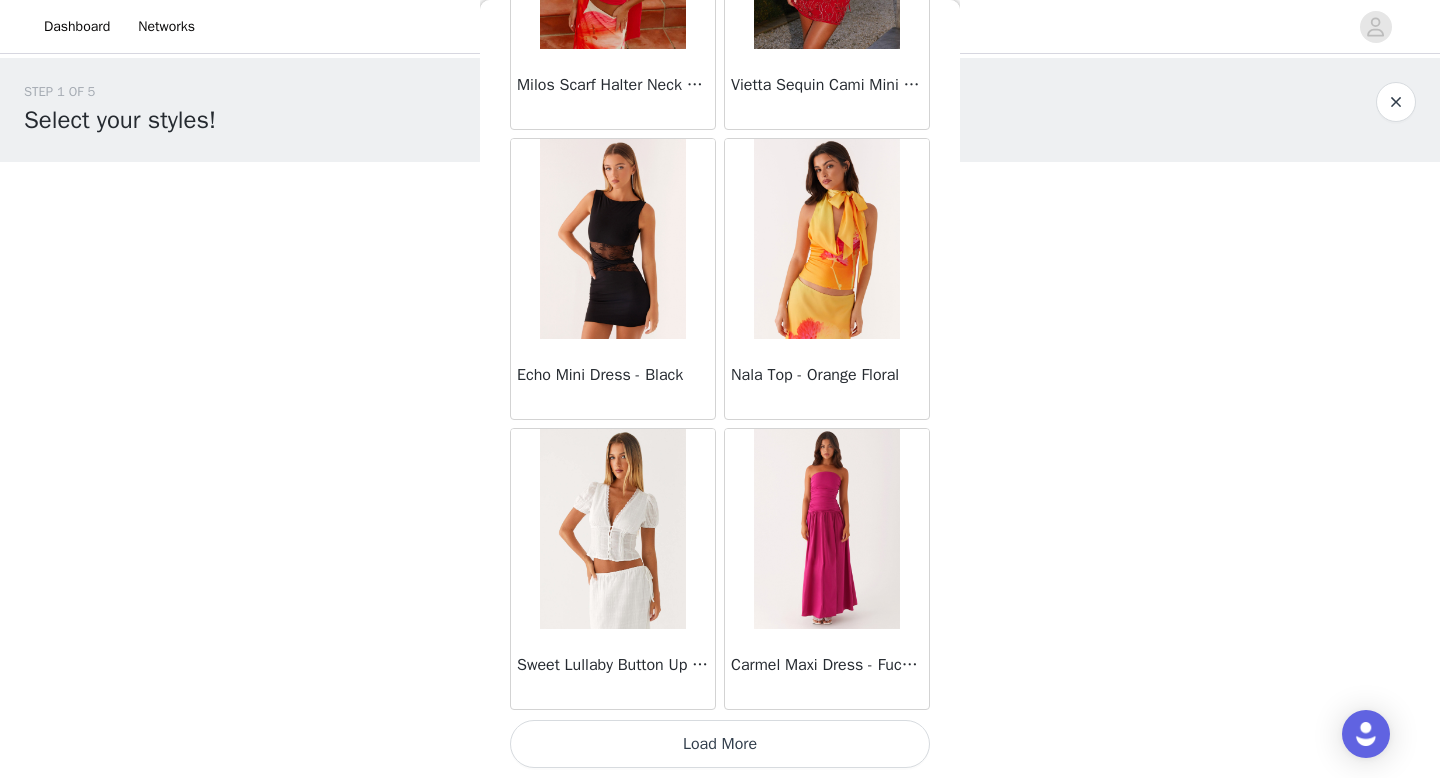click on "Load More" at bounding box center [720, 744] 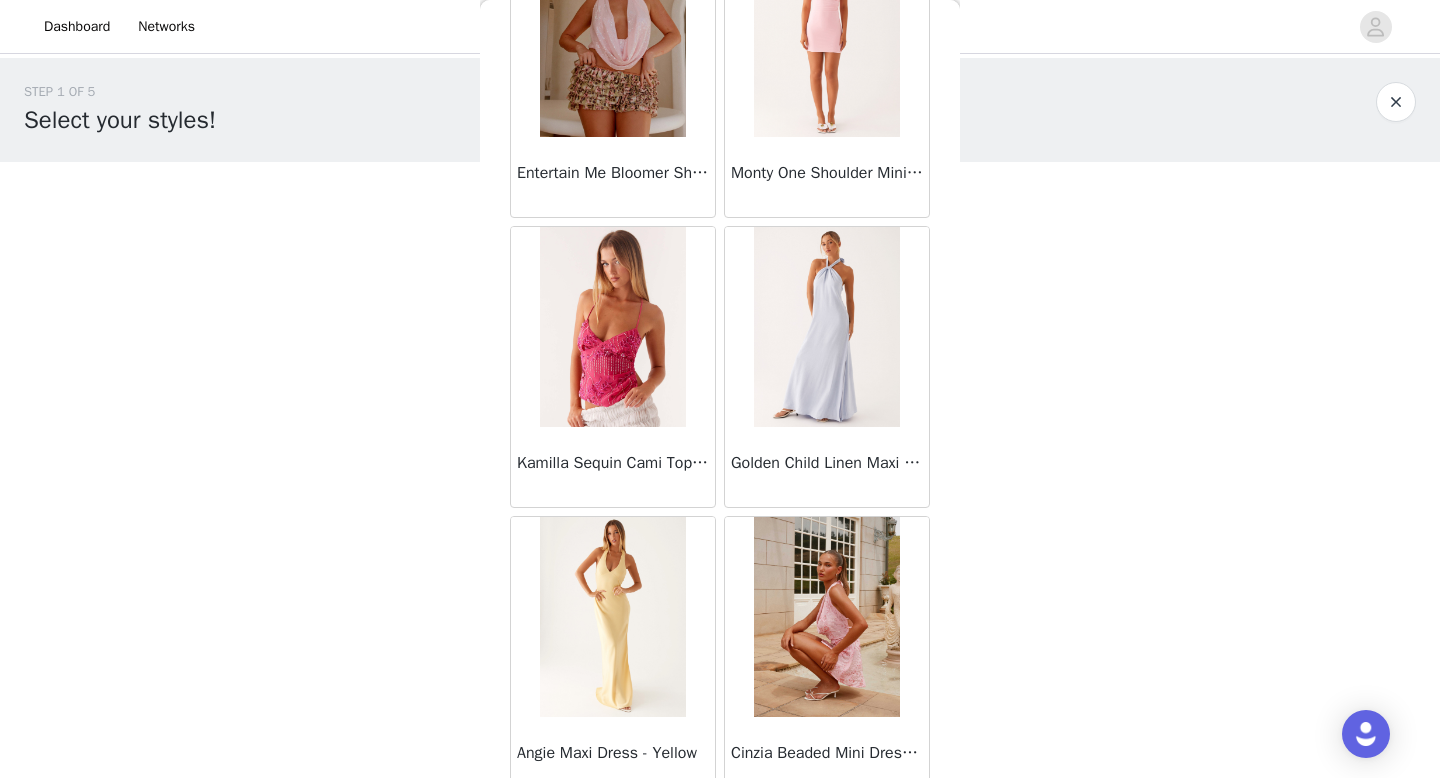 scroll, scrollTop: 22582, scrollLeft: 0, axis: vertical 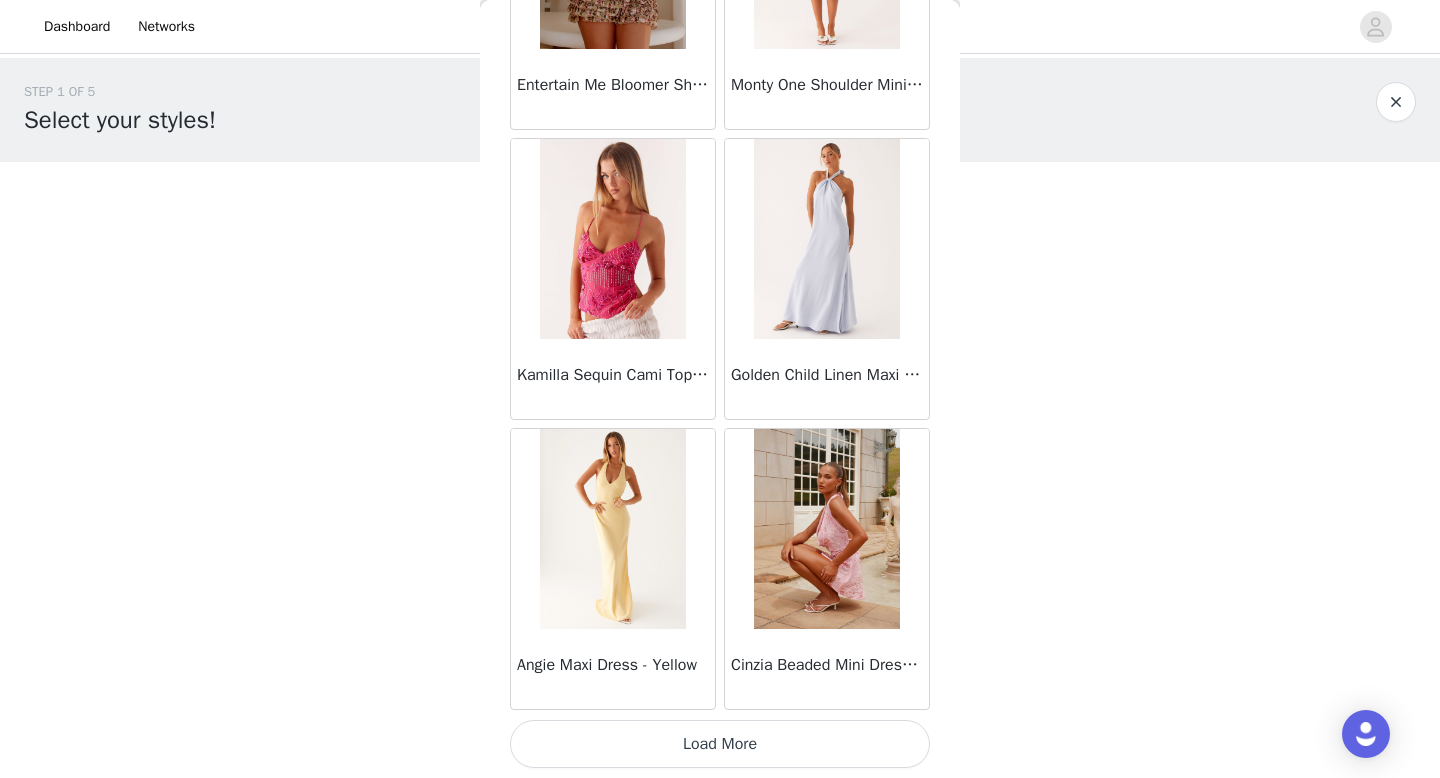 click on "Load More" at bounding box center (720, 744) 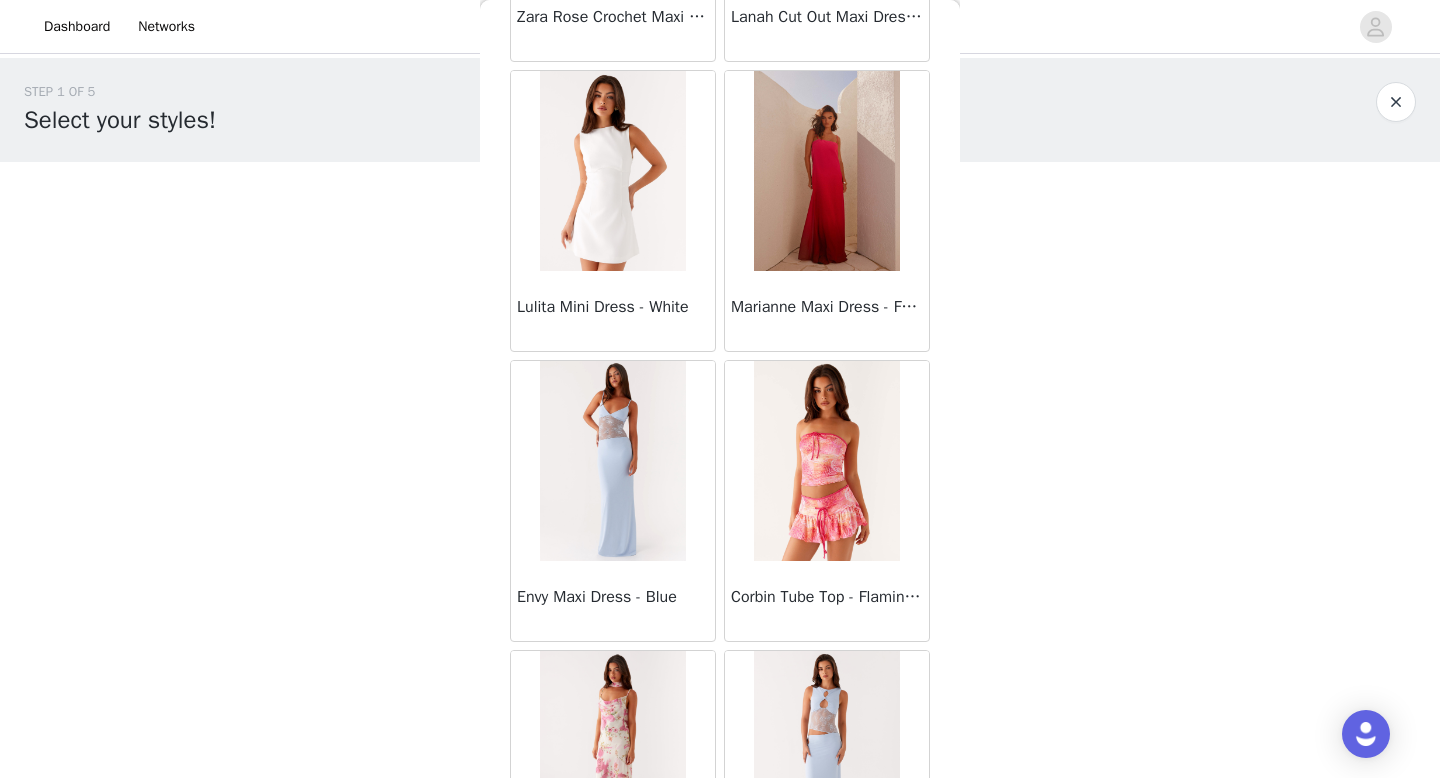 scroll, scrollTop: 25482, scrollLeft: 0, axis: vertical 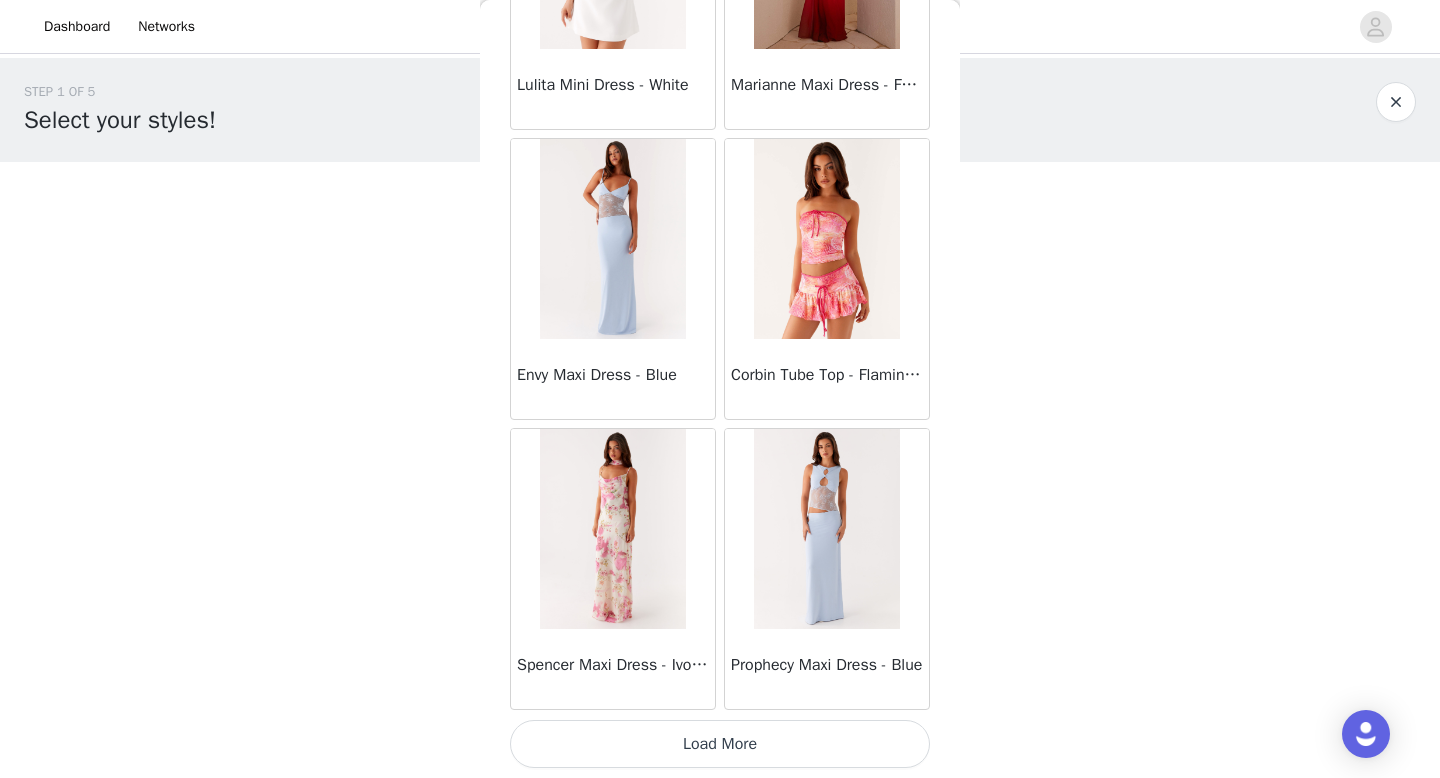 click on "Load More" at bounding box center [720, 744] 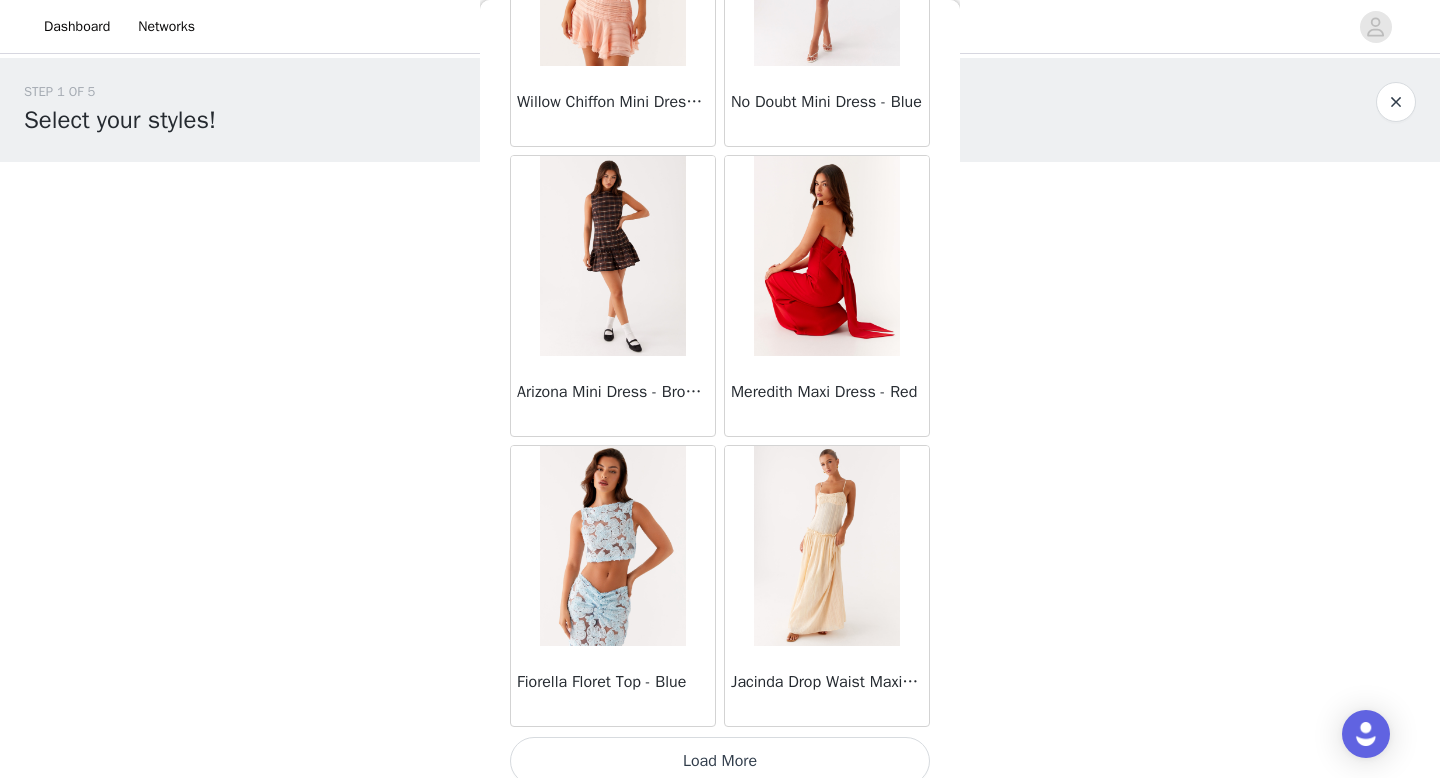 scroll, scrollTop: 28382, scrollLeft: 0, axis: vertical 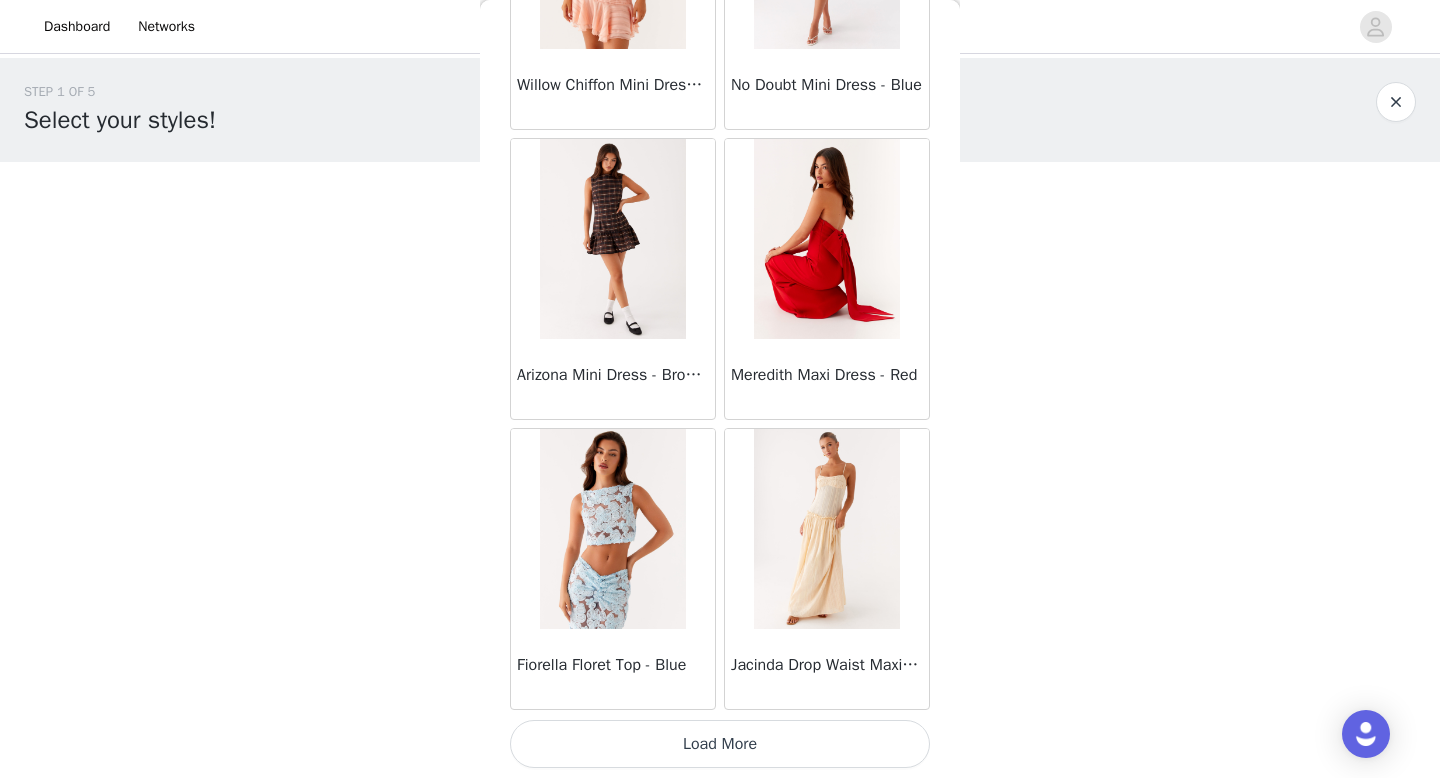 click on "Load More" at bounding box center (720, 744) 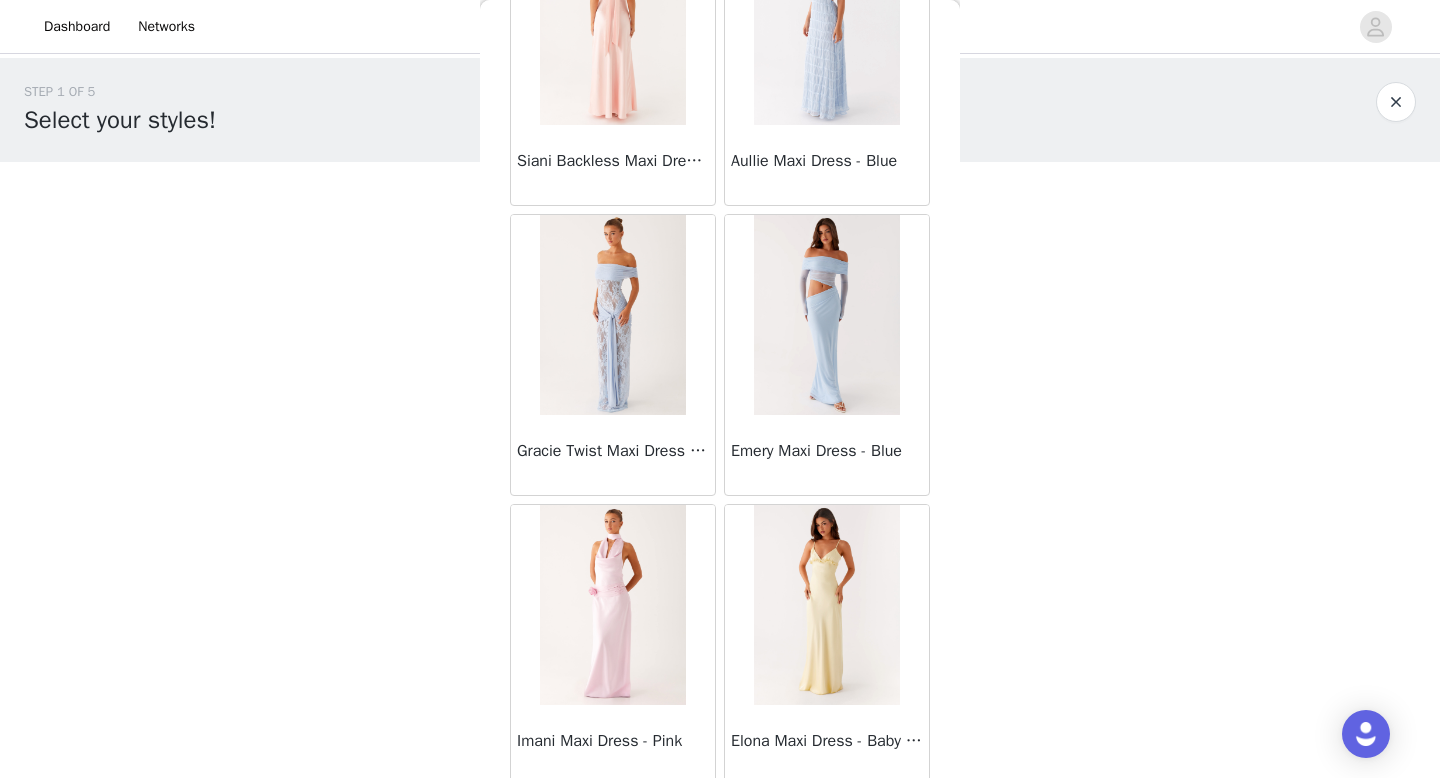 scroll, scrollTop: 31282, scrollLeft: 0, axis: vertical 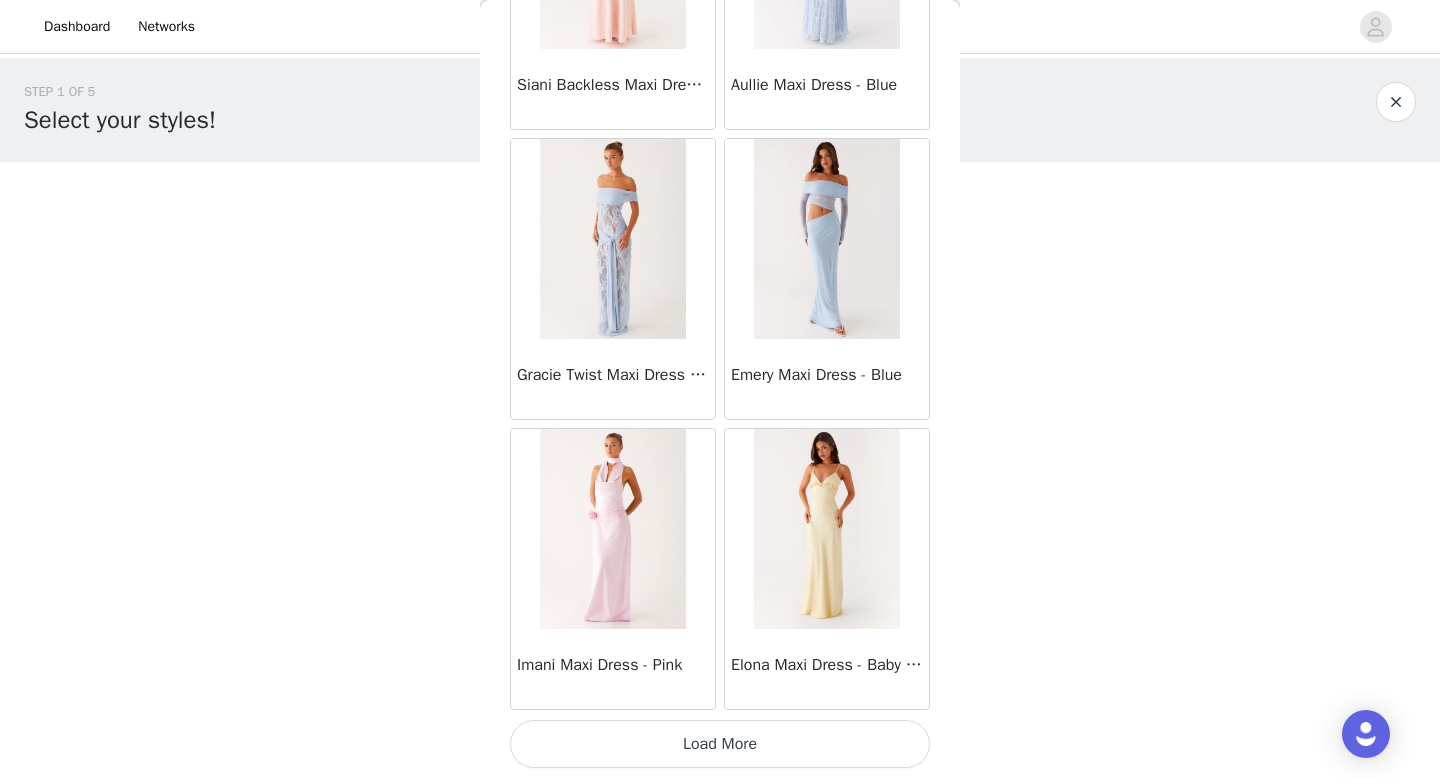 click on "Load More" at bounding box center (720, 744) 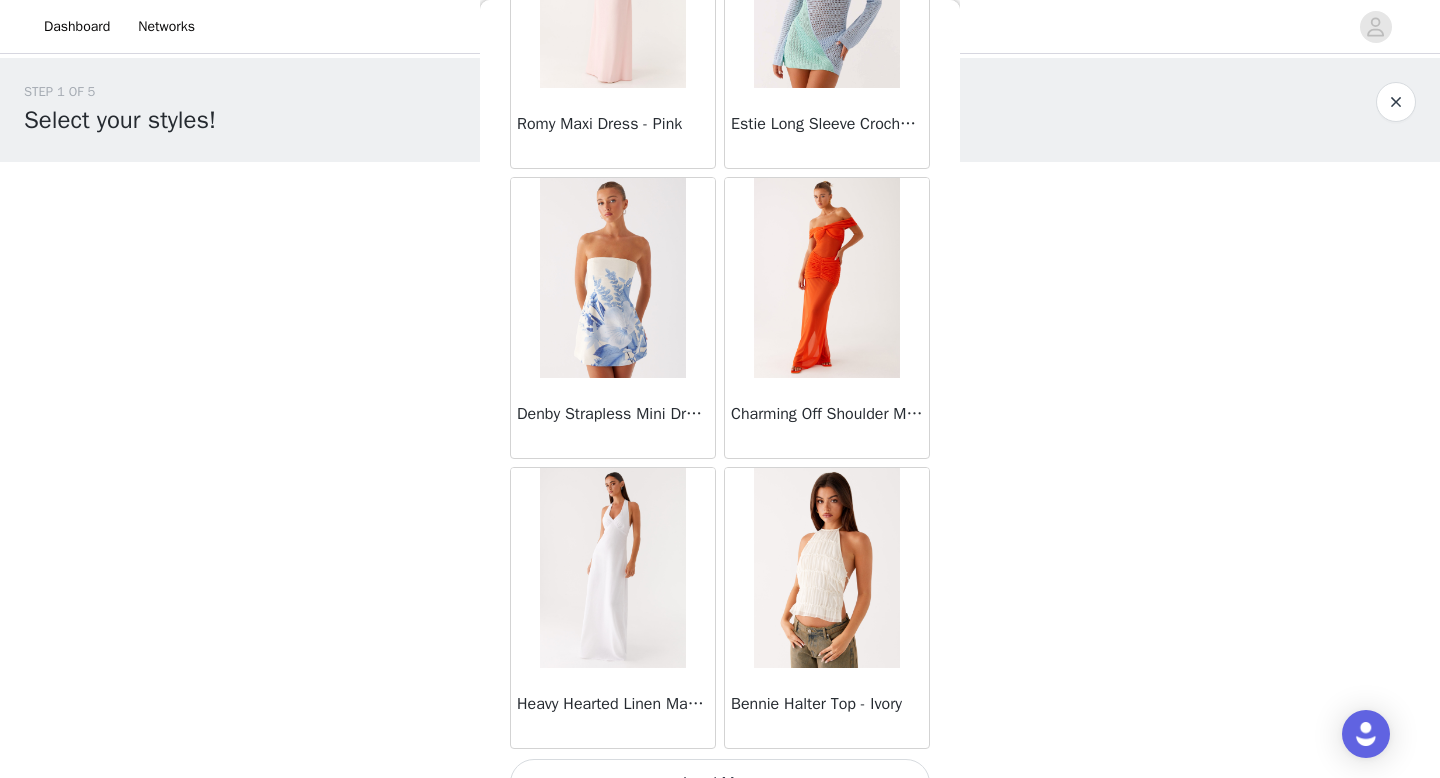 scroll, scrollTop: 34182, scrollLeft: 0, axis: vertical 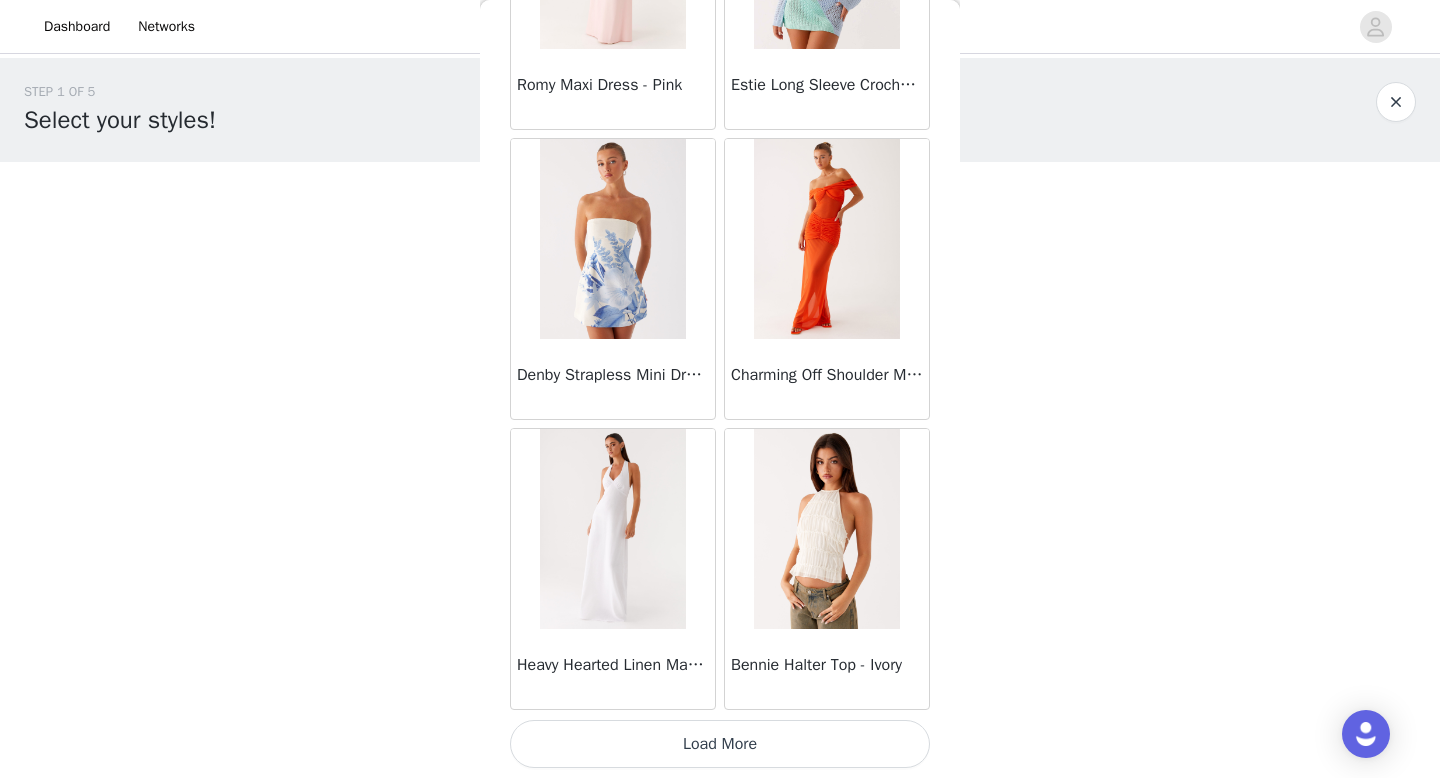 click on "Load More" at bounding box center [720, 744] 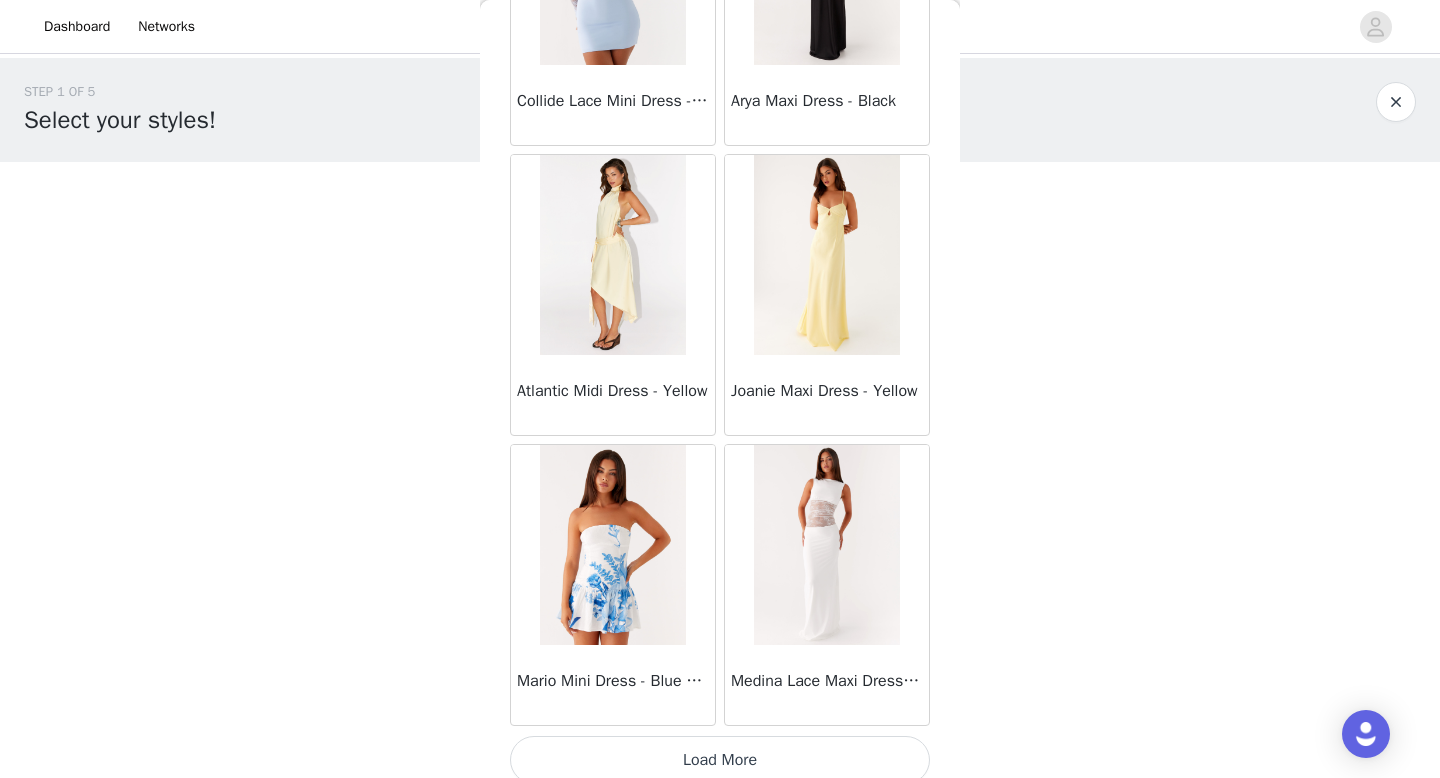 scroll, scrollTop: 37082, scrollLeft: 0, axis: vertical 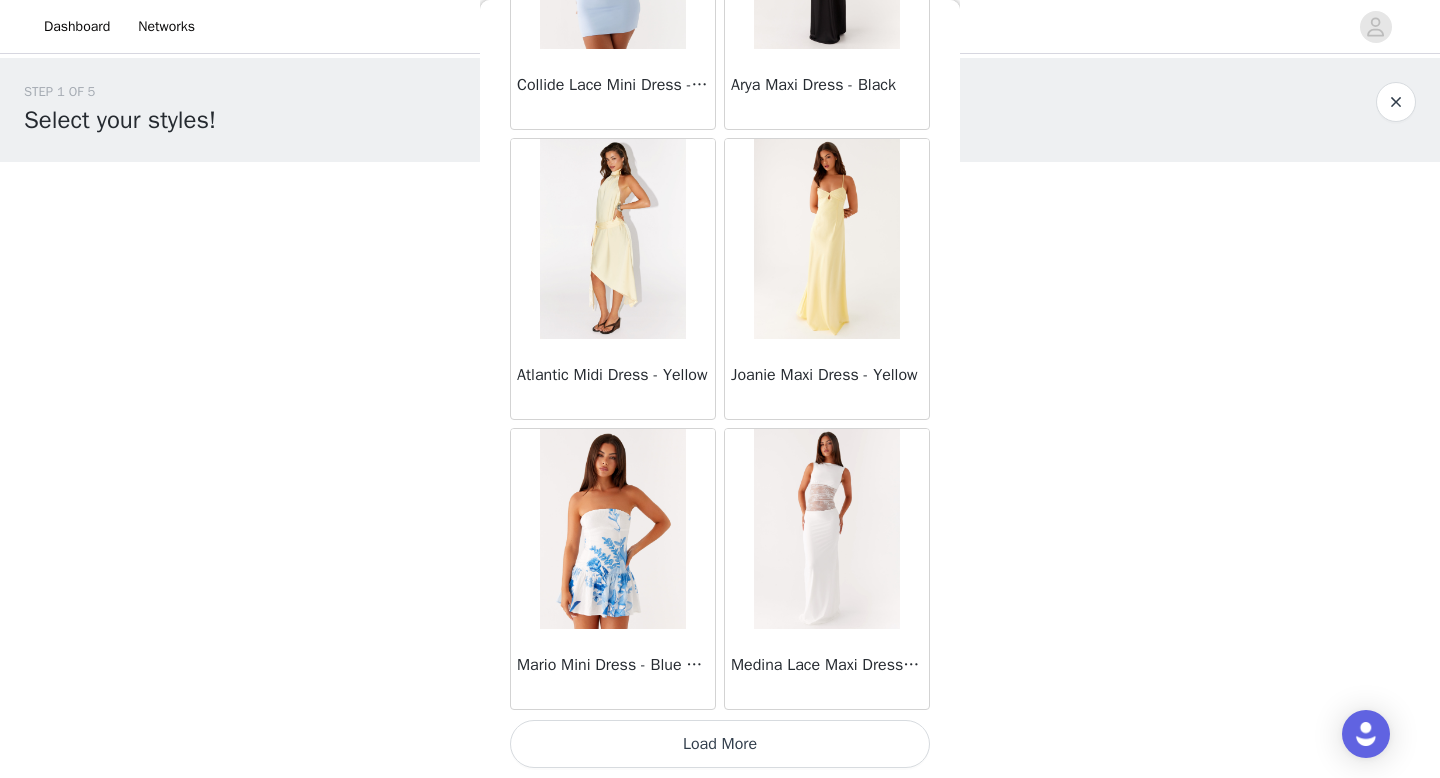 click on "Load More" at bounding box center (720, 744) 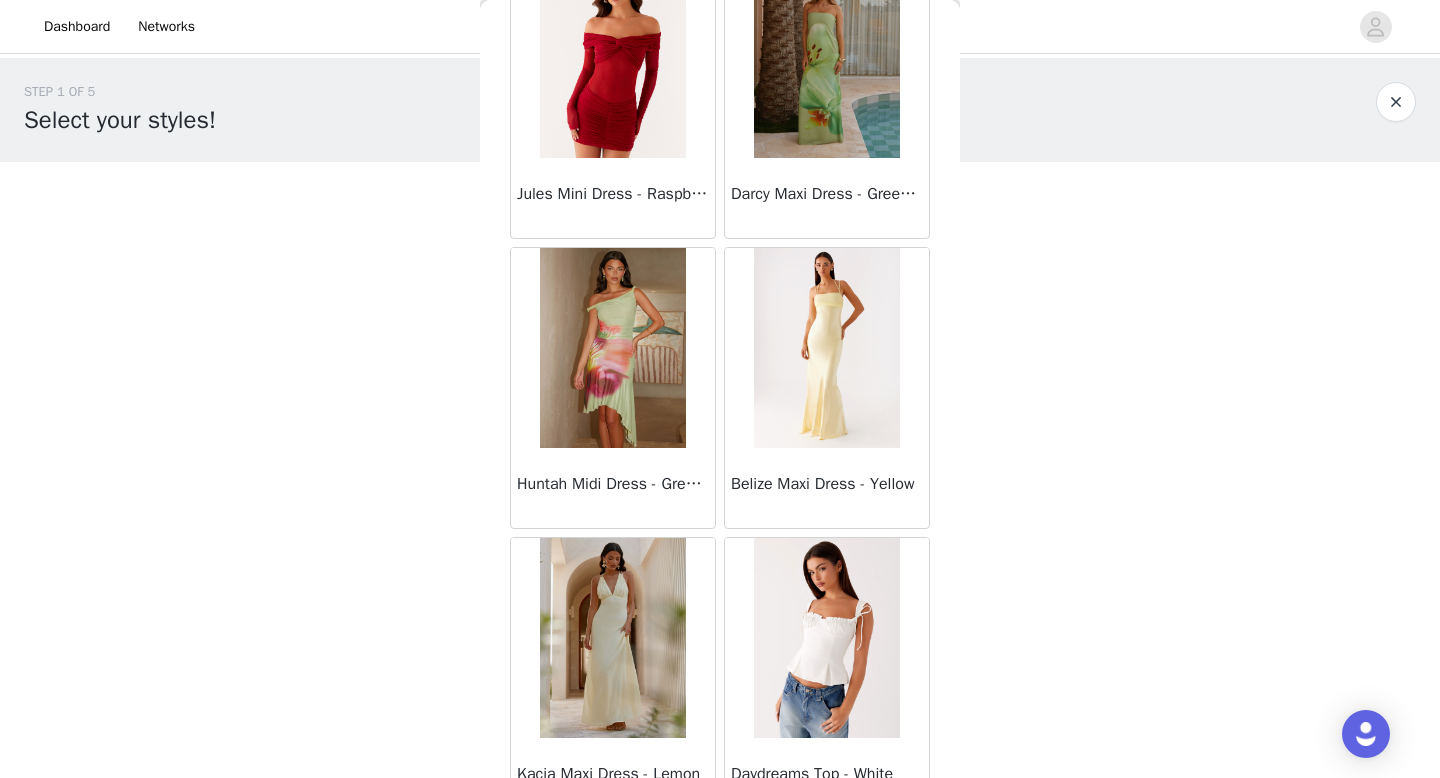 scroll, scrollTop: 39982, scrollLeft: 0, axis: vertical 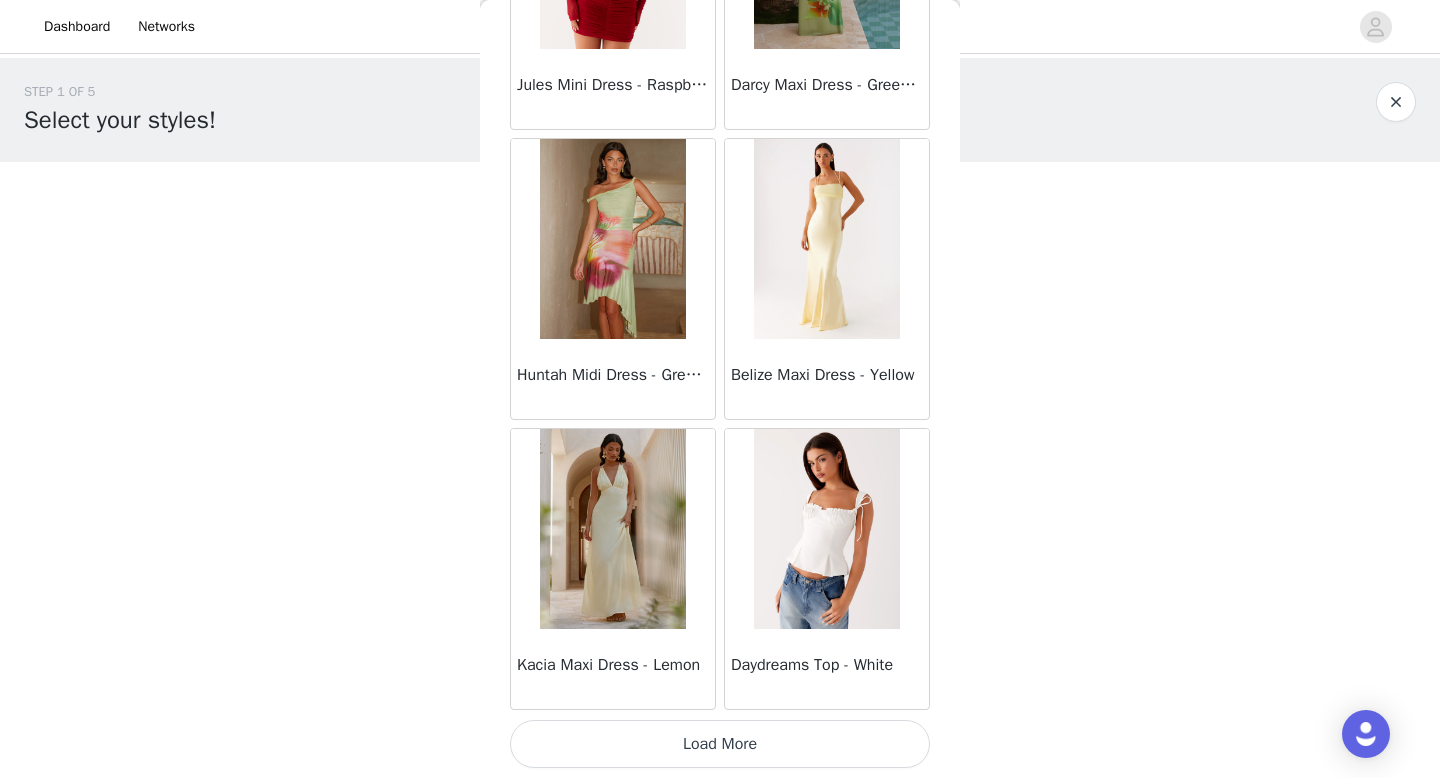 click on "Load More" at bounding box center (720, 744) 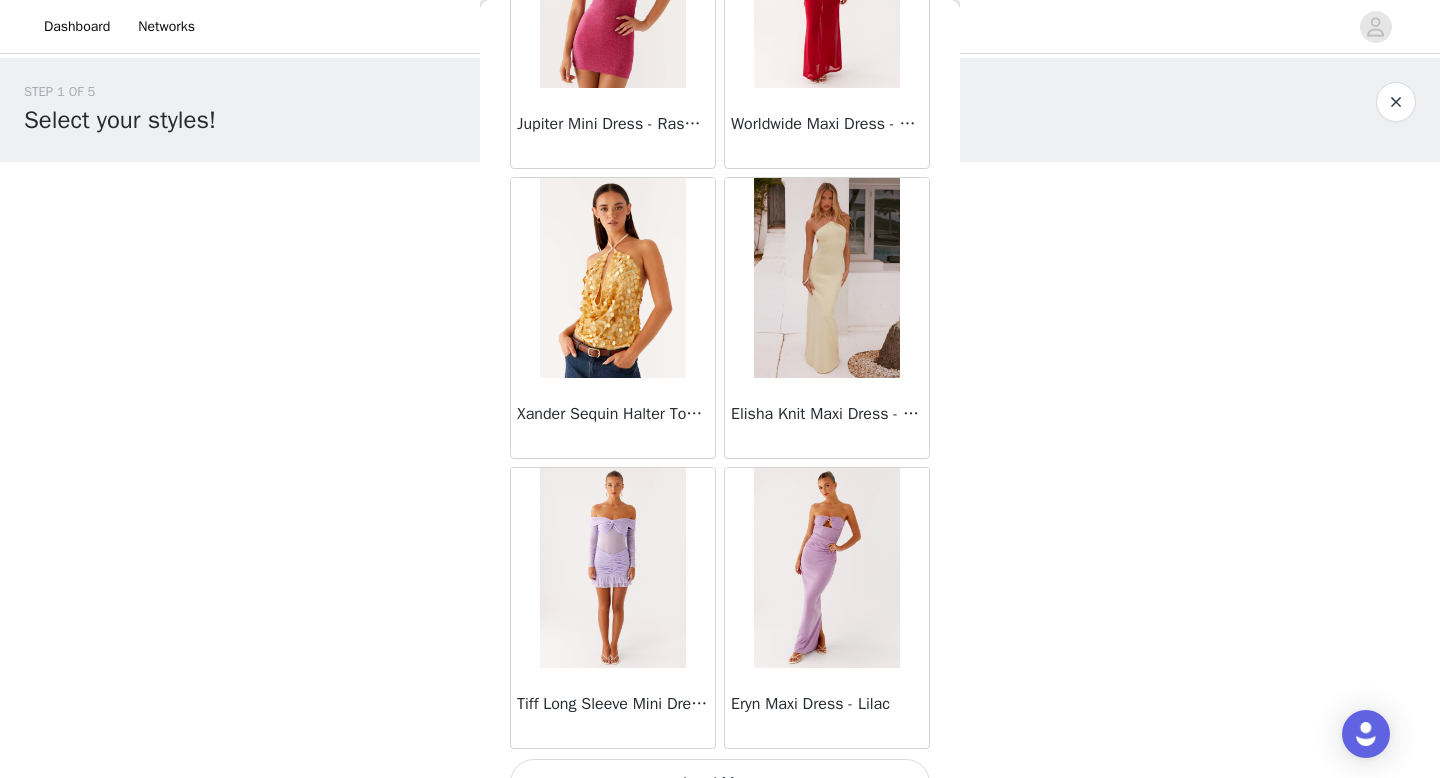 scroll, scrollTop: 42882, scrollLeft: 0, axis: vertical 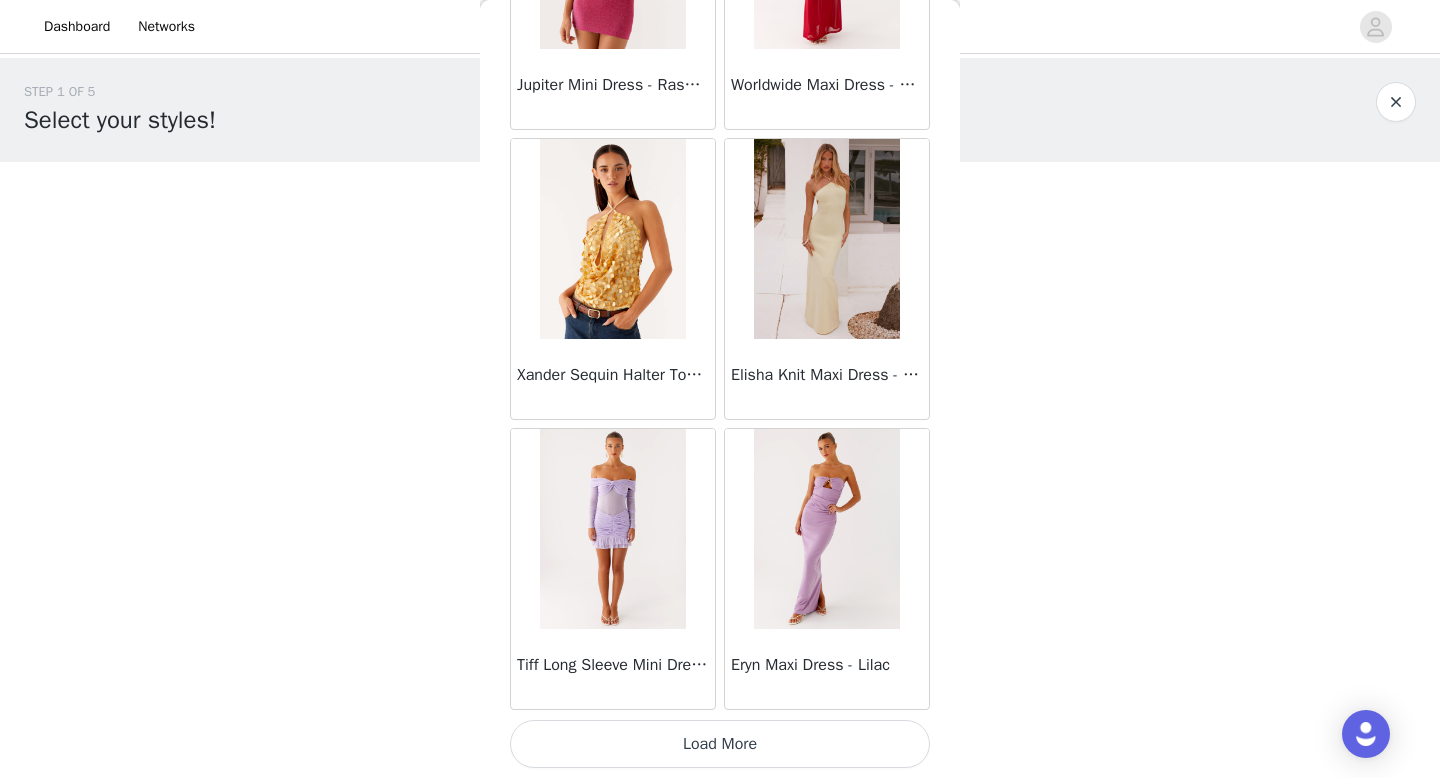 click on "Load More" at bounding box center (720, 744) 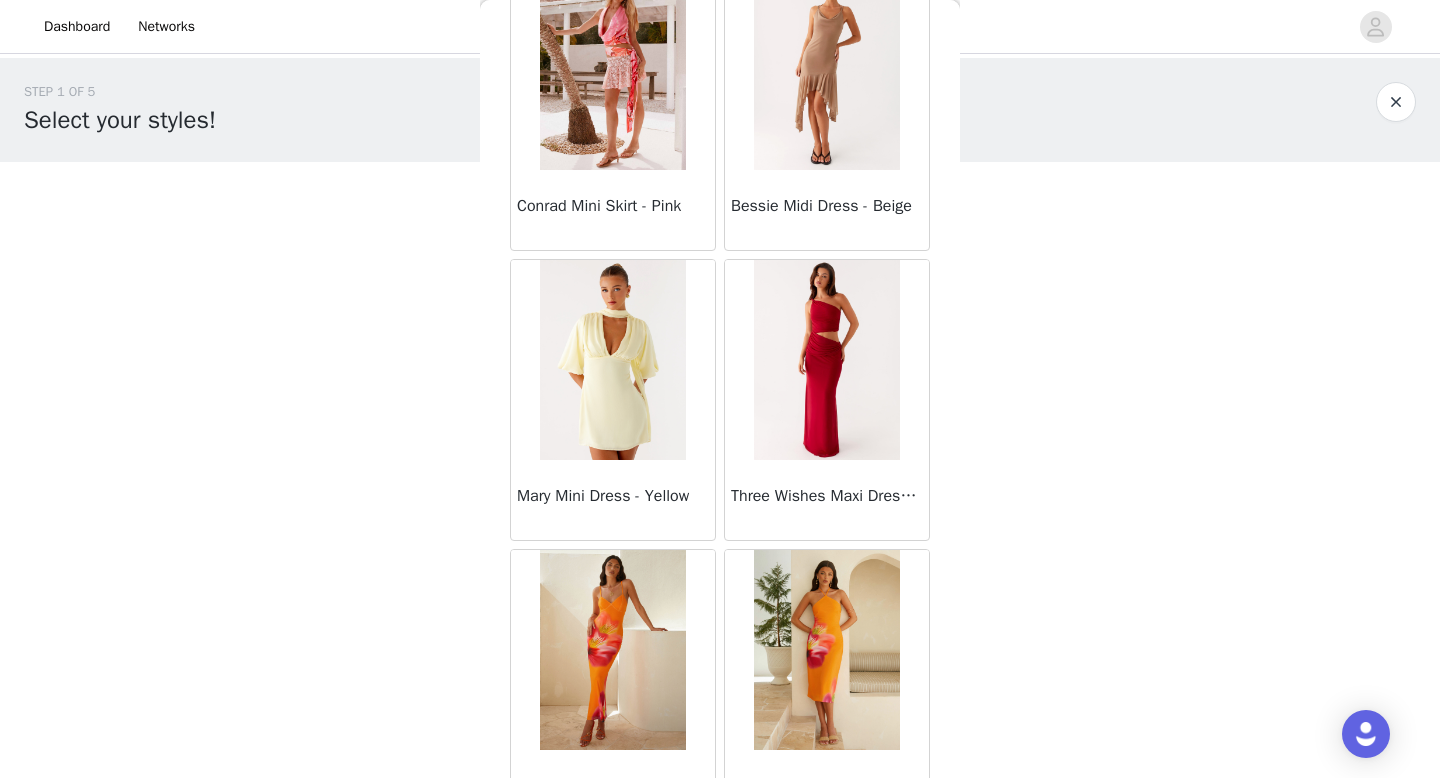 scroll, scrollTop: 45782, scrollLeft: 0, axis: vertical 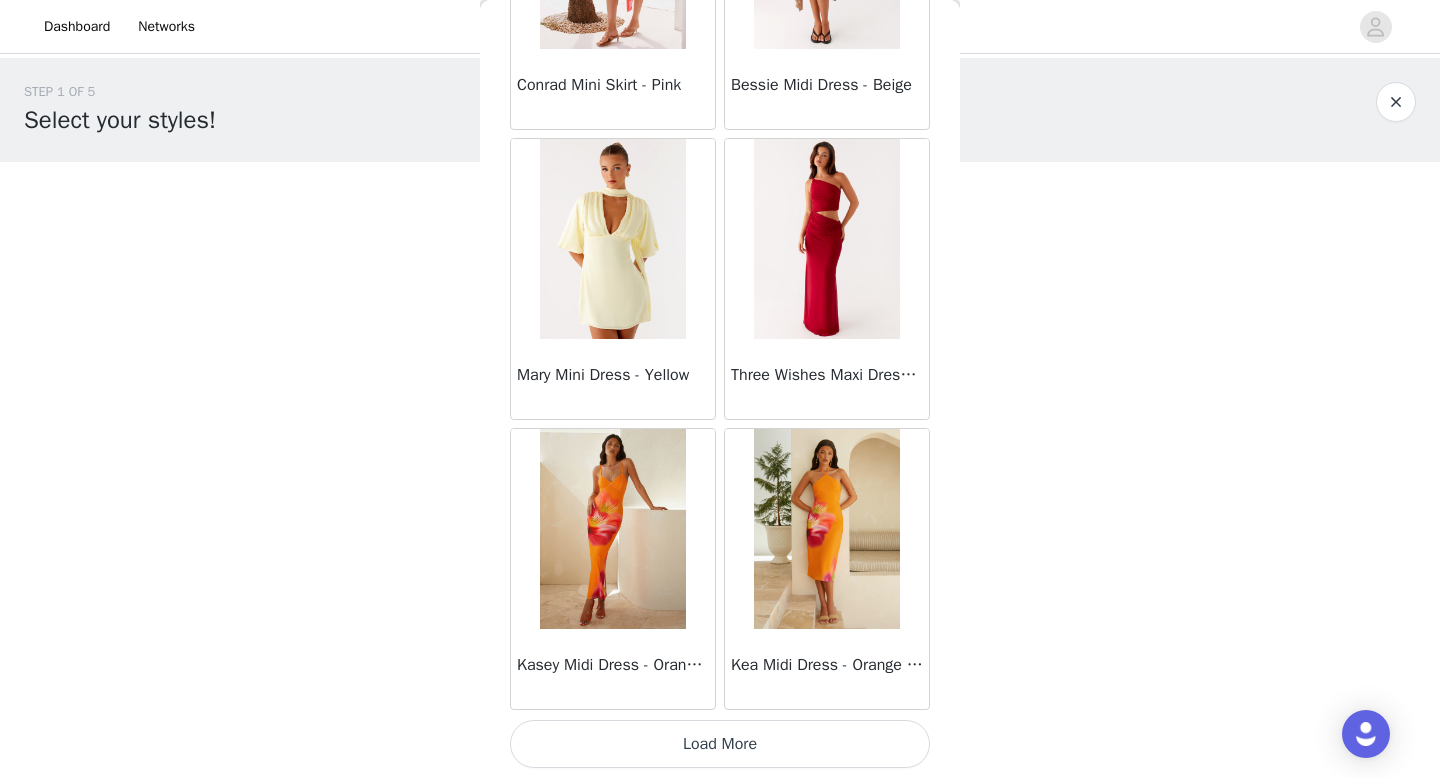 click on "Load More" at bounding box center [720, 744] 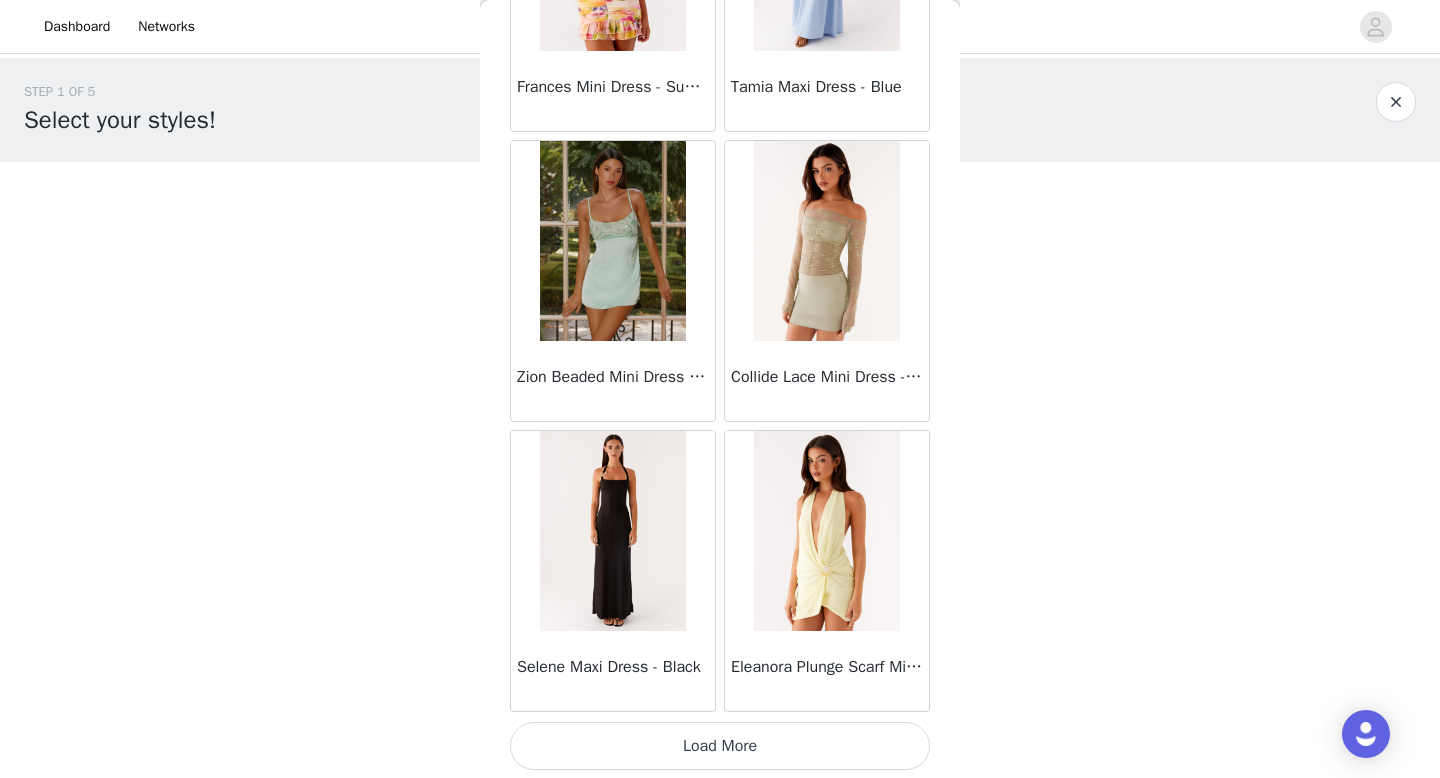scroll, scrollTop: 48682, scrollLeft: 0, axis: vertical 